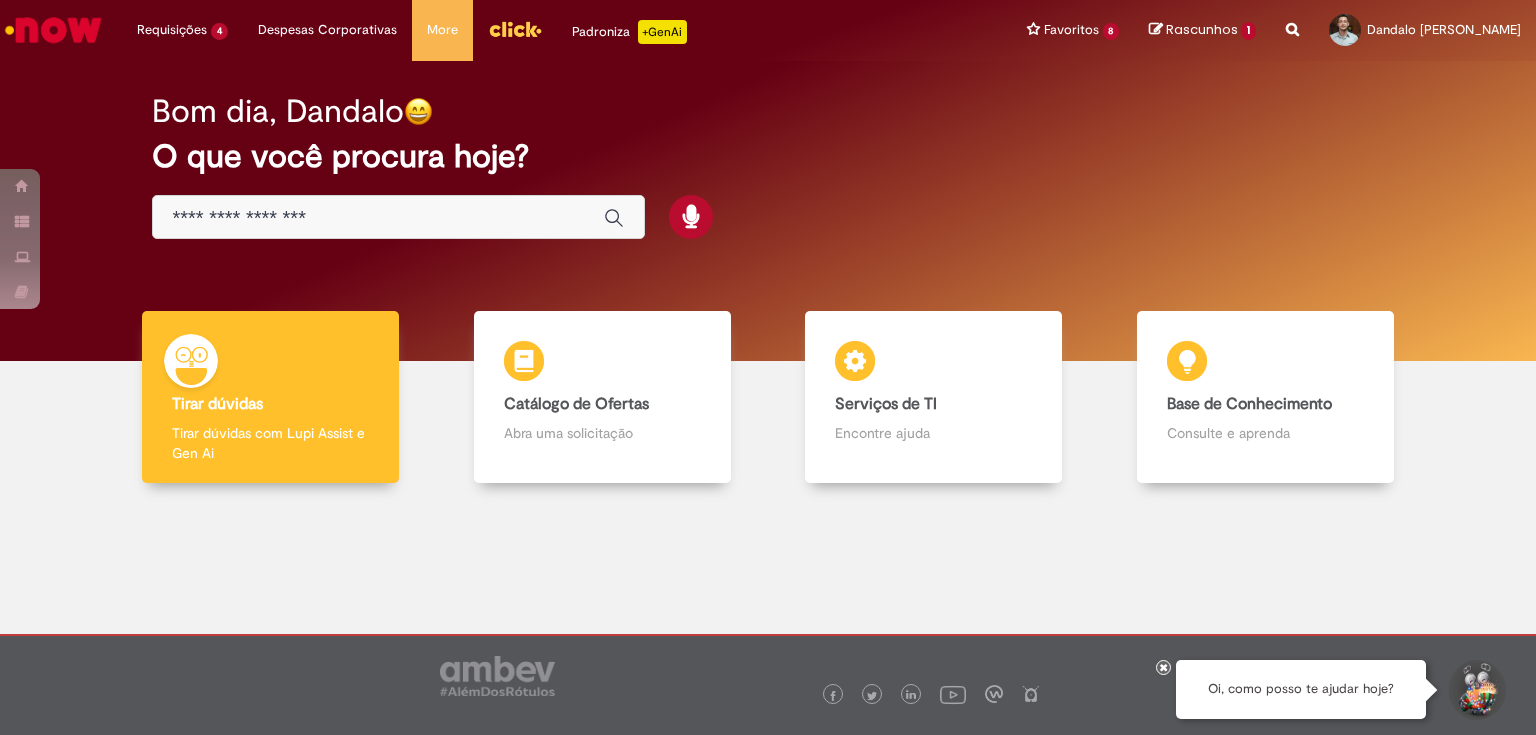 scroll, scrollTop: 0, scrollLeft: 0, axis: both 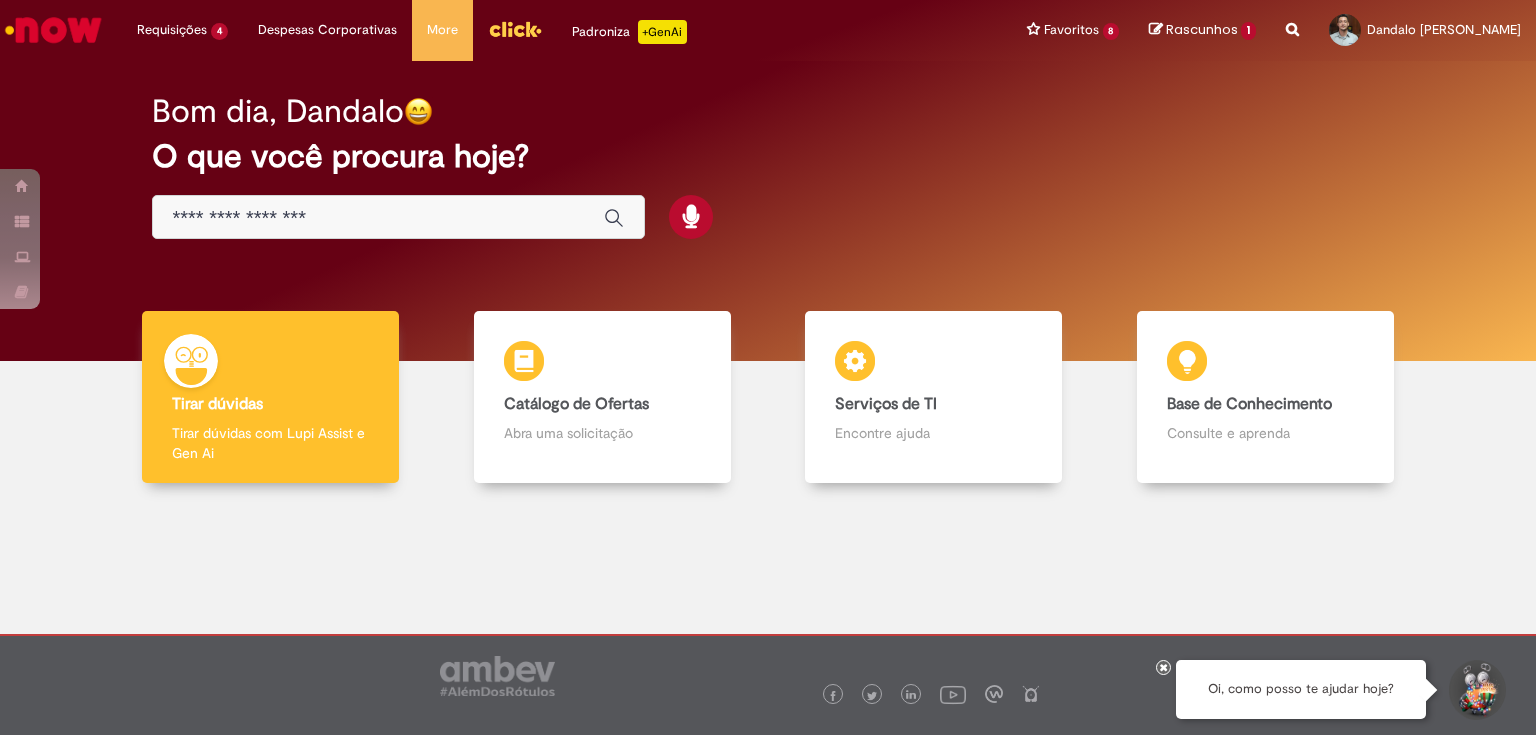 click at bounding box center (378, 218) 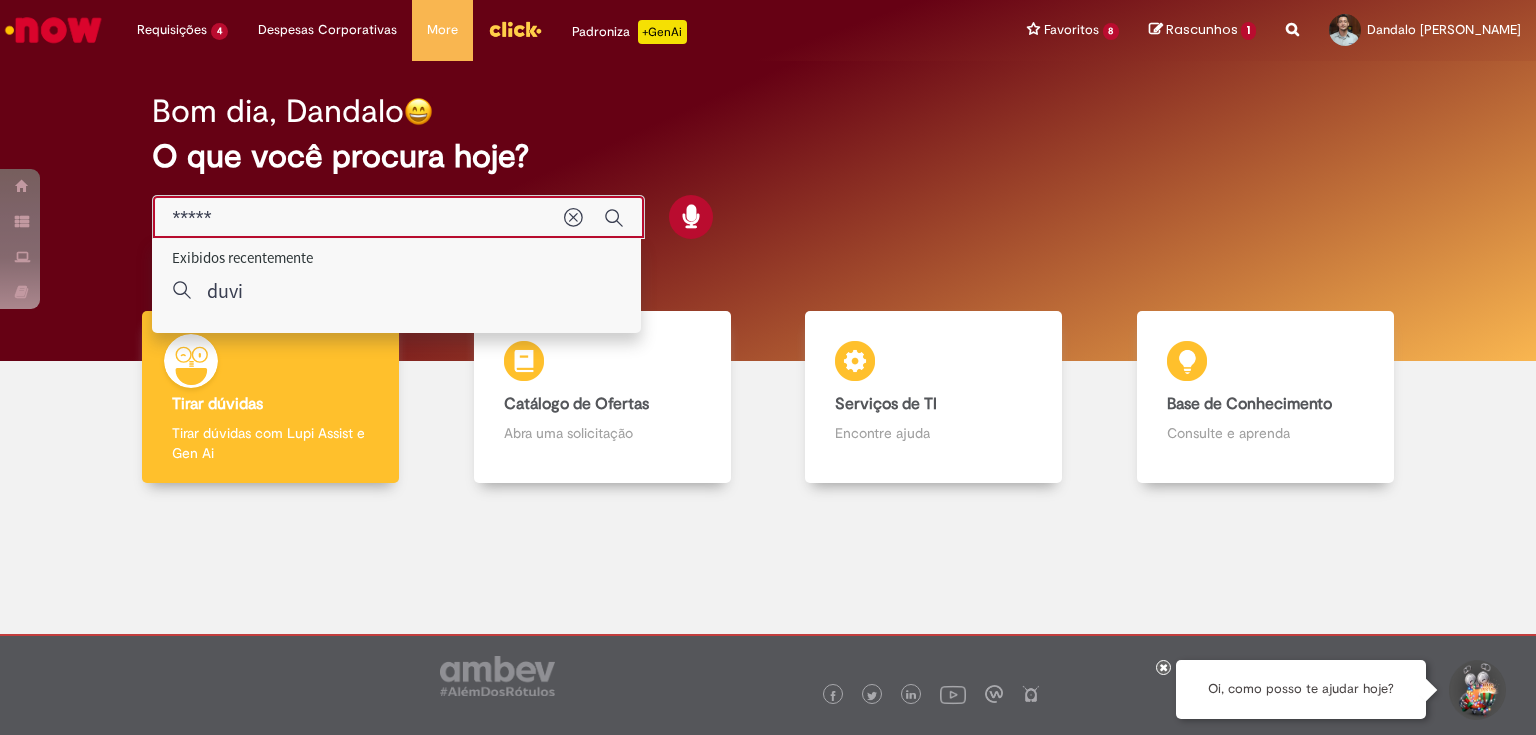 type on "******" 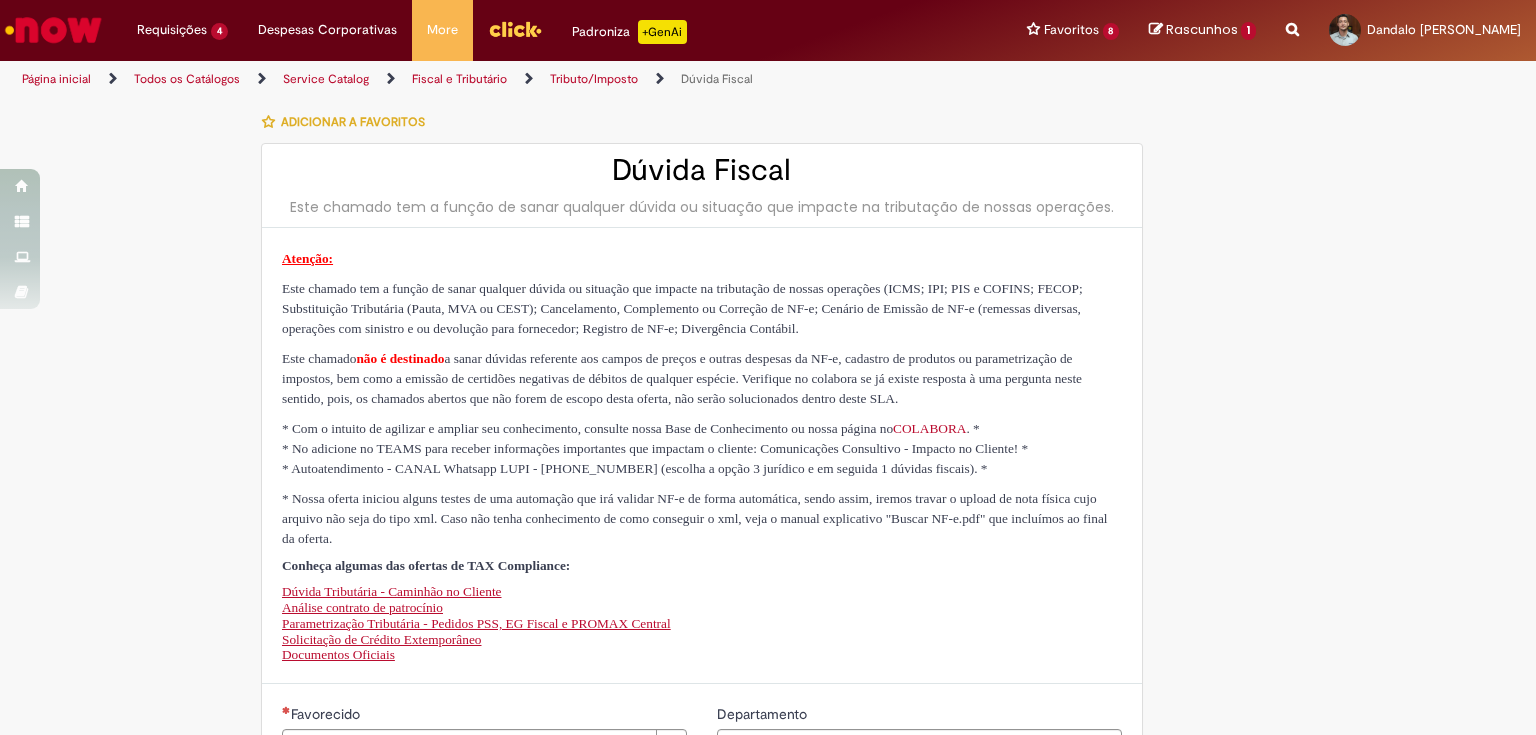 type on "********" 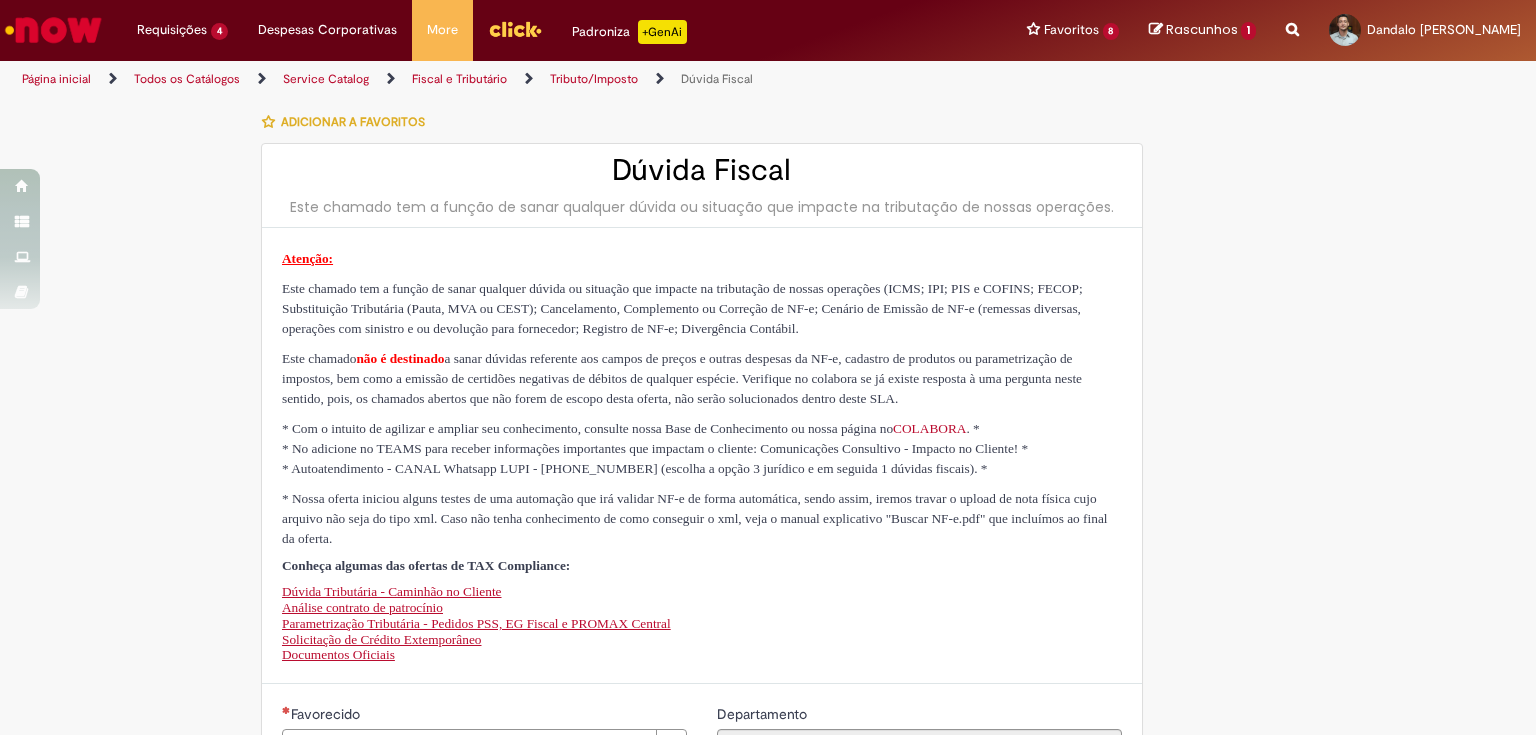type on "**********" 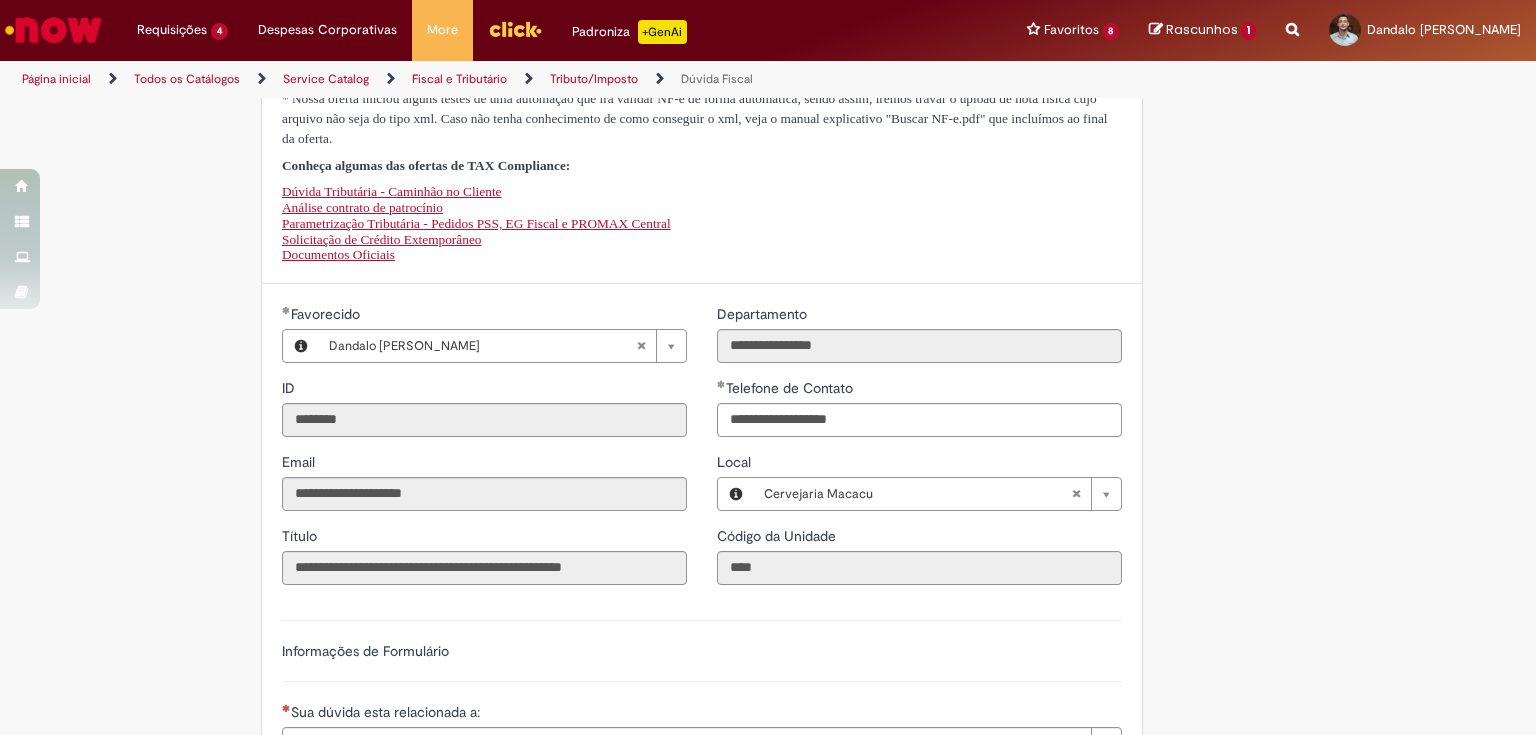 scroll, scrollTop: 560, scrollLeft: 0, axis: vertical 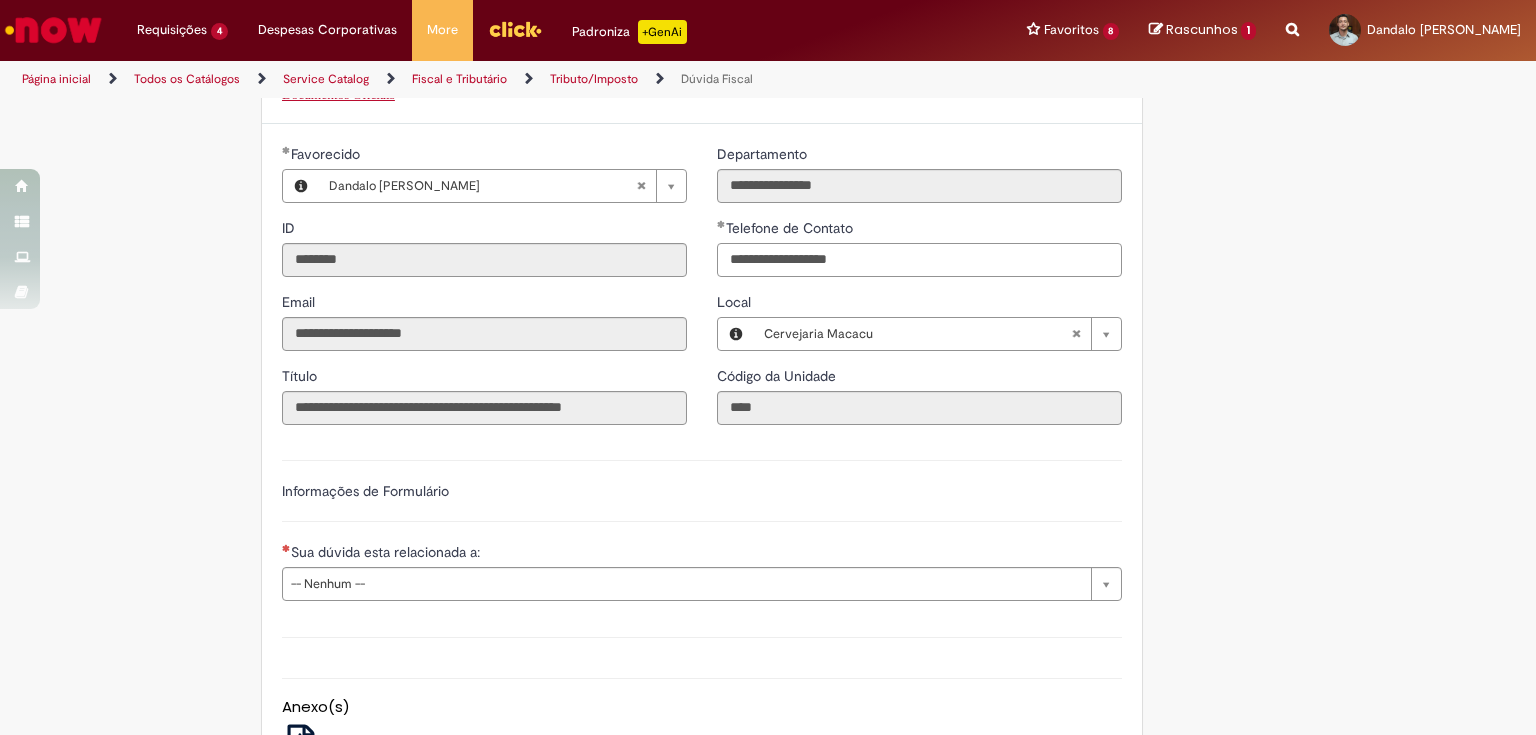 drag, startPoint x: 851, startPoint y: 336, endPoint x: 777, endPoint y: 338, distance: 74.02702 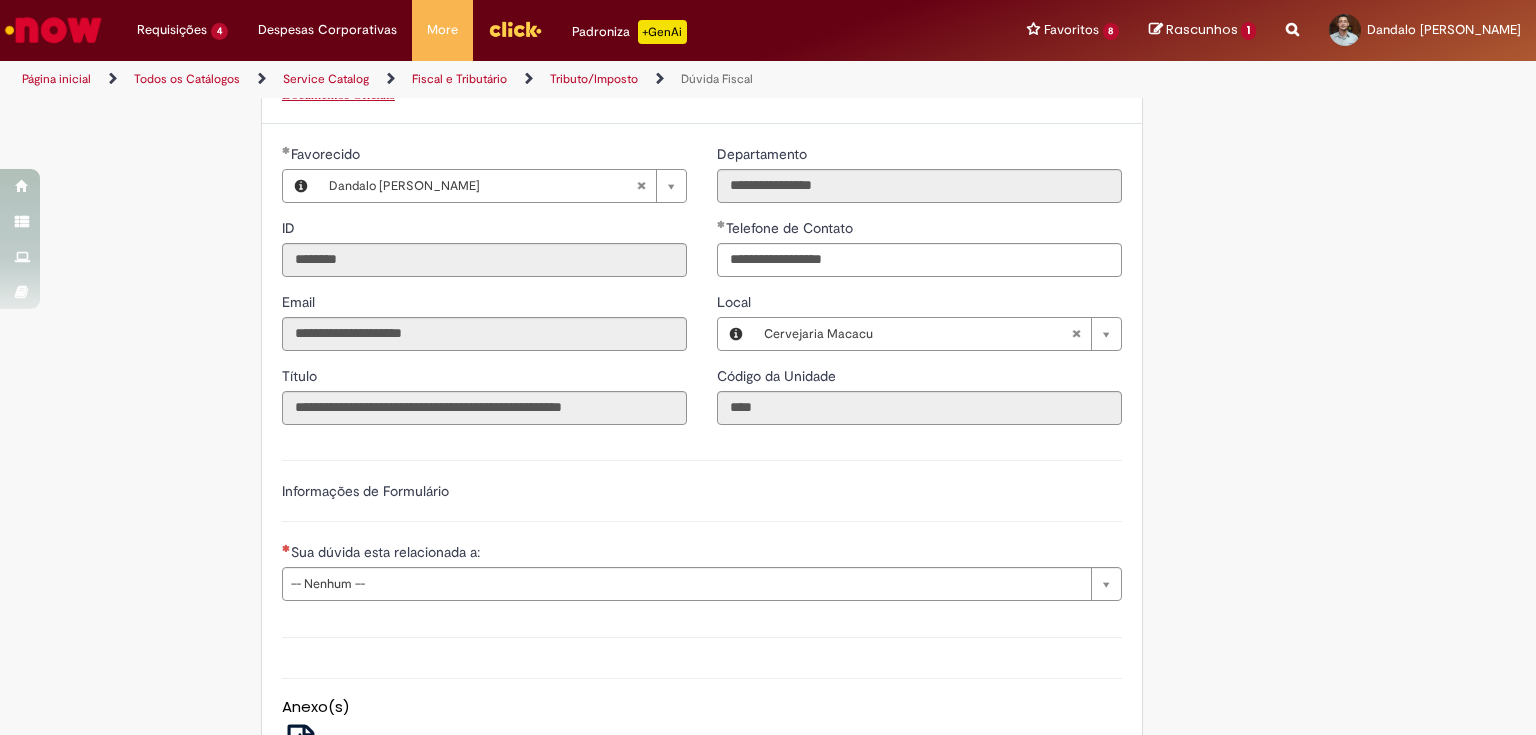 click on "Adicionar a Favoritos
Dúvida Fiscal
Este chamado tem a função de sanar qualquer dúvida ou situação que impacte na tributação de nossas operações.
Atenção:
Este chamado tem a função de sanar qualquer dúvida ou situação que impacte na tributação de nossas operações (ICMS; IPI; PIS e COFINS; FECOP; Substituição Tributária (Pauta, MVA ou CEST); Cancelamento, Complemento ou Correção de NF-e; Cenário de Emissão de NF-e (remessas diversas, operações com sinistro e ou devolução para fornecedor; Registro de NF-e; Divergência Contábil.
Este chamado  não é destinado
* Com o intuito de agilizar e ampliar seu conhecimento, consulte nossa Base de Conhecimento ou nossa página no  COLABORA . * * No adicione no TEAMS para receber informações importantes que impactam o cliente: Comunicações Consultivo - Impacto no Cliente! *
Documentos Oficiais   :" at bounding box center (768, 258) 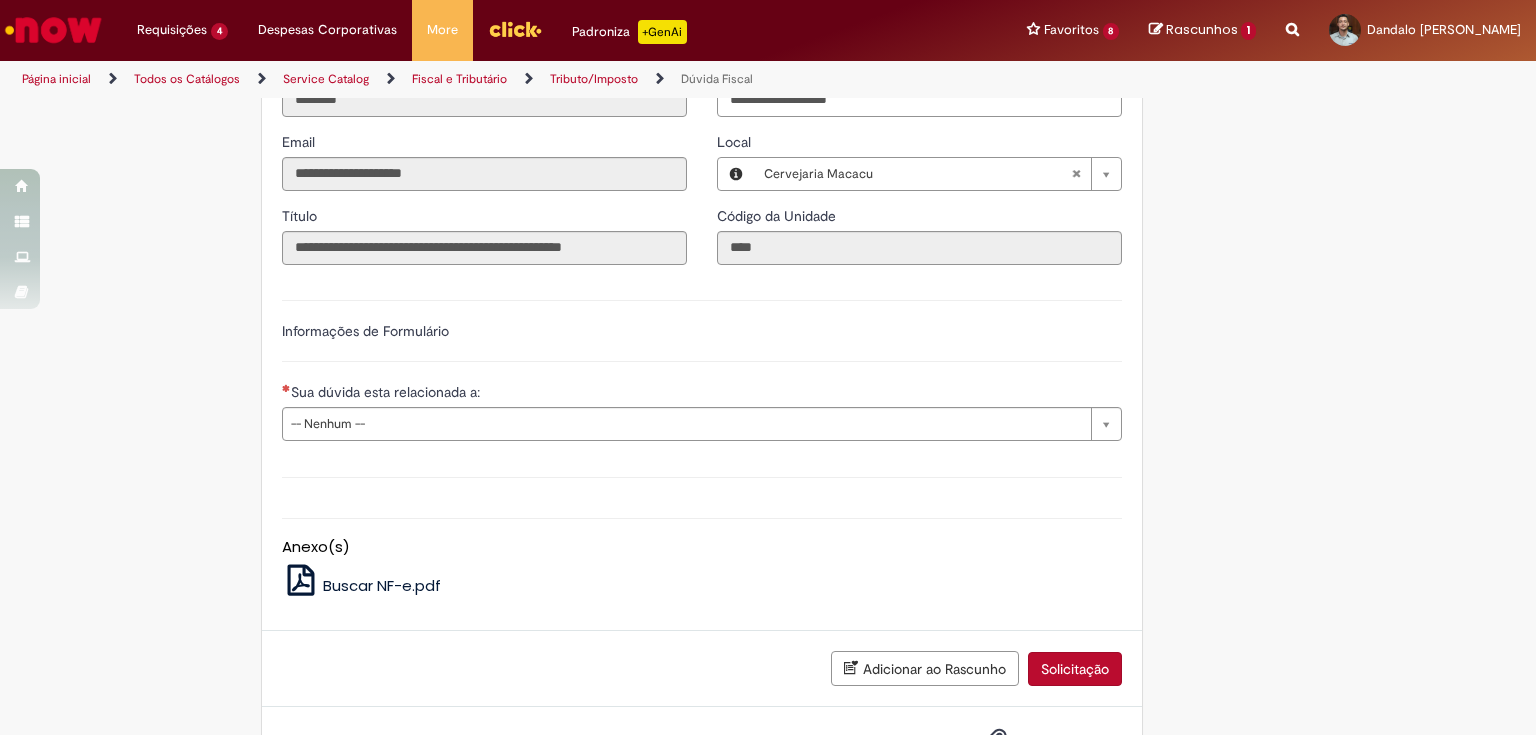 scroll, scrollTop: 800, scrollLeft: 0, axis: vertical 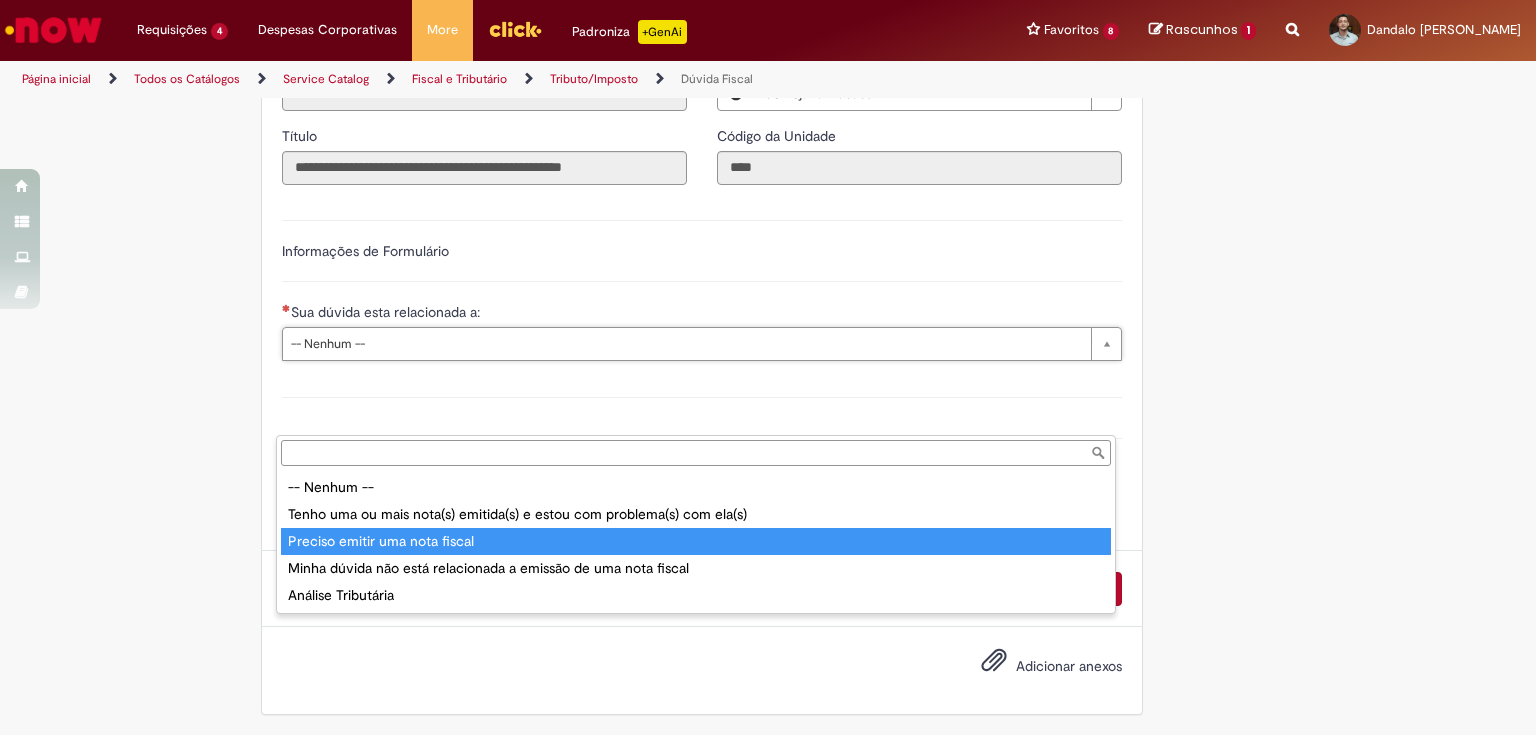 type on "**********" 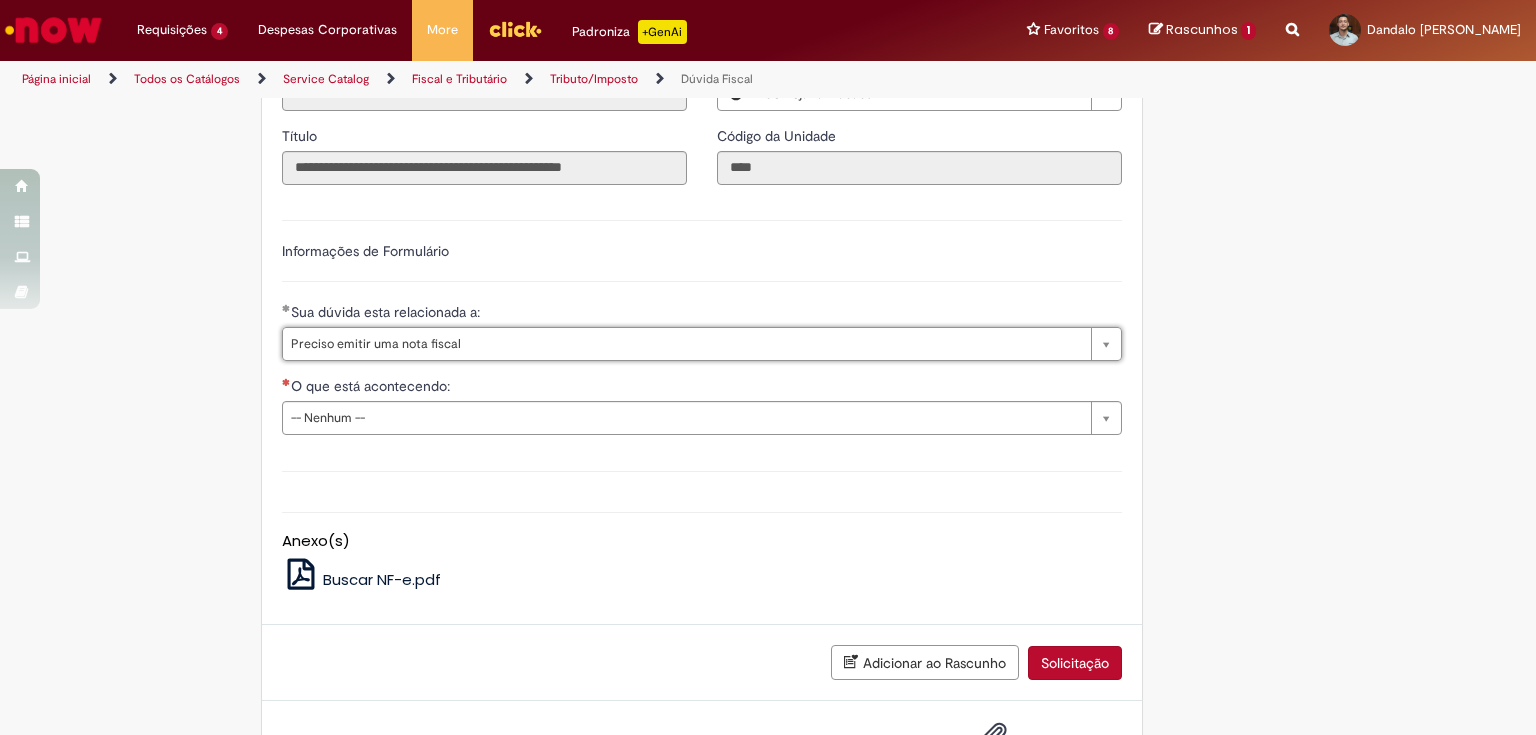 click on "Adicionar a Favoritos
Dúvida Fiscal
Este chamado tem a função de sanar qualquer dúvida ou situação que impacte na tributação de nossas operações.
Atenção:
Este chamado tem a função de sanar qualquer dúvida ou situação que impacte na tributação de nossas operações (ICMS; IPI; PIS e COFINS; FECOP; Substituição Tributária (Pauta, MVA ou CEST); Cancelamento, Complemento ou Correção de NF-e; Cenário de Emissão de NF-e (remessas diversas, operações com sinistro e ou devolução para fornecedor; Registro de NF-e; Divergência Contábil.
Este chamado  não é destinado
* Com o intuito de agilizar e ampliar seu conhecimento, consulte nossa Base de Conhecimento ou nossa página no  COLABORA . * * No adicione no TEAMS para receber informações importantes que impactam o cliente: Comunicações Consultivo - Impacto no Cliente! *
Documentos Oficiais   :" at bounding box center (768, 55) 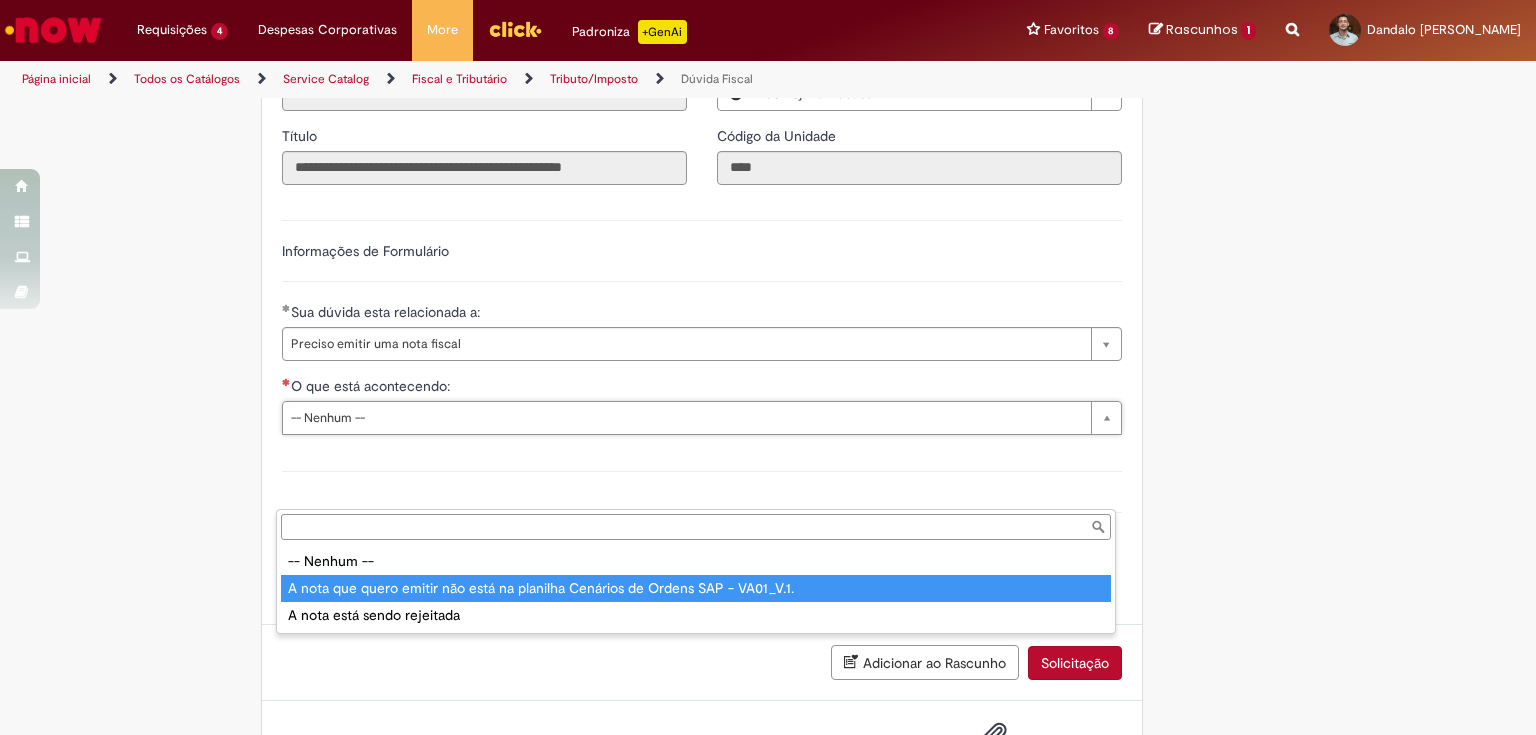 type on "**********" 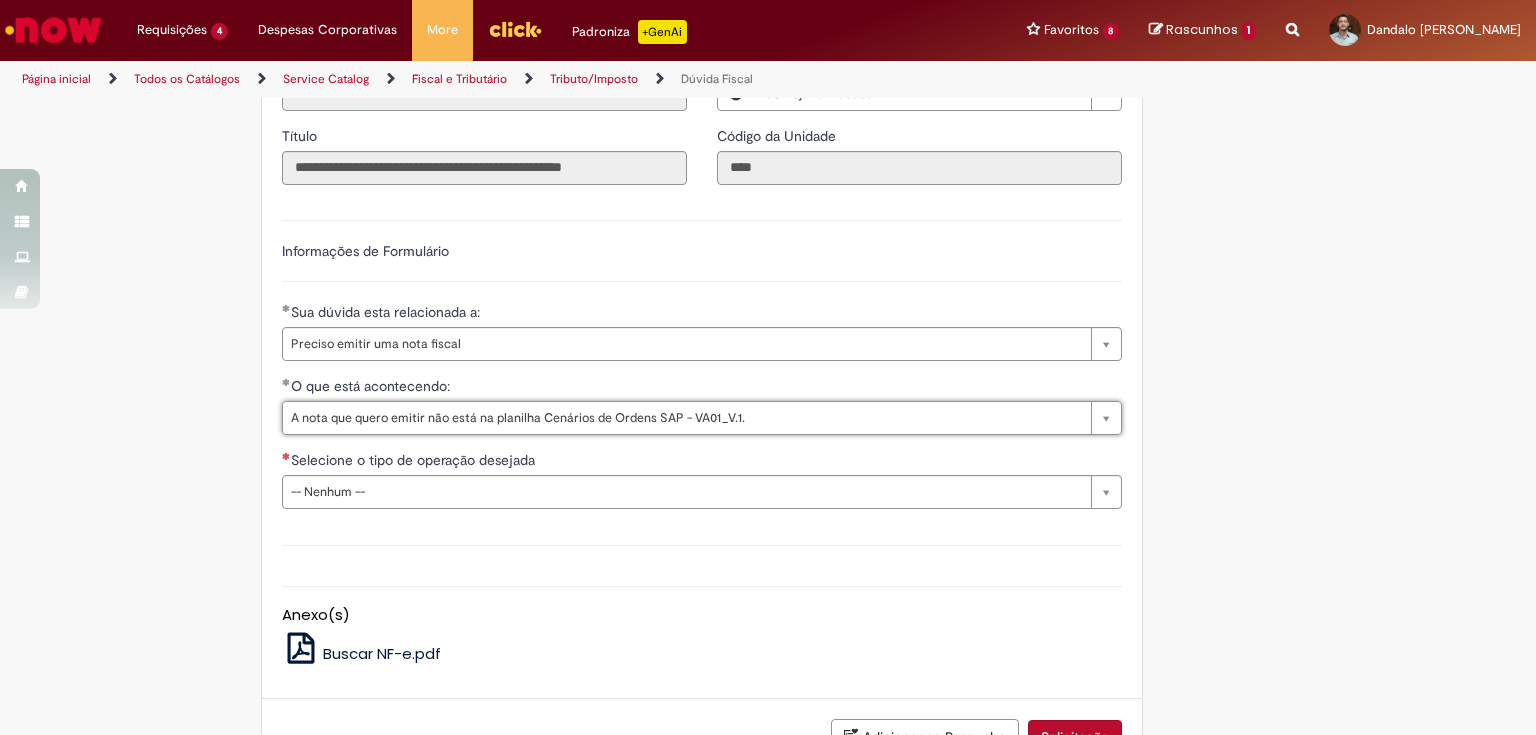 click on "Adicionar a Favoritos
Dúvida Fiscal
Este chamado tem a função de sanar qualquer dúvida ou situação que impacte na tributação de nossas operações.
Atenção:
Este chamado tem a função de sanar qualquer dúvida ou situação que impacte na tributação de nossas operações (ICMS; IPI; PIS e COFINS; FECOP; Substituição Tributária (Pauta, MVA ou CEST); Cancelamento, Complemento ou Correção de NF-e; Cenário de Emissão de NF-e (remessas diversas, operações com sinistro e ou devolução para fornecedor; Registro de NF-e; Divergência Contábil.
Este chamado  não é destinado
* Com o intuito de agilizar e ampliar seu conhecimento, consulte nossa Base de Conhecimento ou nossa página no  COLABORA . * * No adicione no TEAMS para receber informações importantes que impactam o cliente: Comunicações Consultivo - Impacto no Cliente! *
Documentos Oficiais   :" at bounding box center (768, 92) 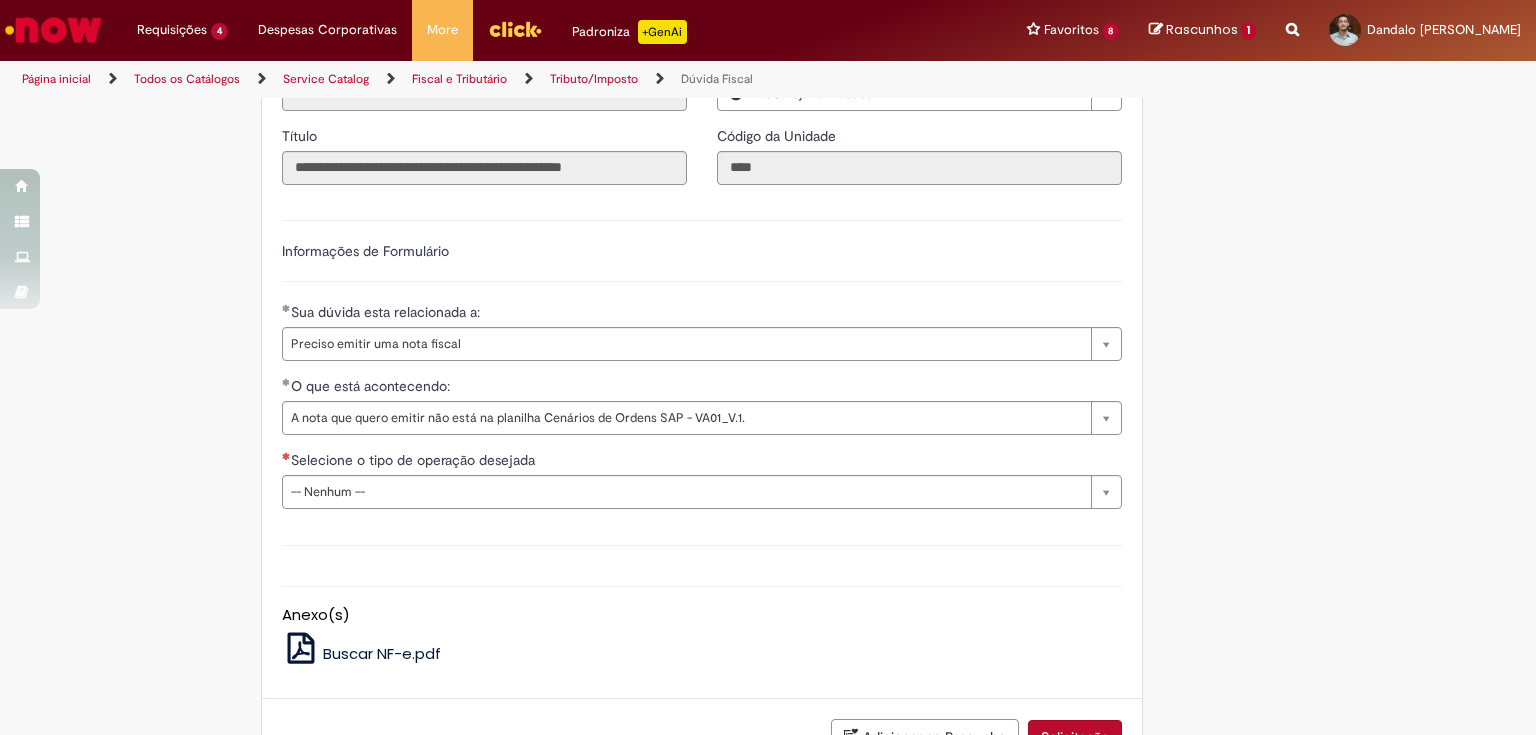 scroll, scrollTop: 960, scrollLeft: 0, axis: vertical 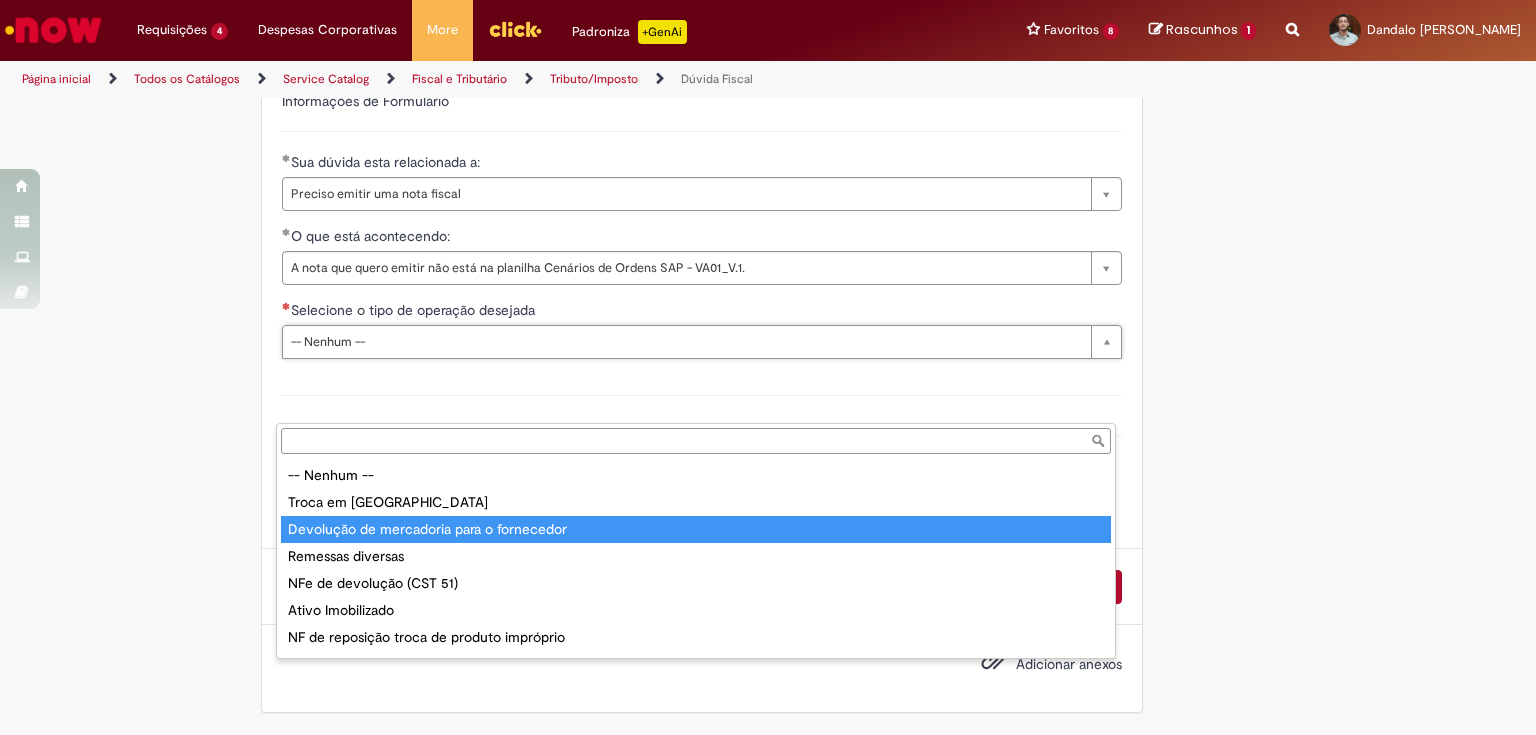 type on "**********" 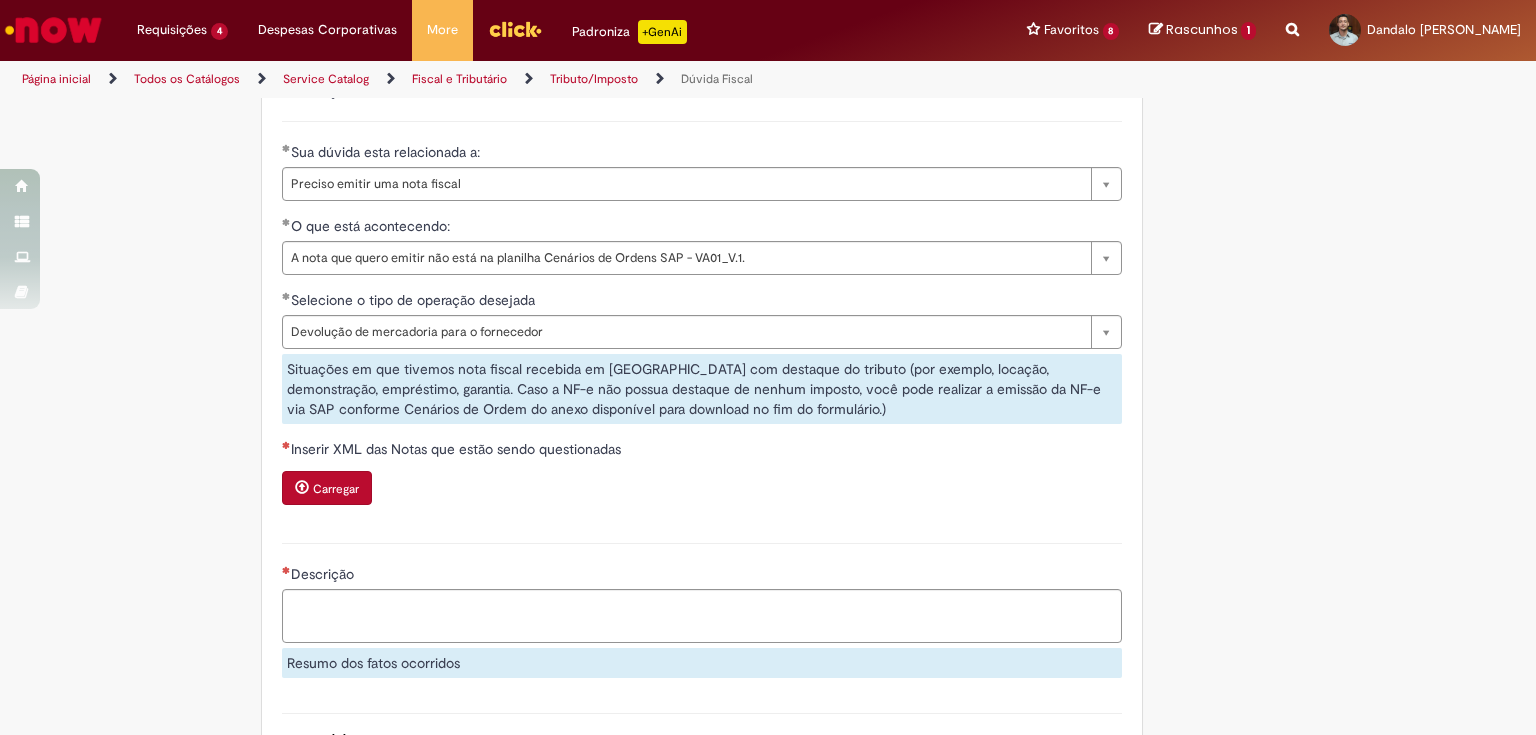 click on "Adicionar a Favoritos
Dúvida Fiscal
Este chamado tem a função de sanar qualquer dúvida ou situação que impacte na tributação de nossas operações.
Atenção:
Este chamado tem a função de sanar qualquer dúvida ou situação que impacte na tributação de nossas operações (ICMS; IPI; PIS e COFINS; FECOP; Substituição Tributária (Pauta, MVA ou CEST); Cancelamento, Complemento ou Correção de NF-e; Cenário de Emissão de NF-e (remessas diversas, operações com sinistro e ou devolução para fornecedor; Registro de NF-e; Divergência Contábil.
Este chamado  não é destinado
* Com o intuito de agilizar e ampliar seu conhecimento, consulte nossa Base de Conhecimento ou nossa página no  COLABORA . * * No adicione no TEAMS para receber informações importantes que impactam o cliente: Comunicações Consultivo - Impacto no Cliente! *
Documentos Oficiais   :" at bounding box center (768, 75) 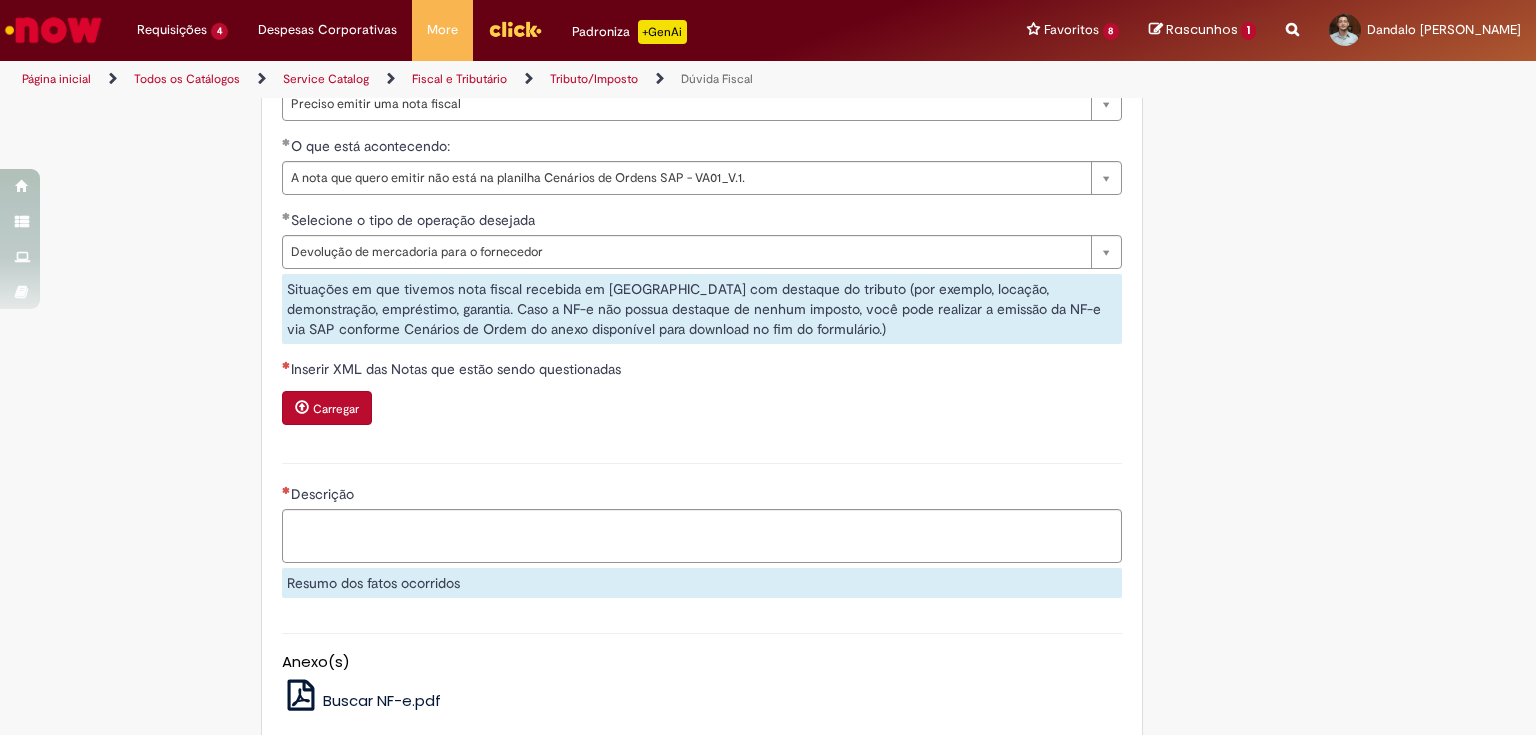 scroll, scrollTop: 1120, scrollLeft: 0, axis: vertical 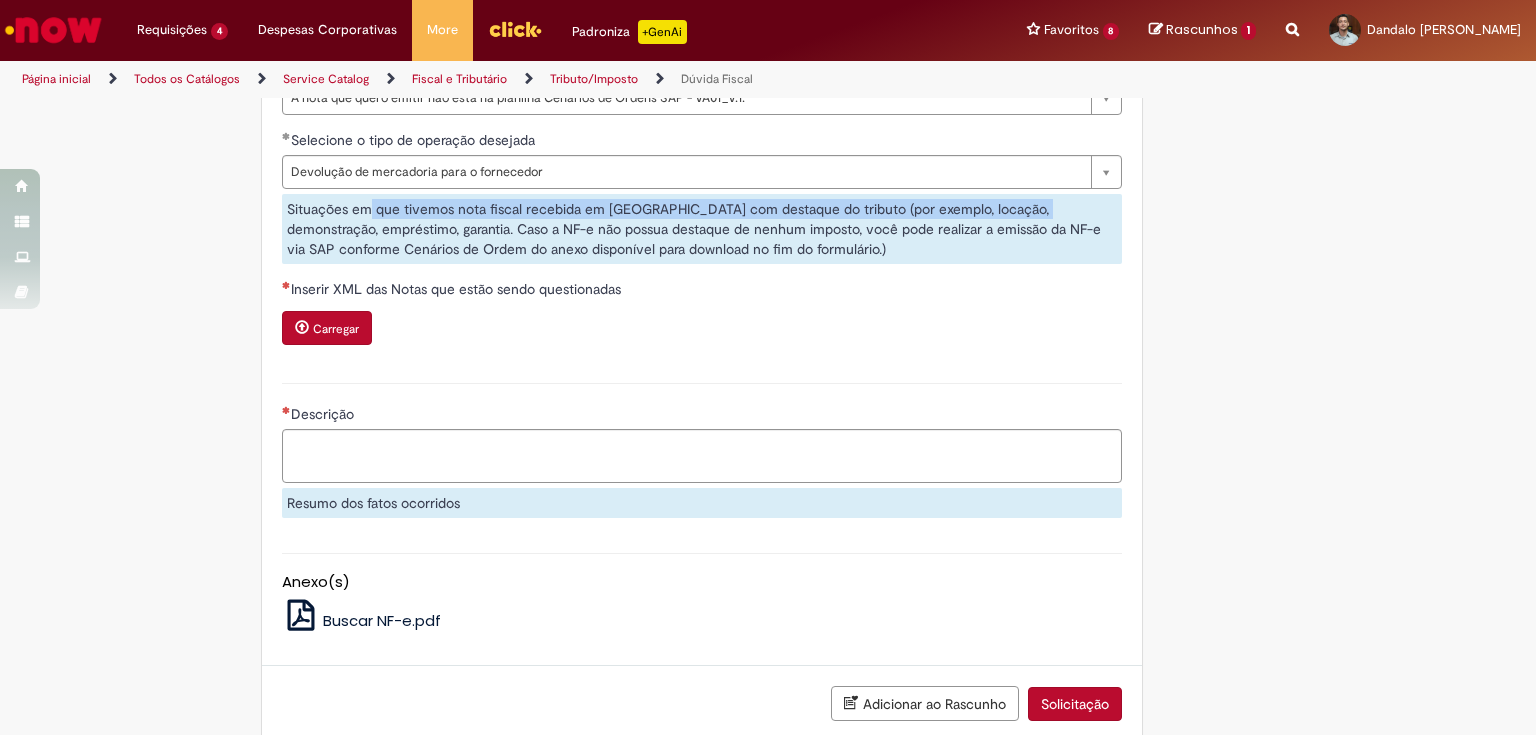 drag, startPoint x: 361, startPoint y: 286, endPoint x: 1032, endPoint y: 284, distance: 671.003 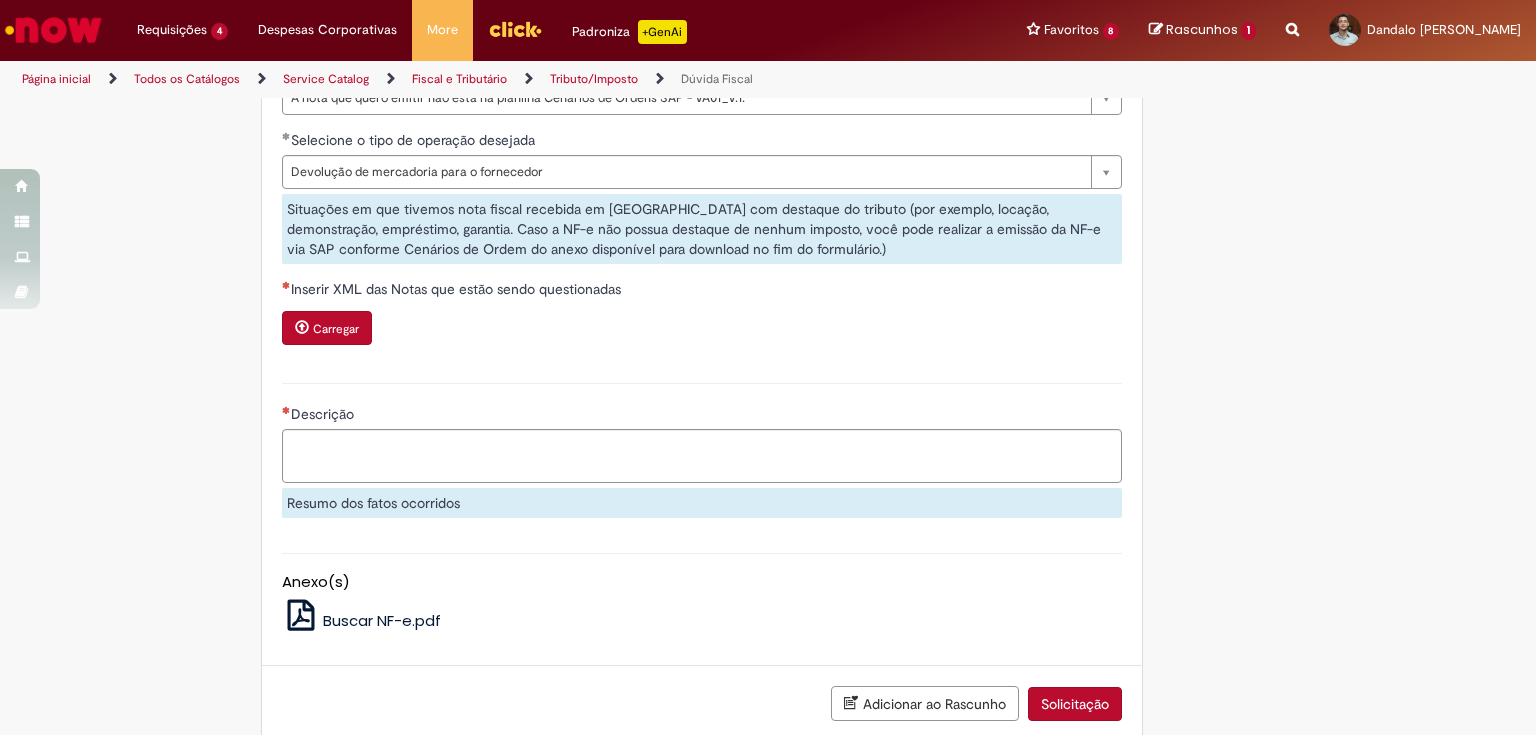 click on "Carregar" at bounding box center [336, 329] 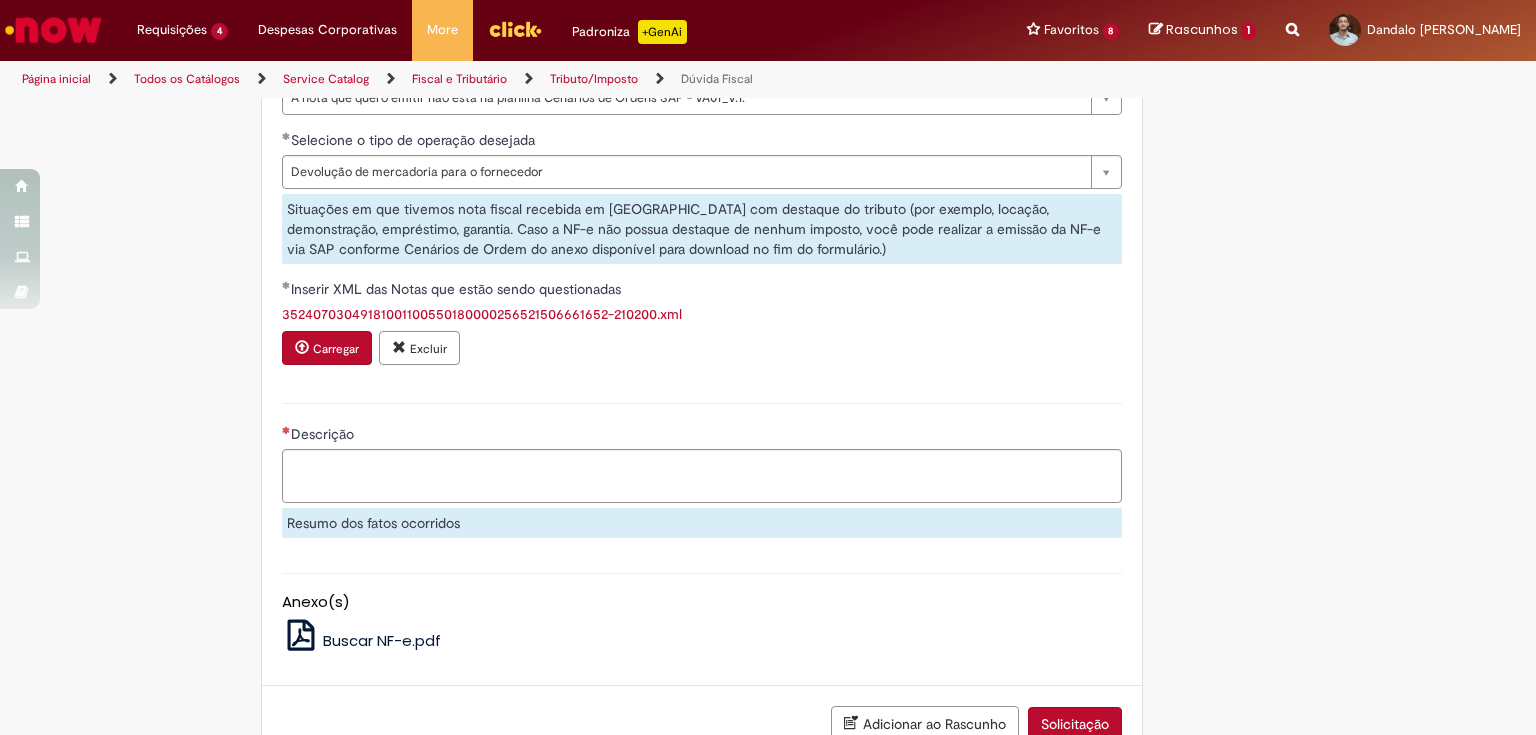 click on "Carregar" at bounding box center [336, 349] 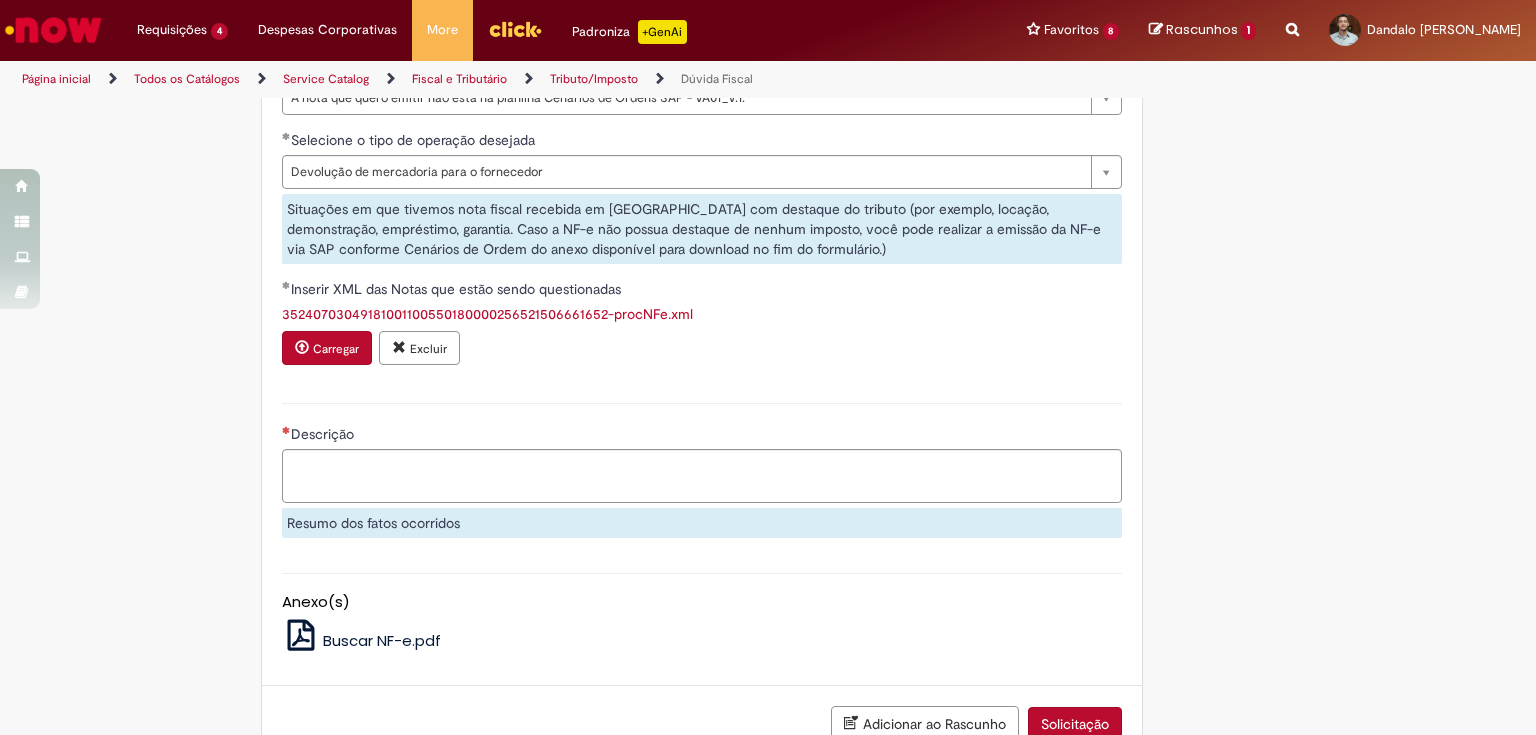 click on "35240703049181001100550180000256521506661652-procNFe.xml
Carregar
Excluir" at bounding box center [702, 336] 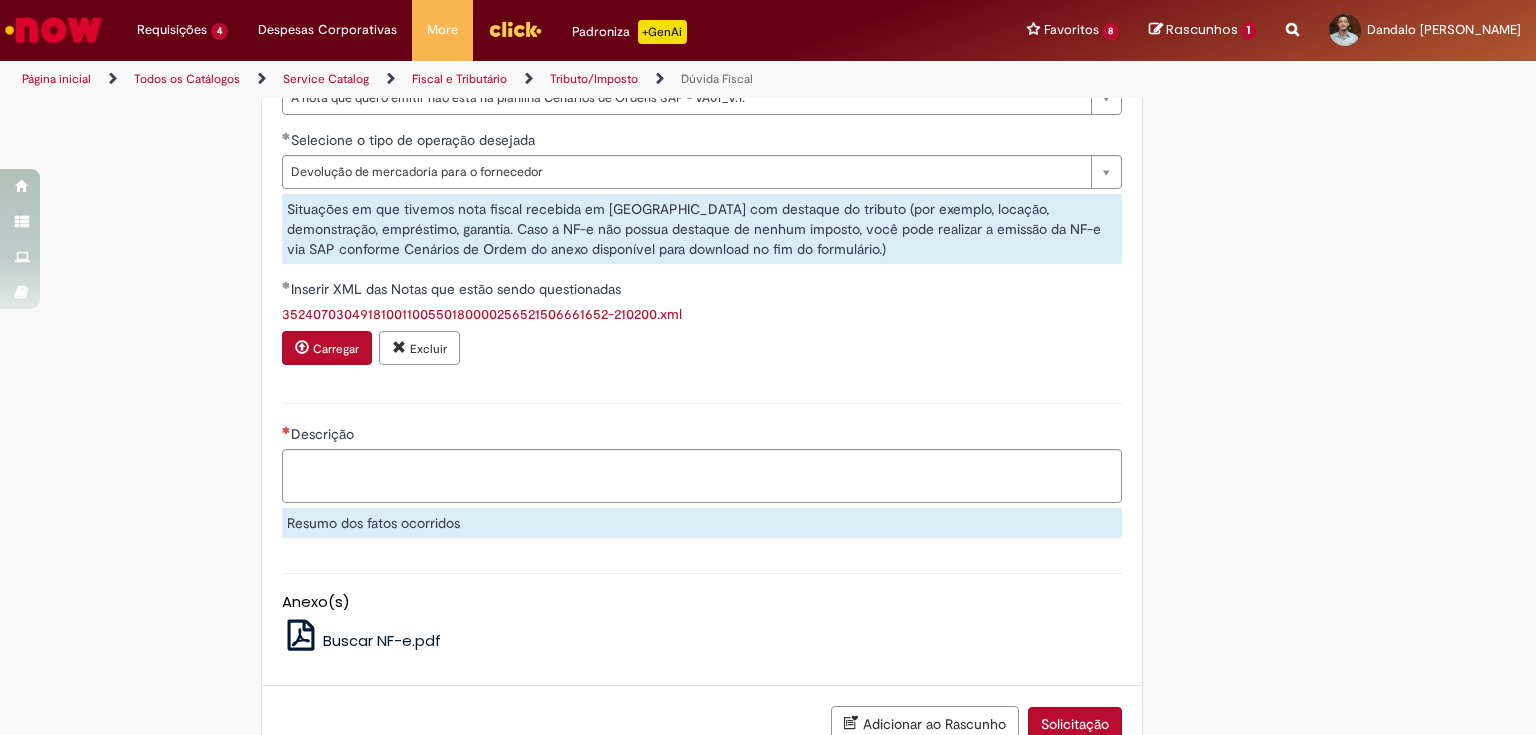 click on "Carregar
Excluir" at bounding box center (702, 350) 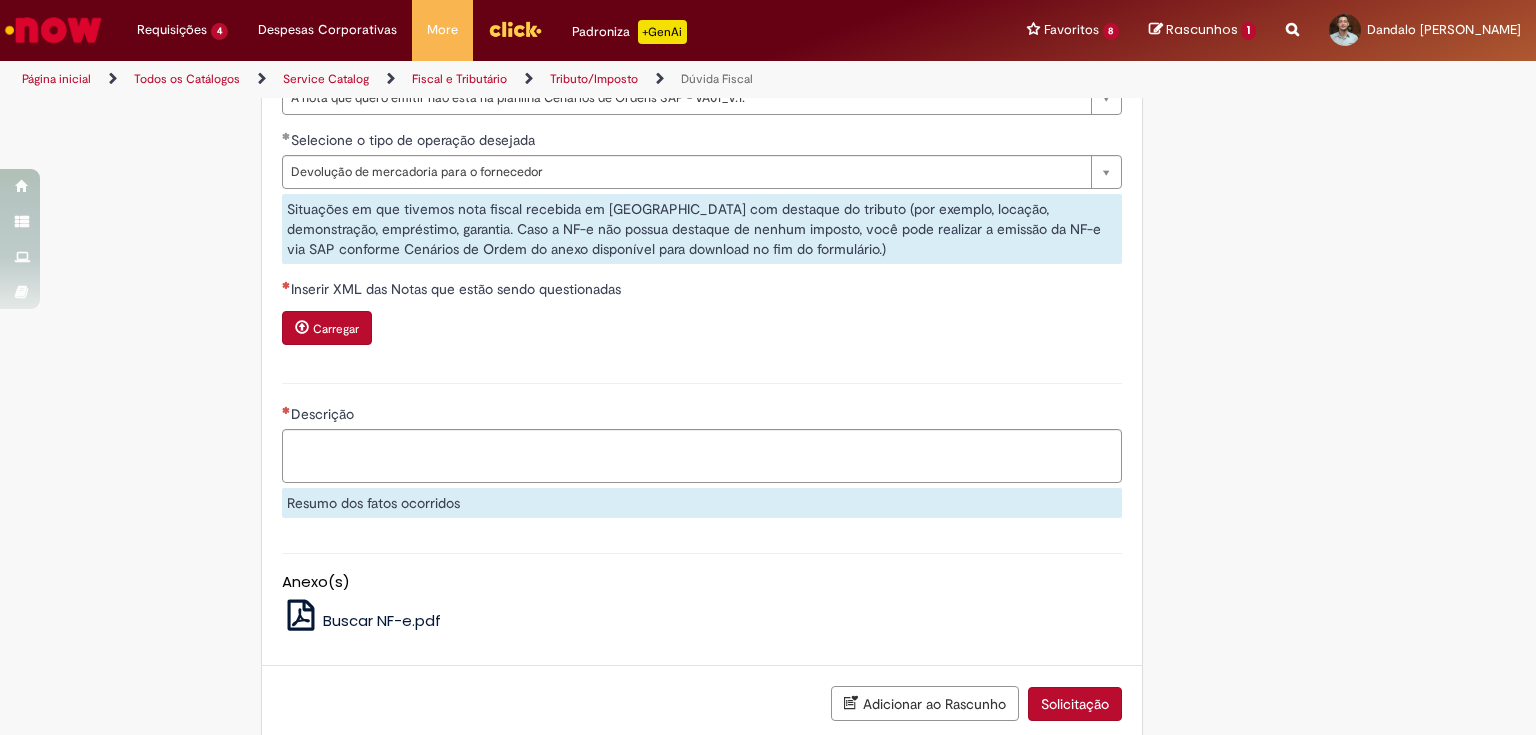 click on "Carregar" at bounding box center (336, 329) 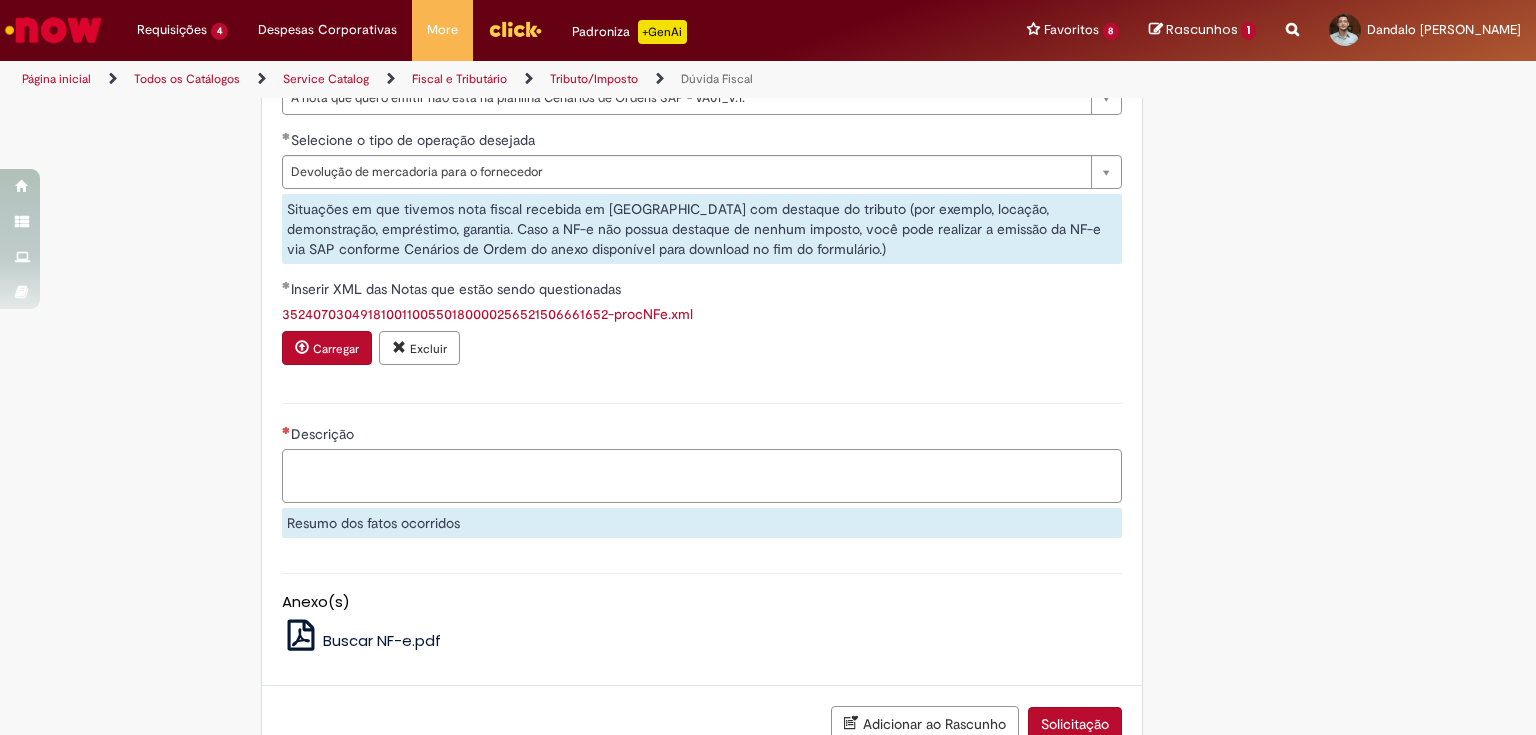click on "Descrição" at bounding box center [702, 476] 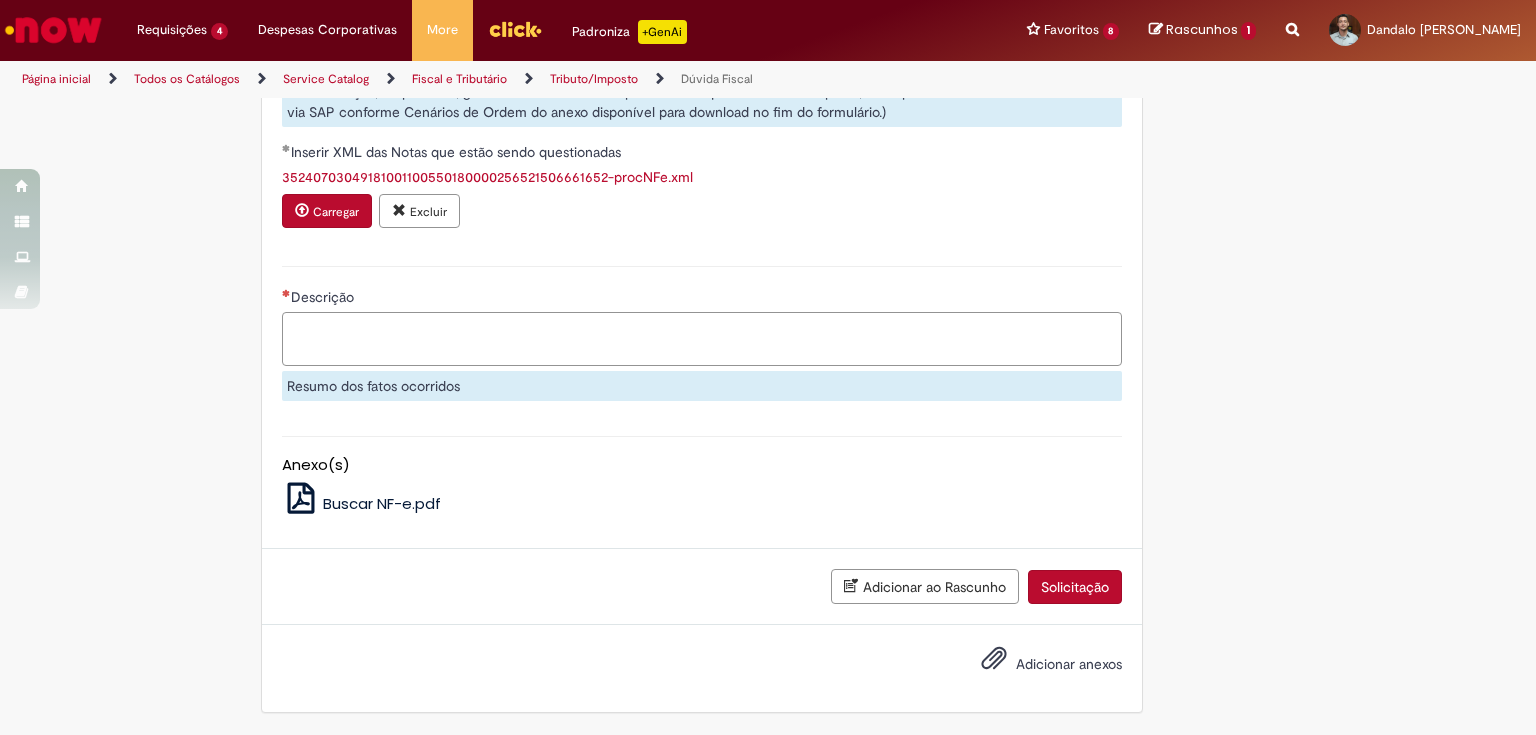 scroll, scrollTop: 1332, scrollLeft: 0, axis: vertical 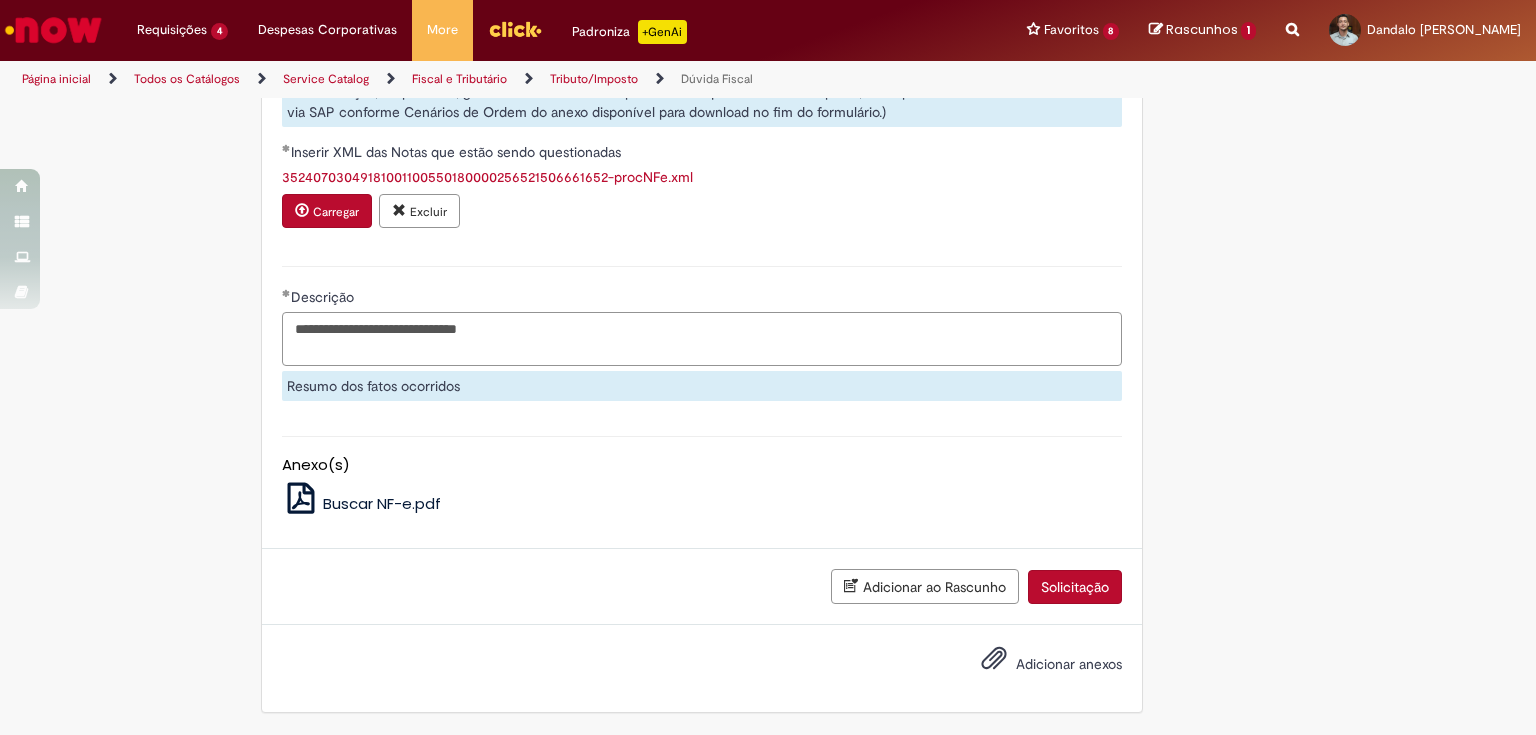 click on "**********" at bounding box center [702, 339] 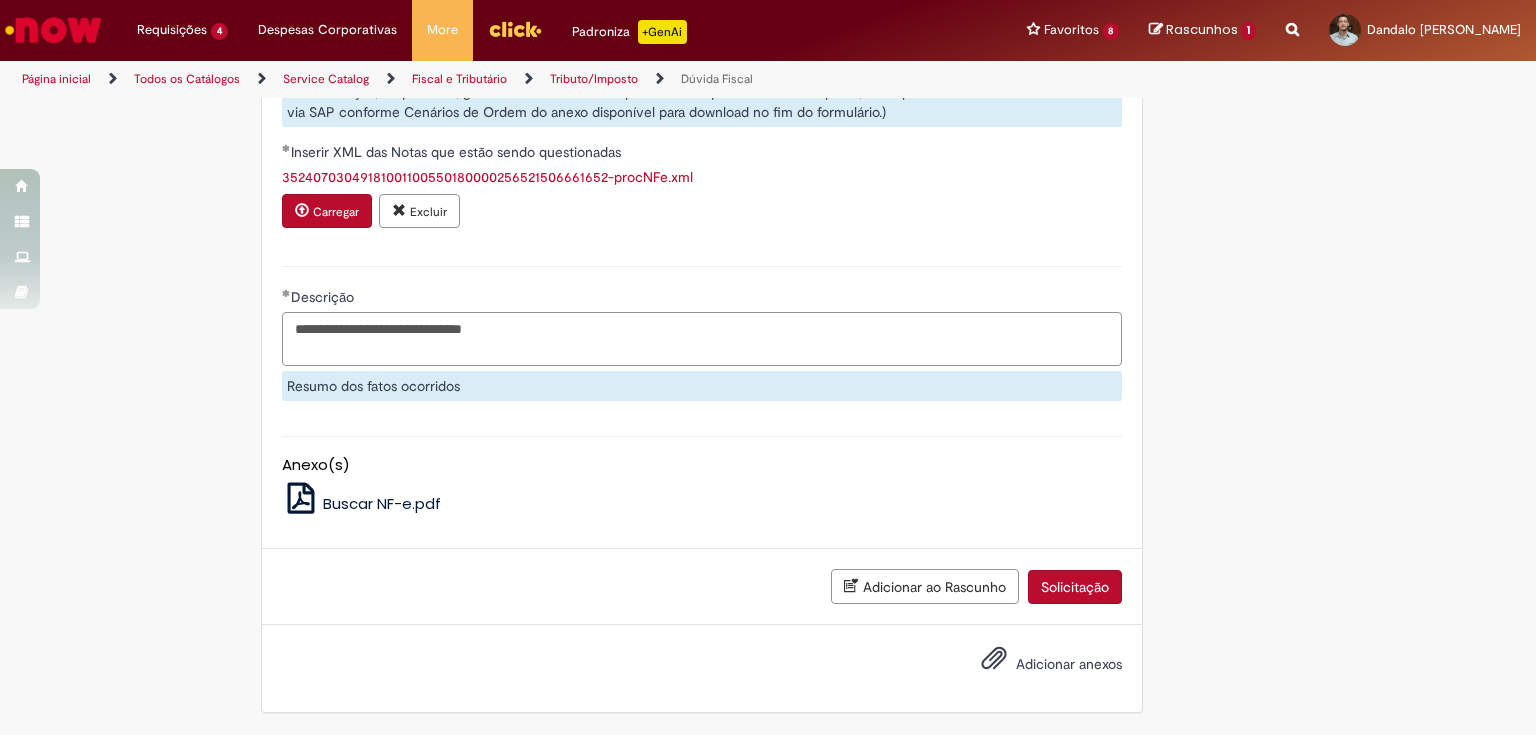 click on "**********" at bounding box center [702, 339] 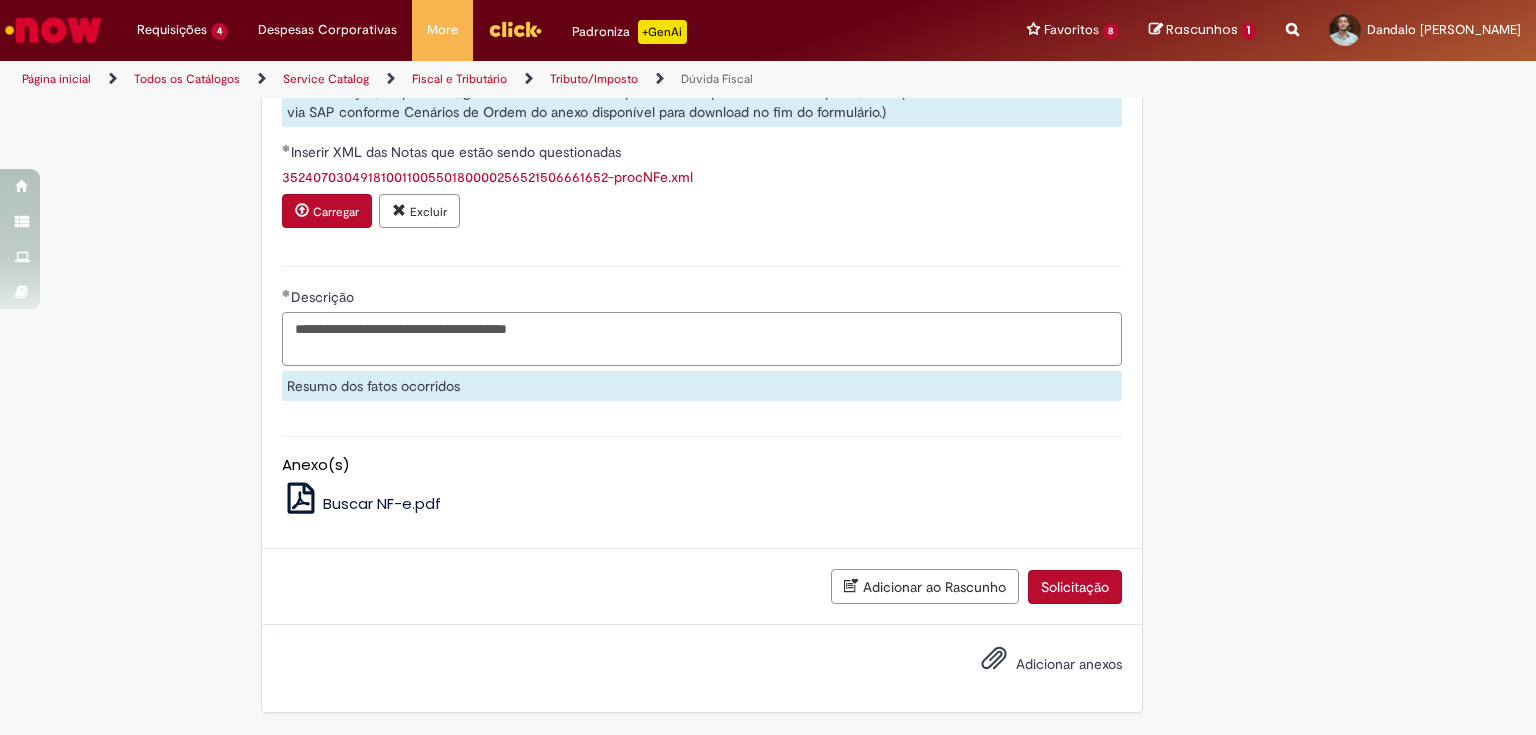 click on "**********" at bounding box center (702, 339) 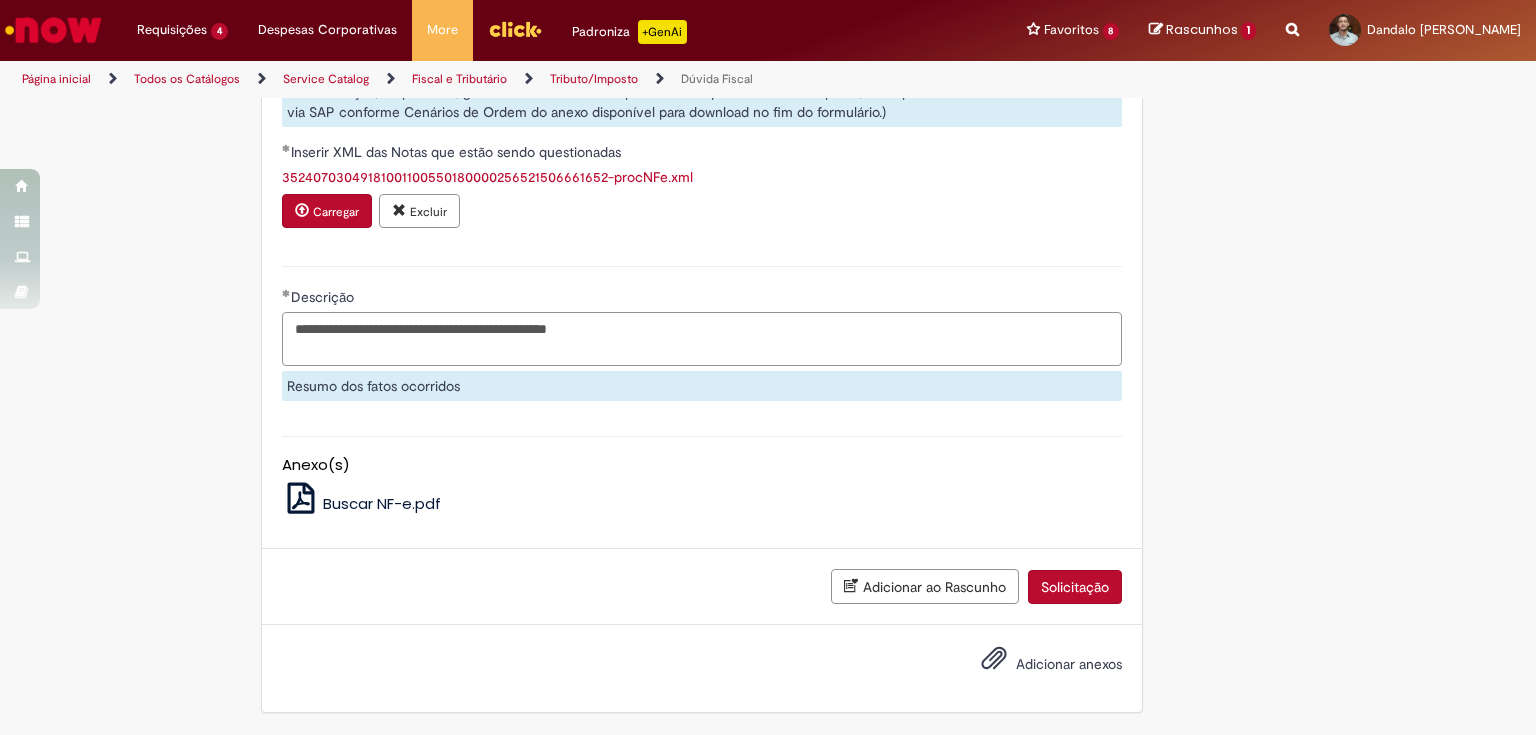 click on "**********" at bounding box center [702, 339] 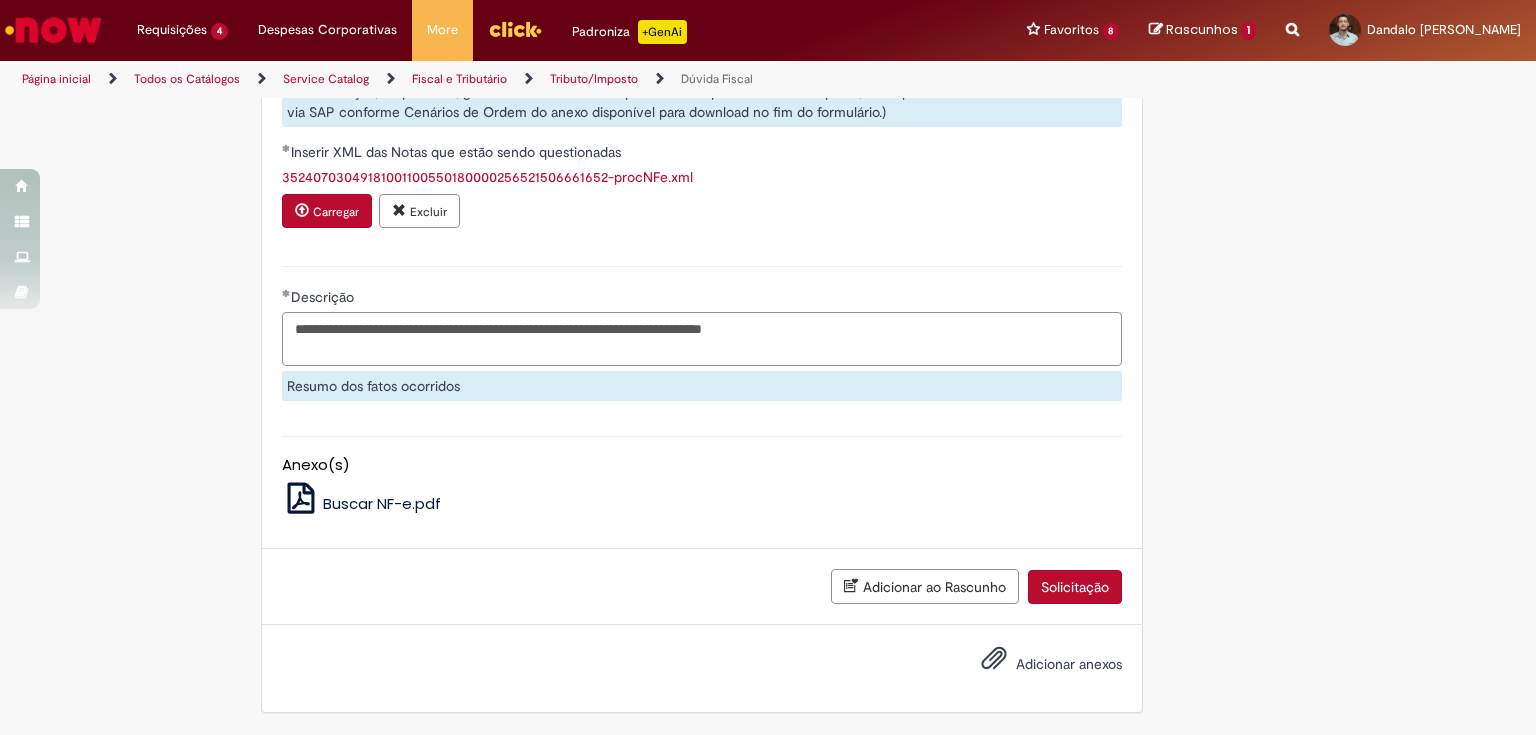 click on "**********" at bounding box center (702, 339) 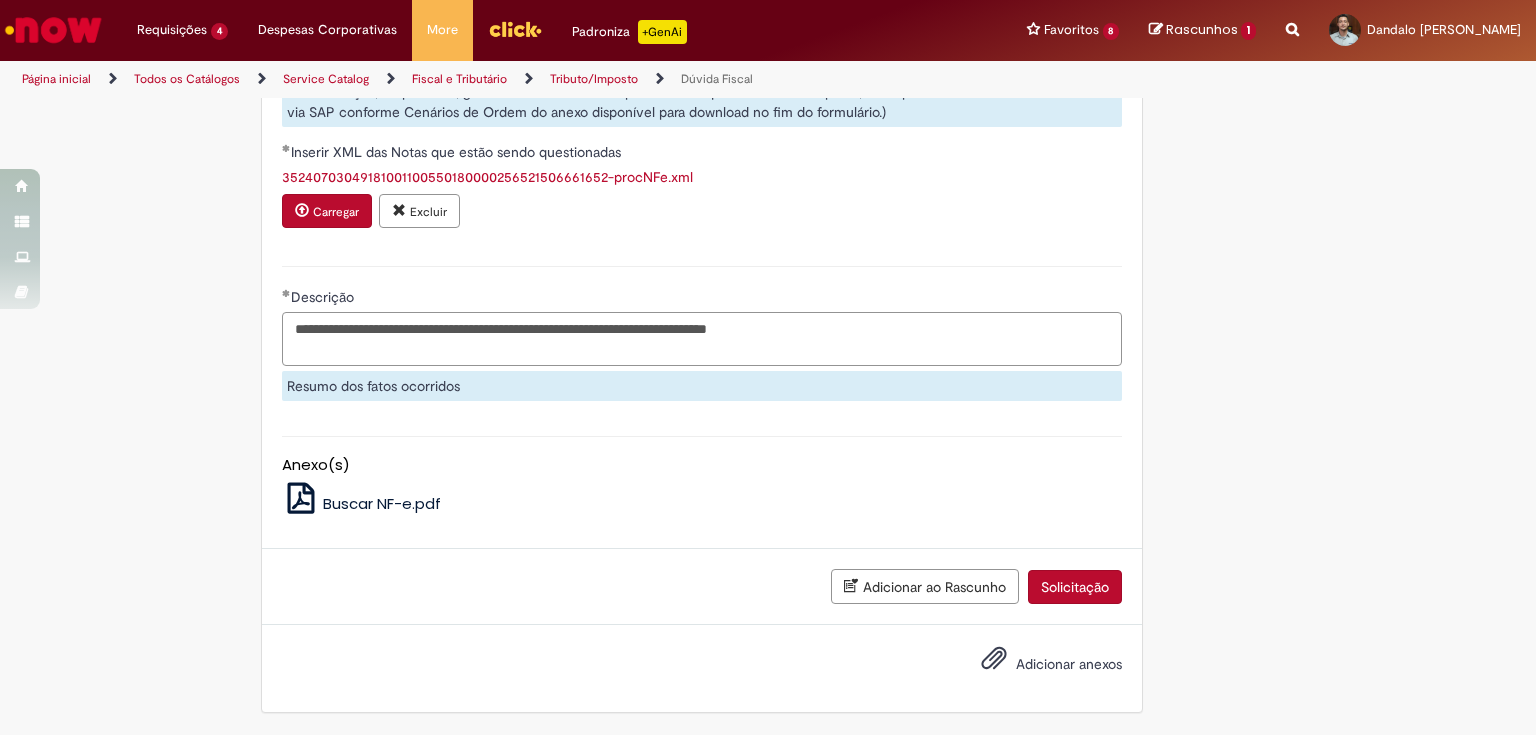 click on "**********" at bounding box center (702, 339) 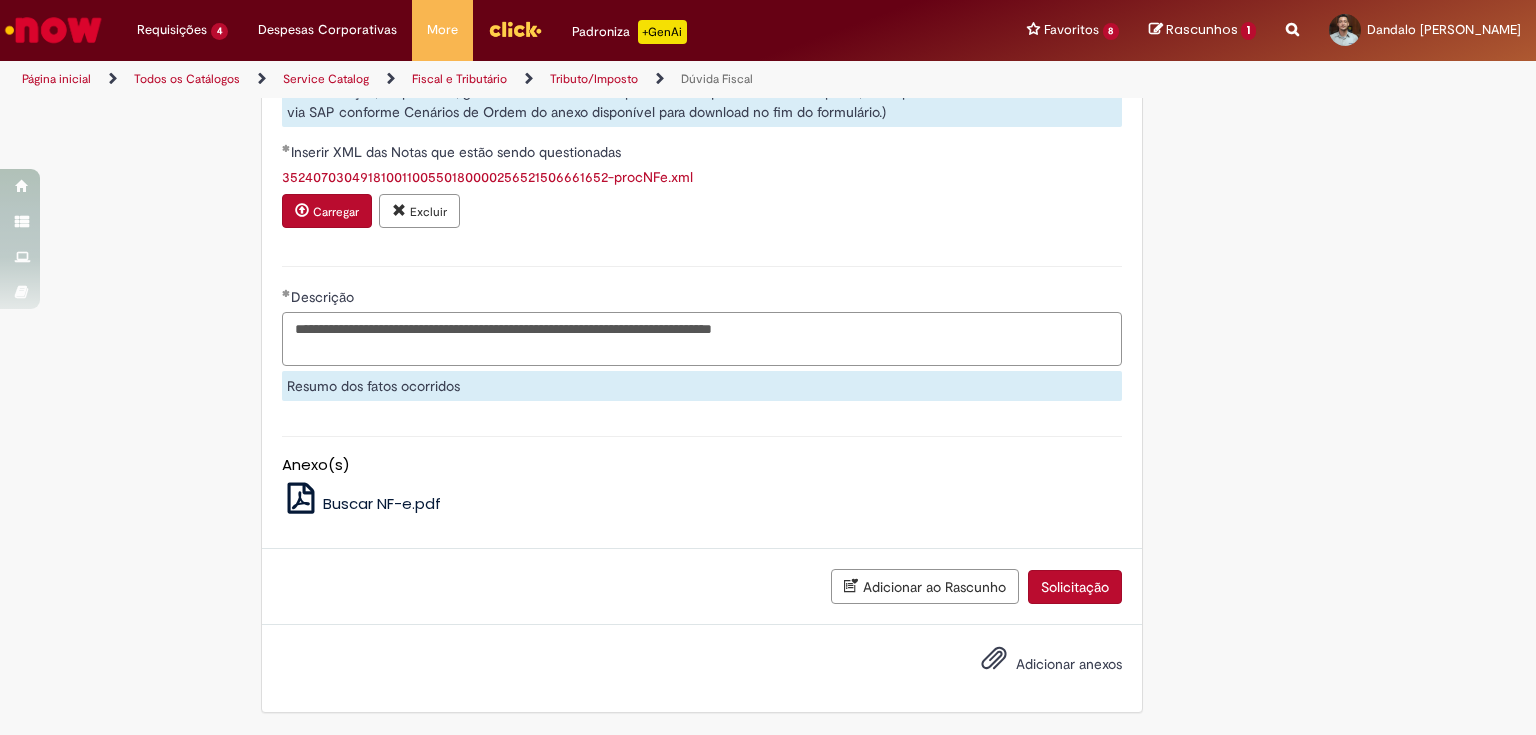 click on "**********" at bounding box center [702, 339] 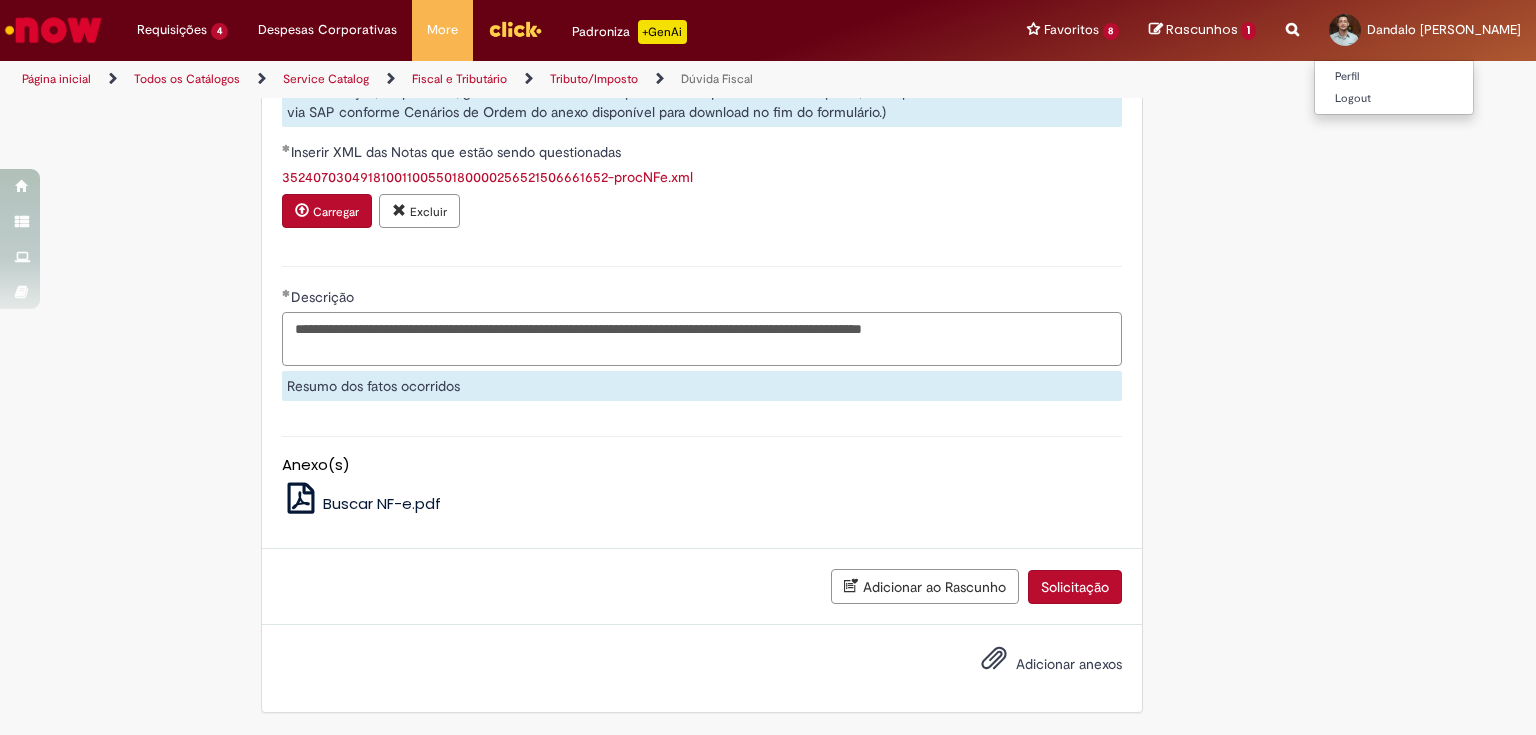 type on "**********" 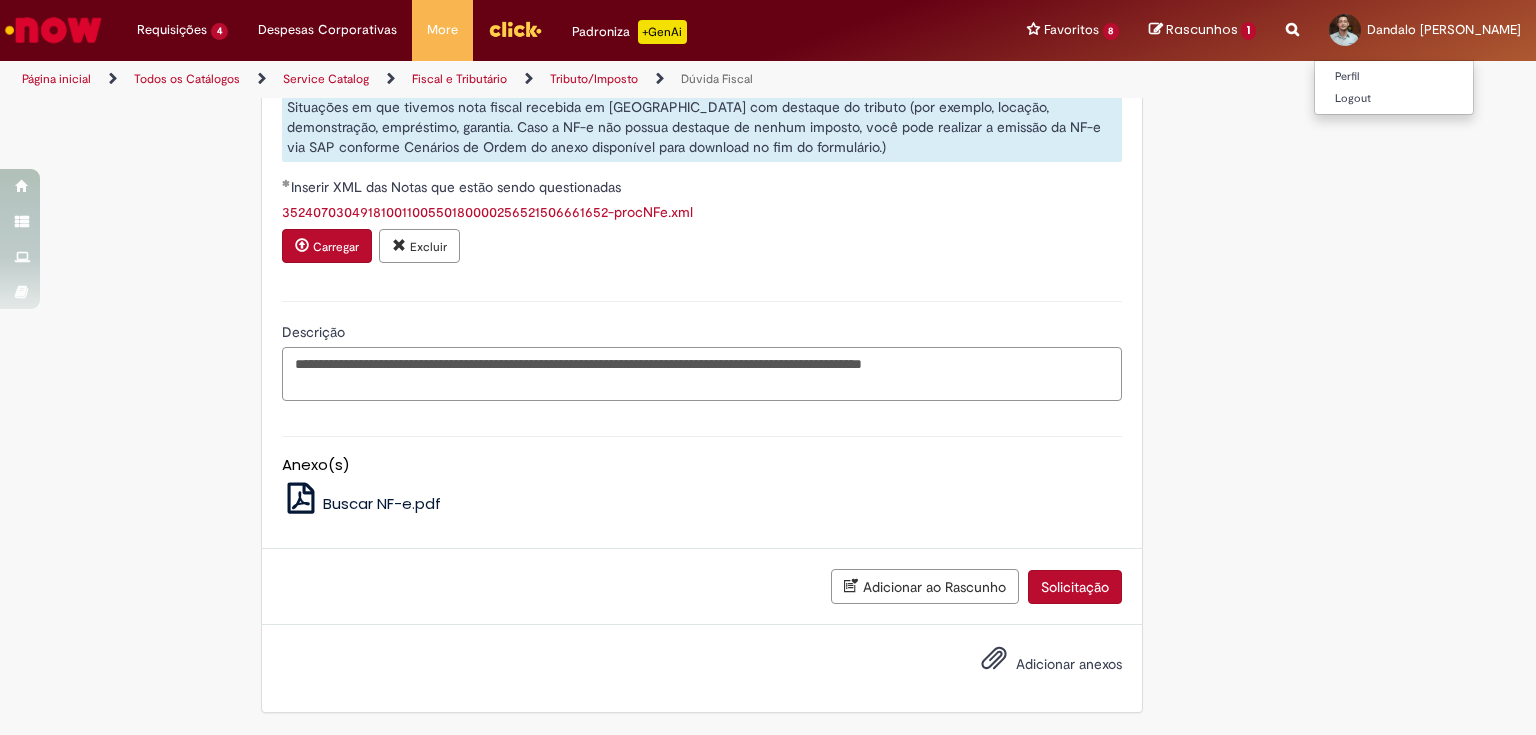 scroll, scrollTop: 1297, scrollLeft: 0, axis: vertical 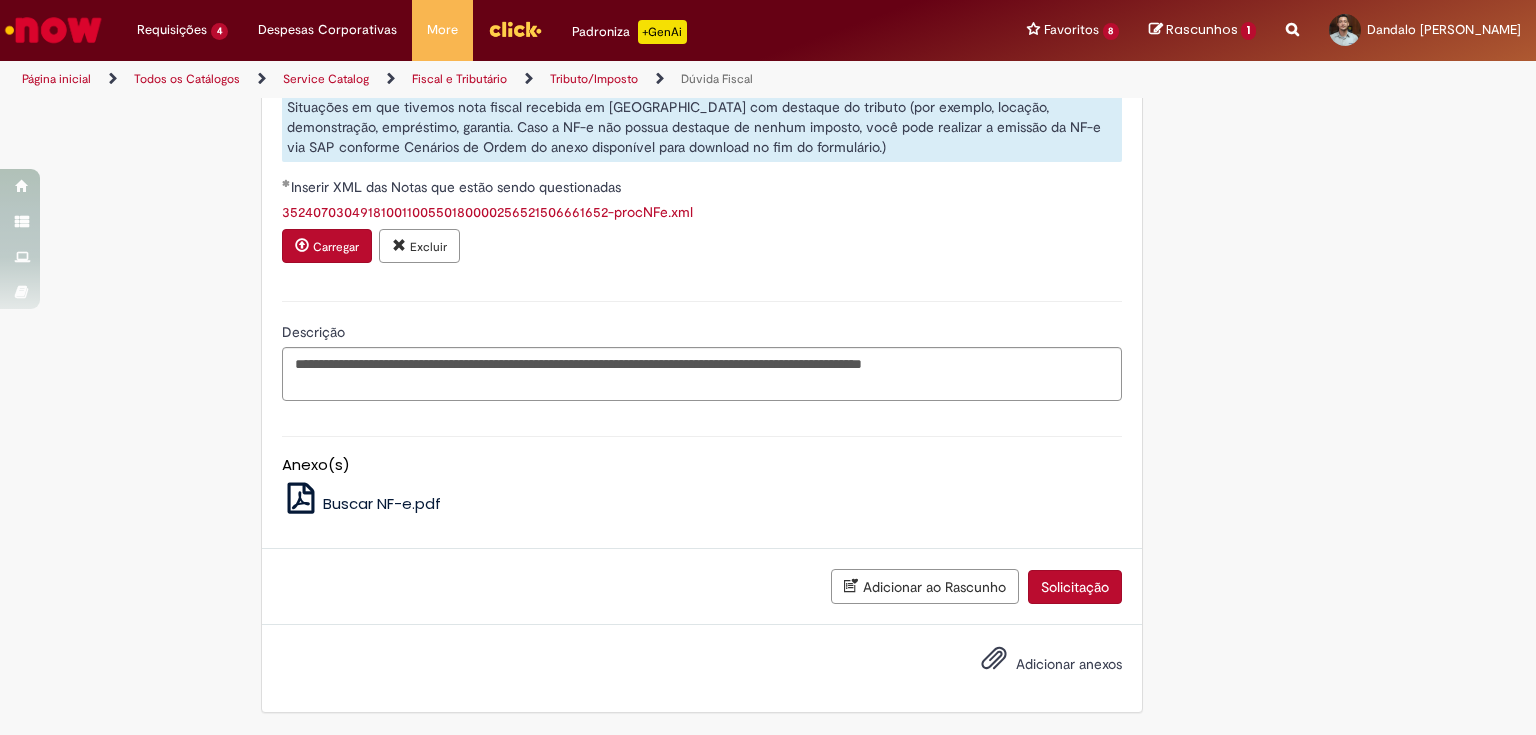 click on "Adicionar anexos" at bounding box center [1069, 665] 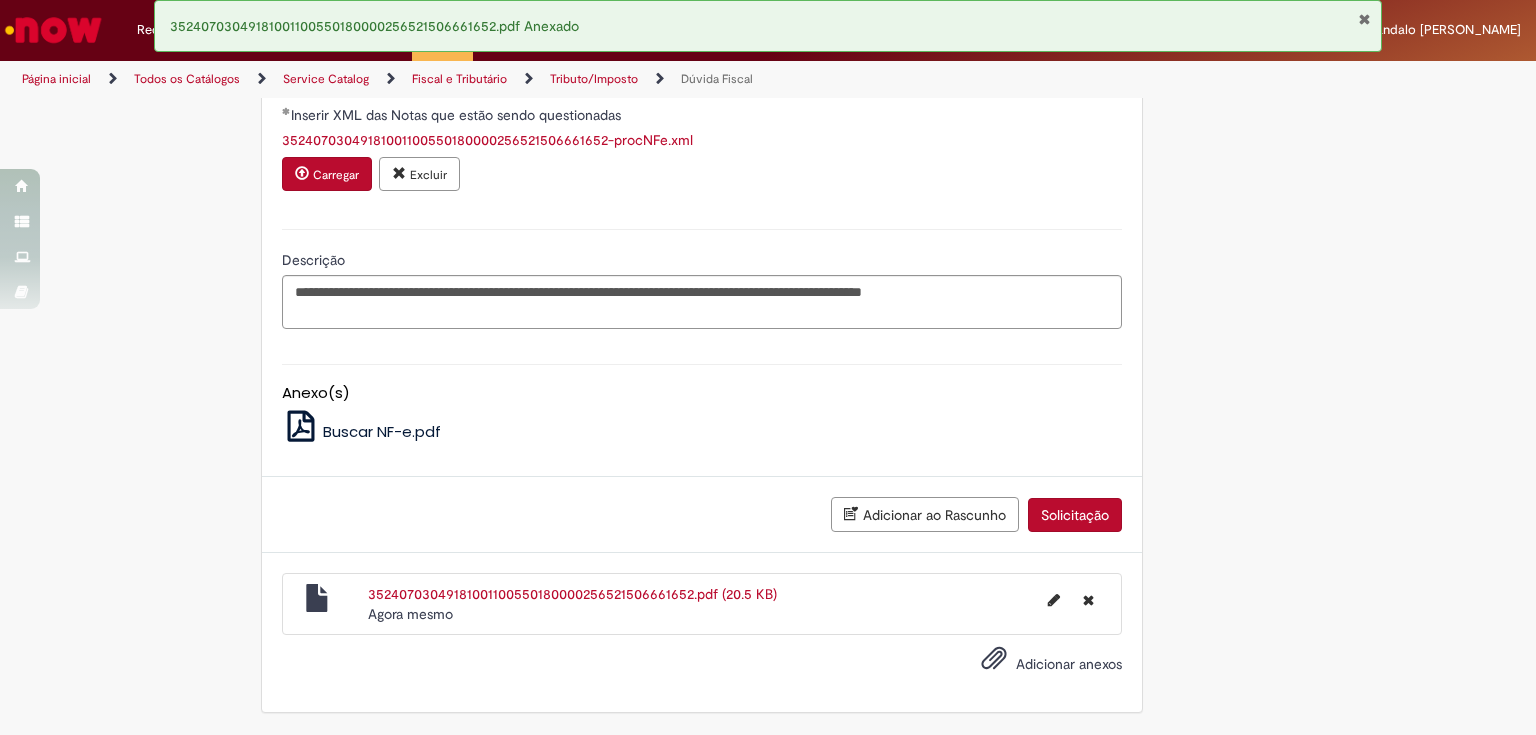 scroll, scrollTop: 1368, scrollLeft: 0, axis: vertical 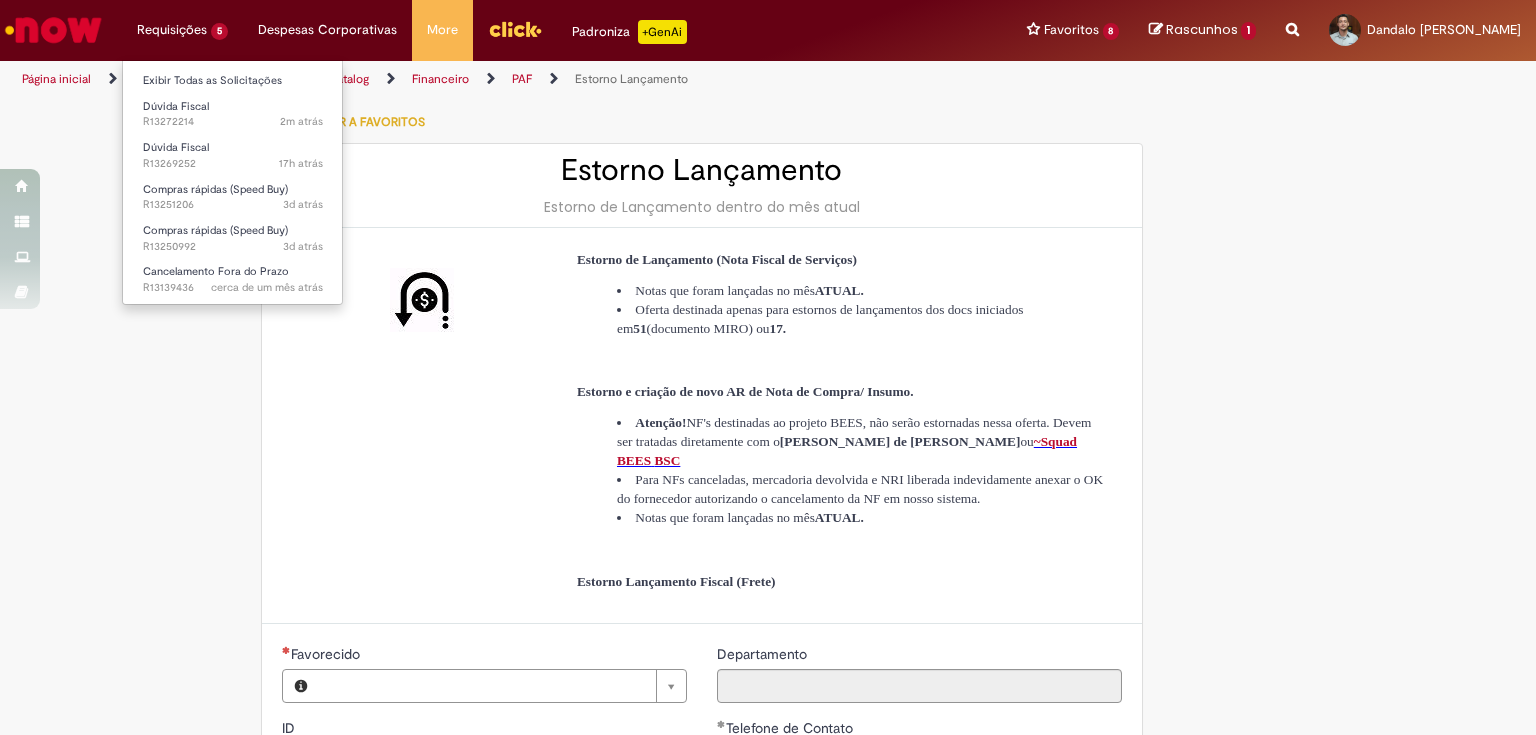 type on "********" 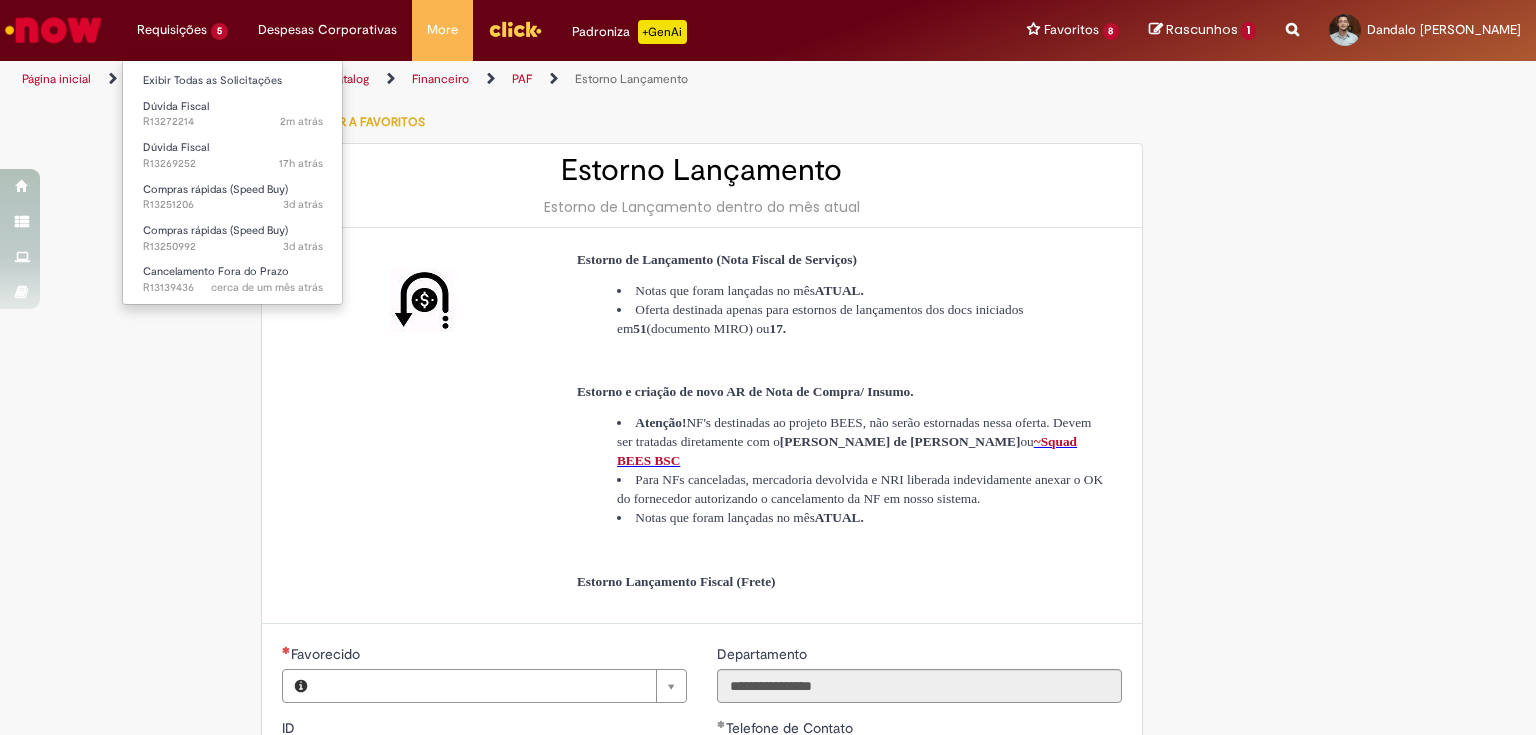 type on "**********" 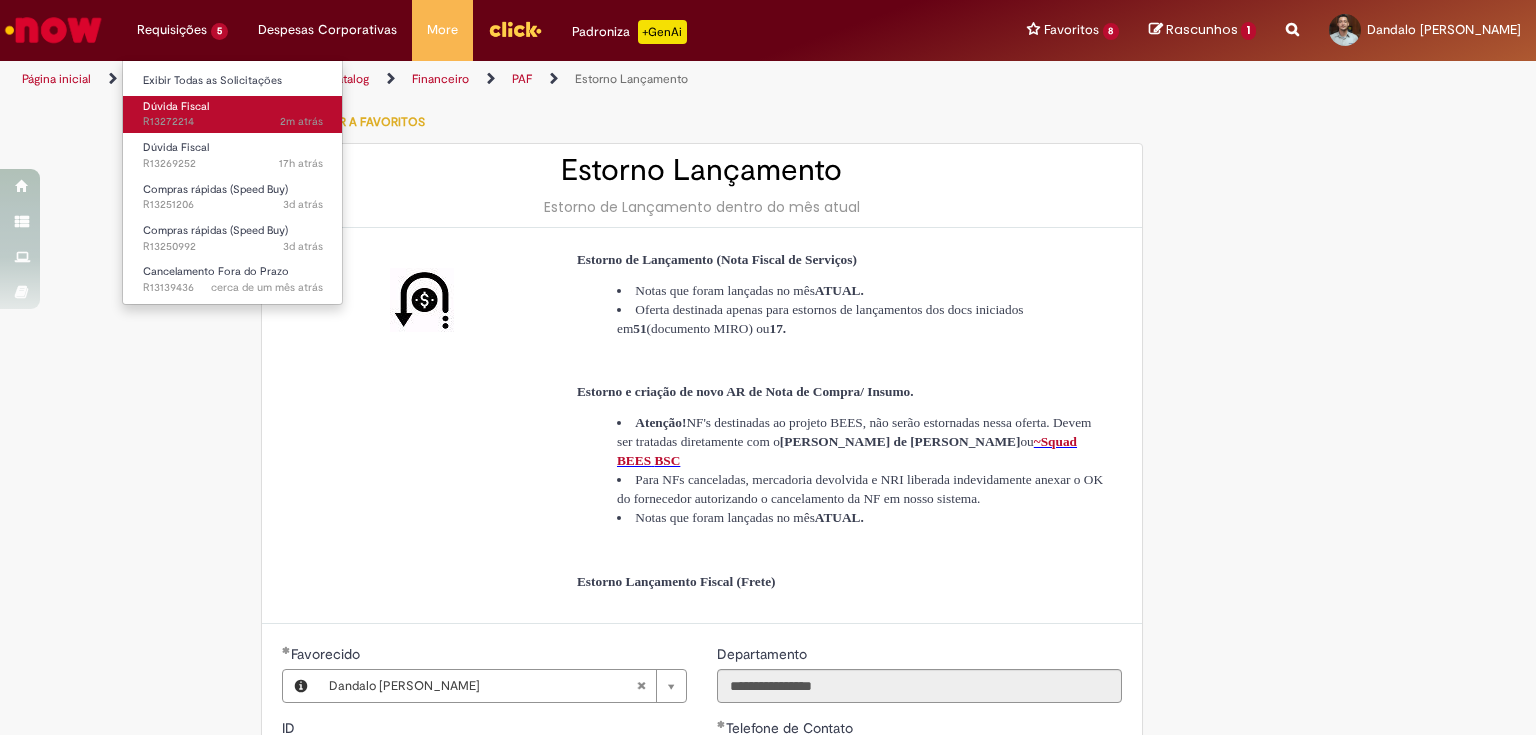 click on "2m atrás 2 minutos atrás  R13272214" at bounding box center [233, 122] 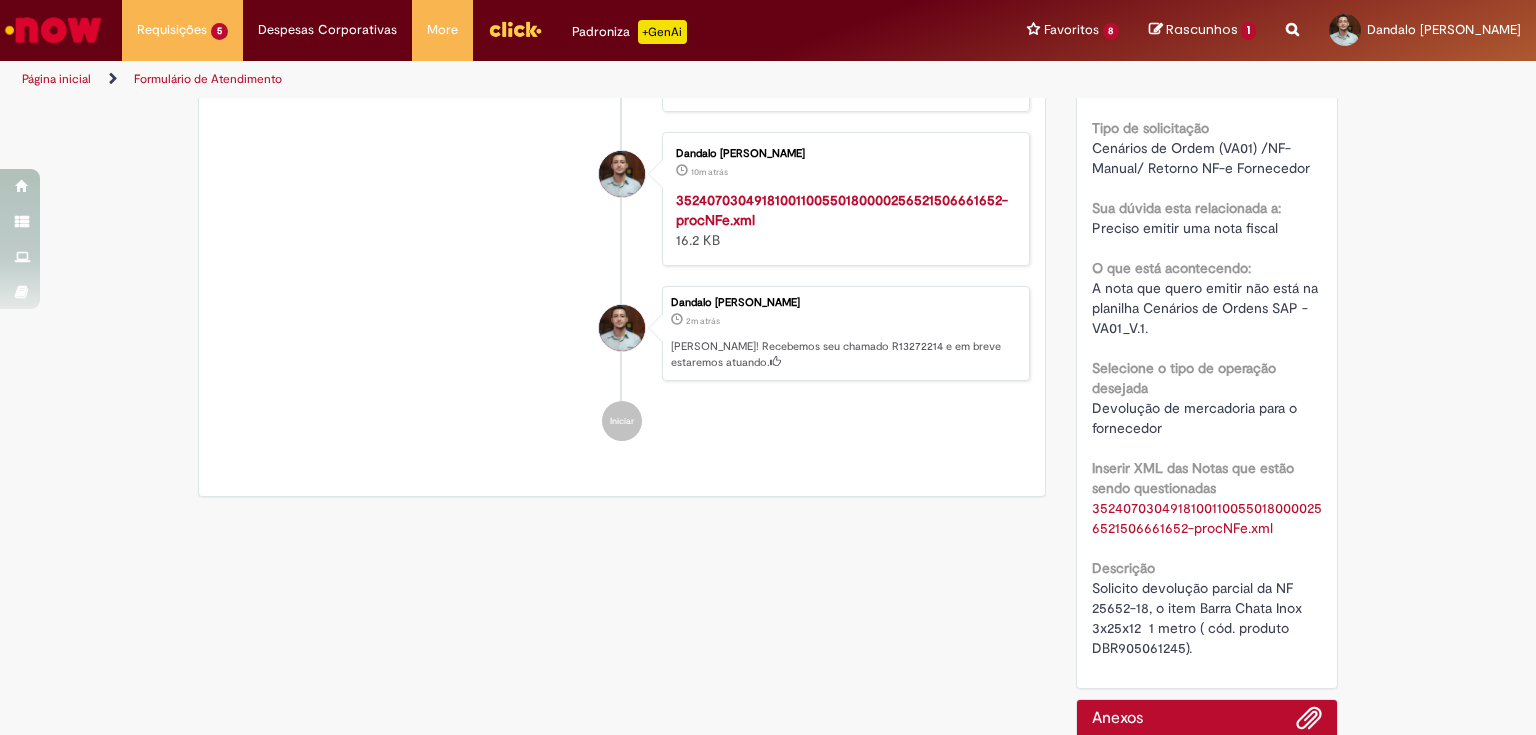 scroll, scrollTop: 434, scrollLeft: 0, axis: vertical 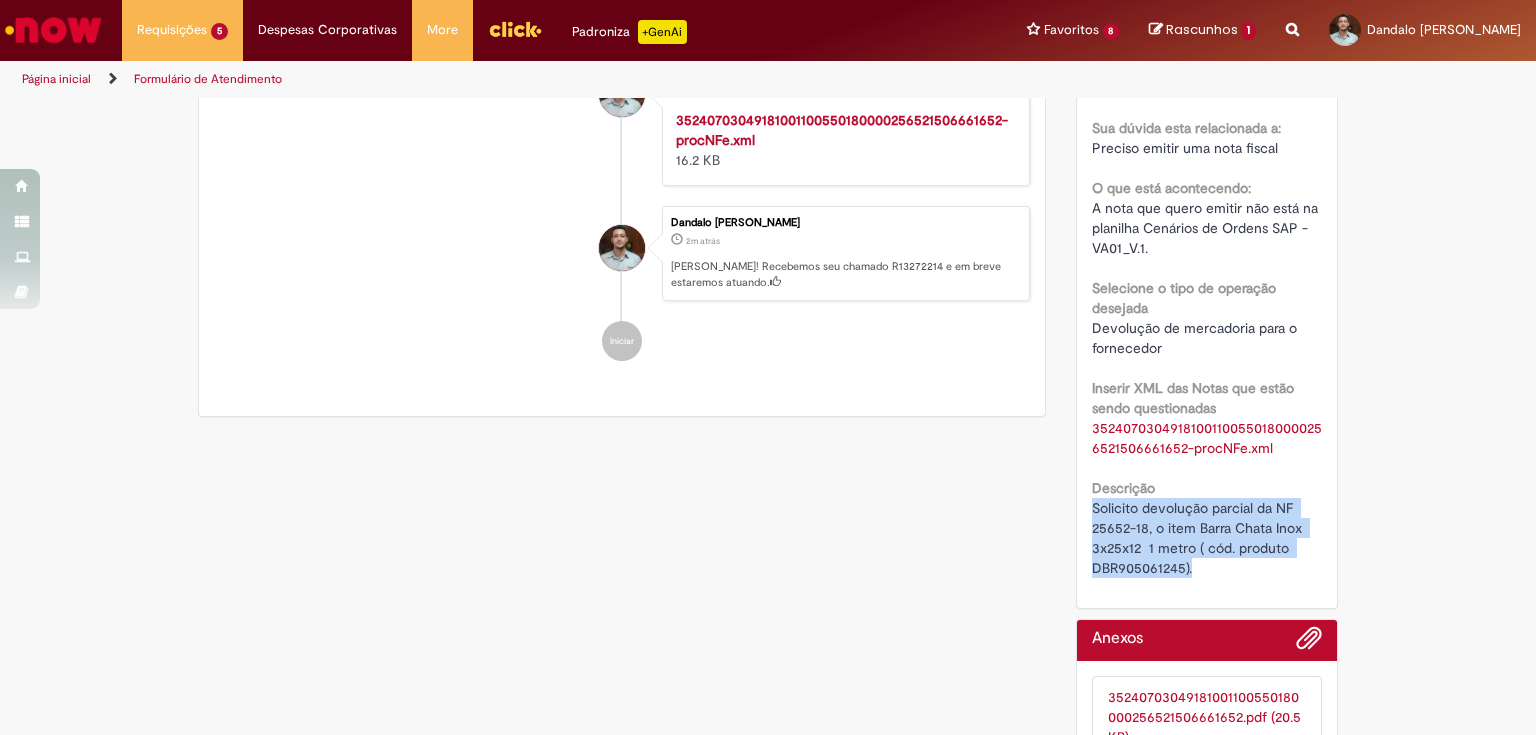 drag, startPoint x: 1088, startPoint y: 526, endPoint x: 1197, endPoint y: 589, distance: 125.89678 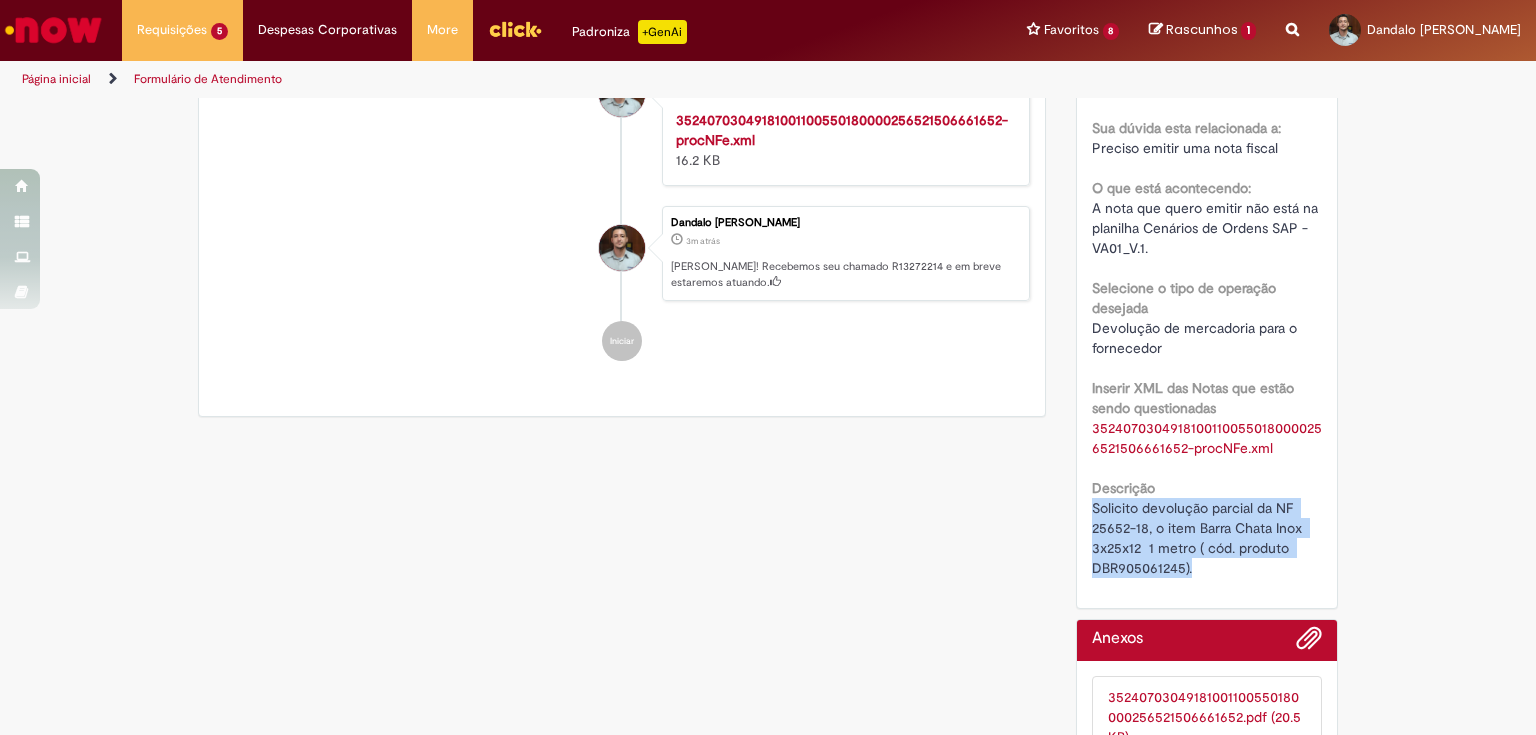 scroll, scrollTop: 0, scrollLeft: 0, axis: both 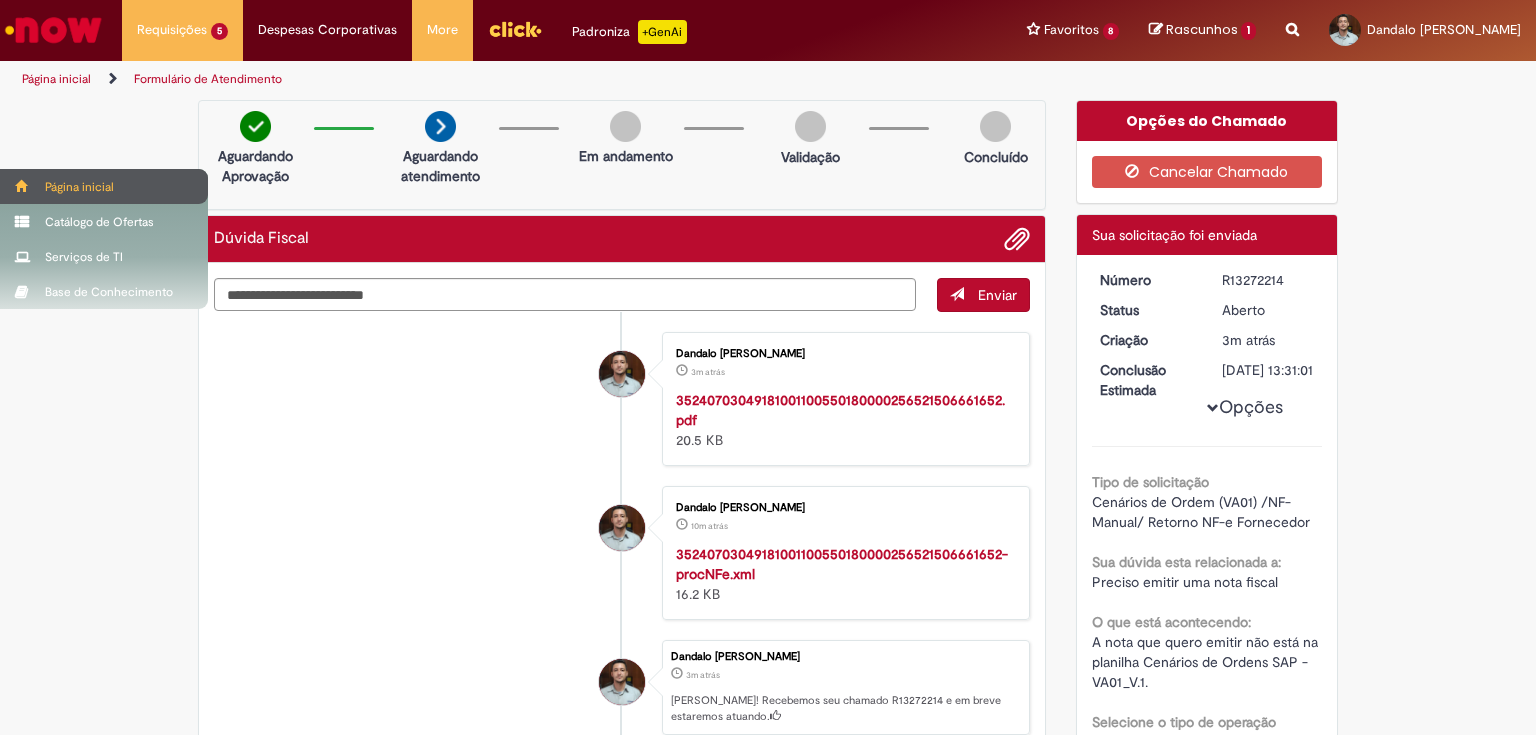 click on "Página inicial" at bounding box center (104, 186) 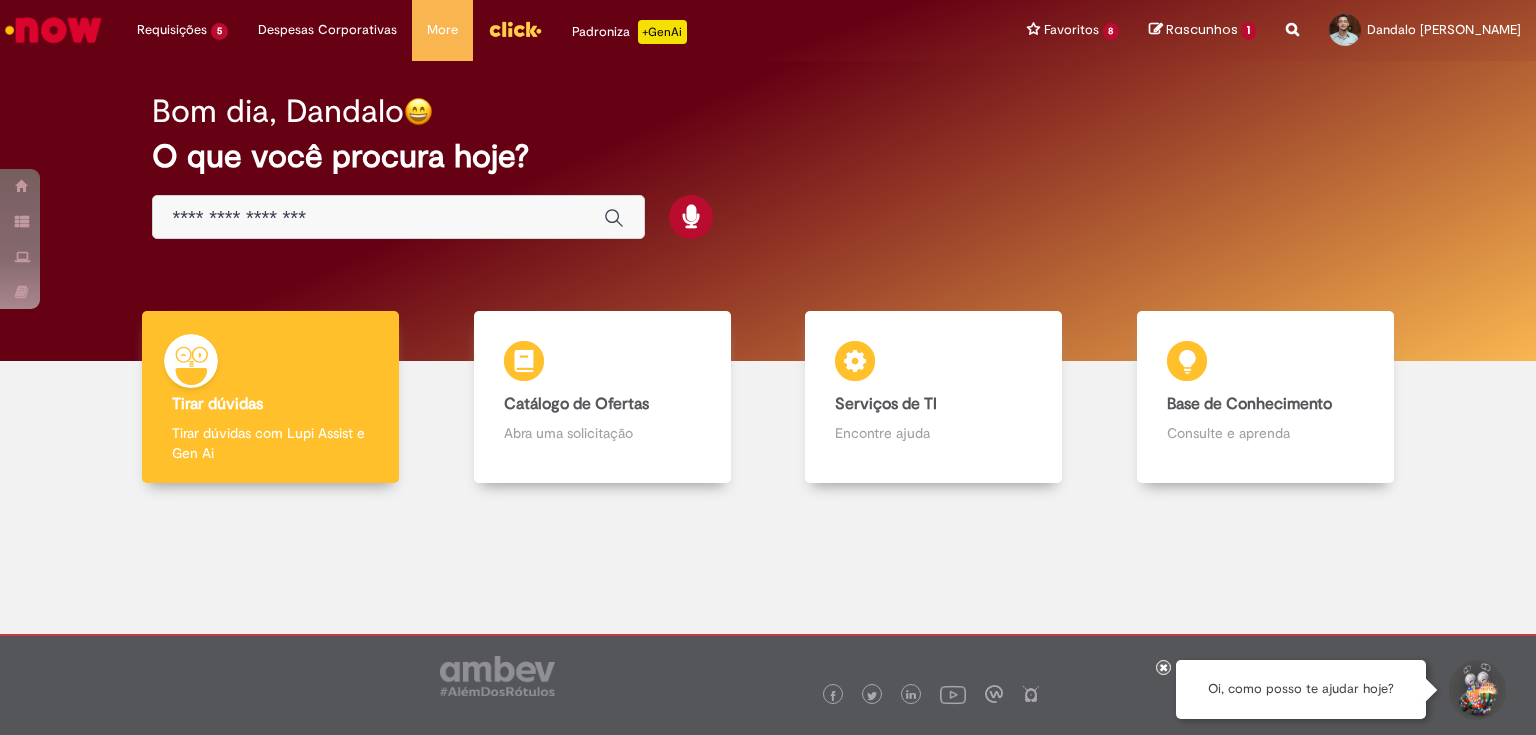 click at bounding box center (378, 218) 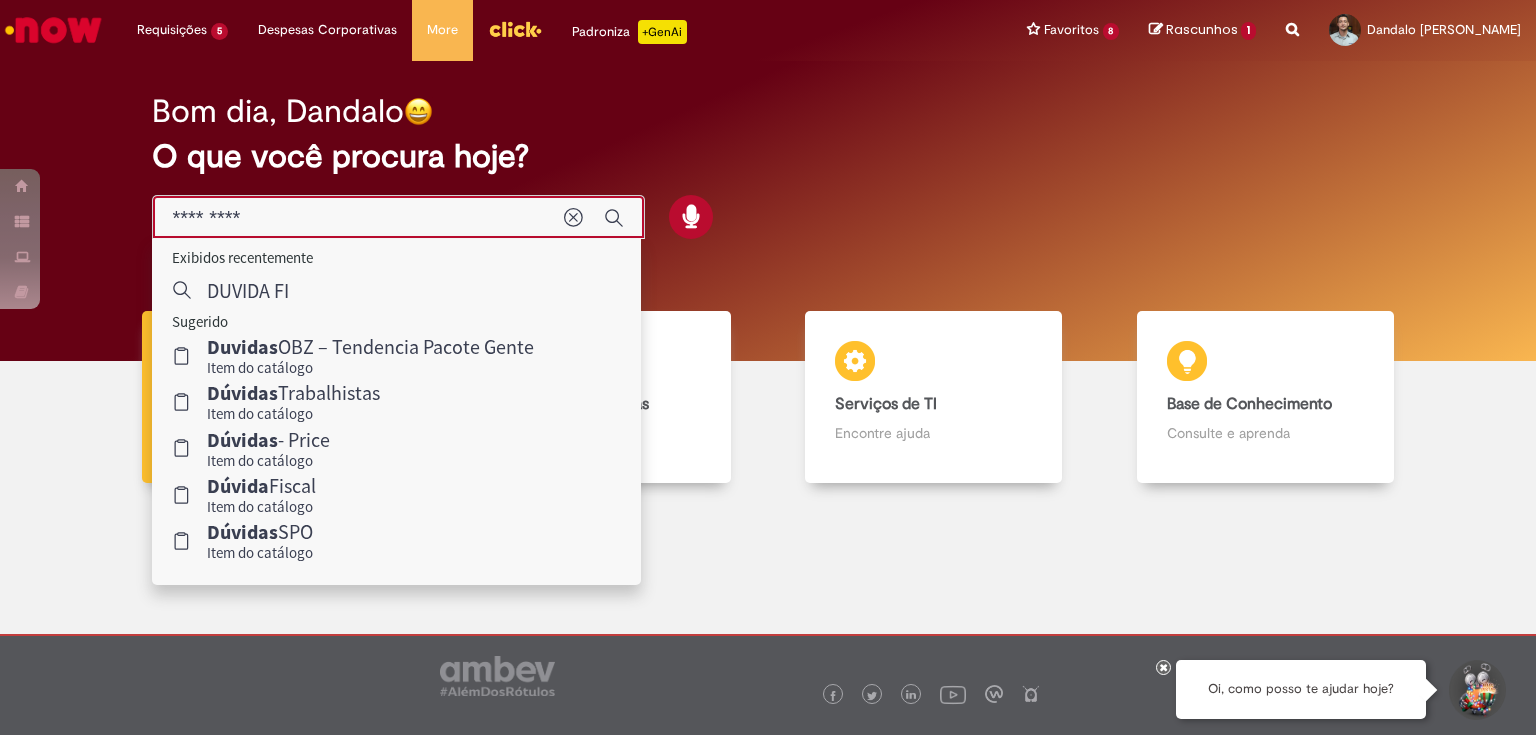 type on "**********" 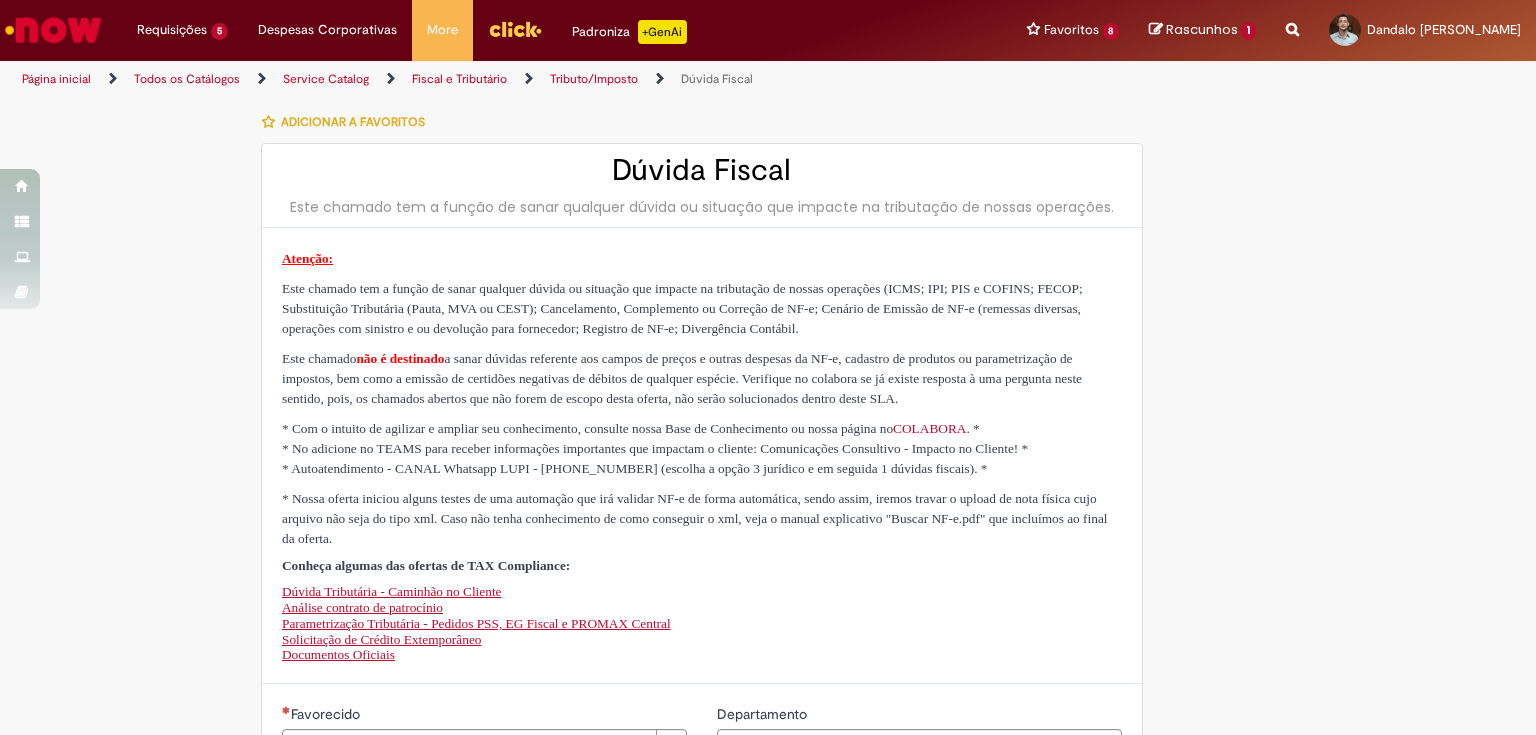 type on "********" 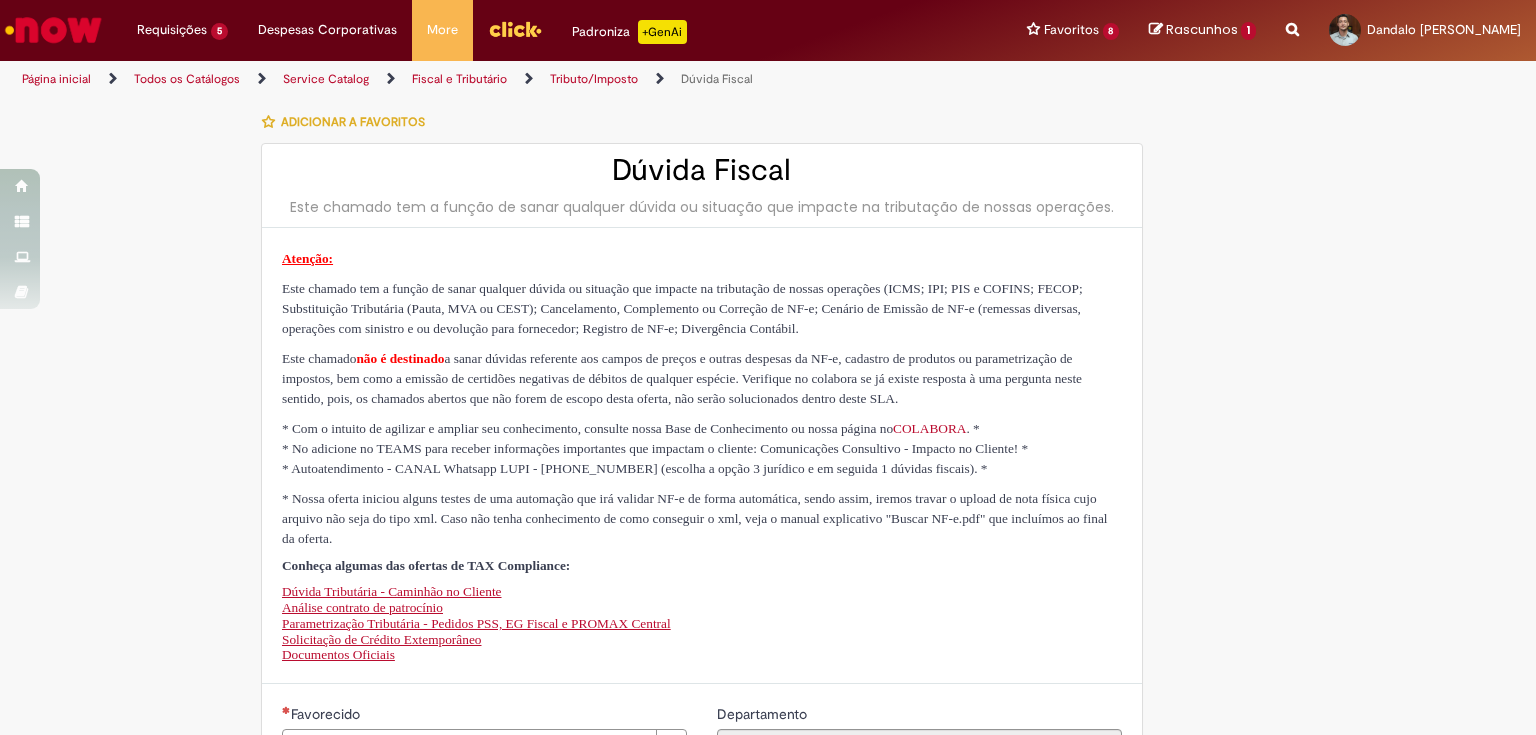 type on "**********" 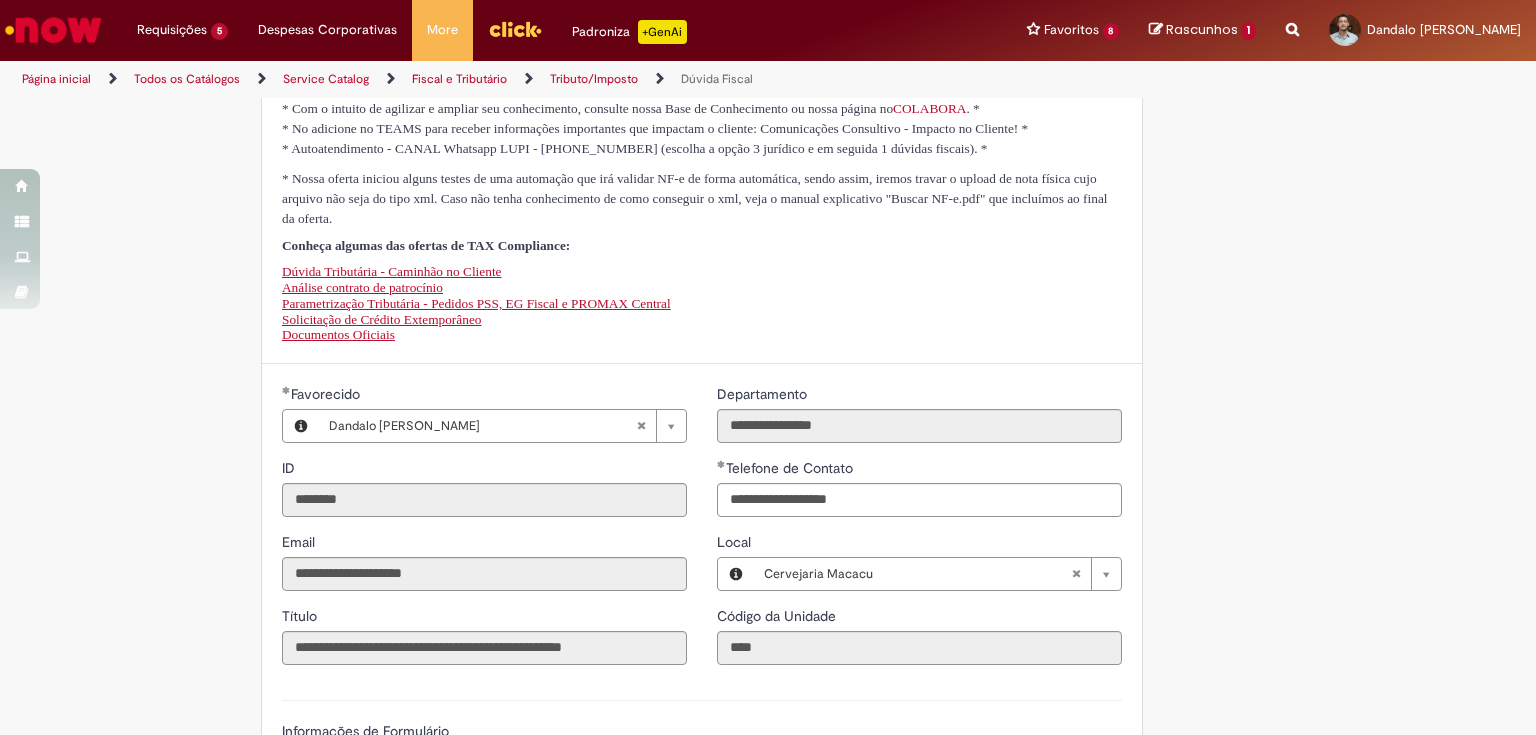 scroll, scrollTop: 640, scrollLeft: 0, axis: vertical 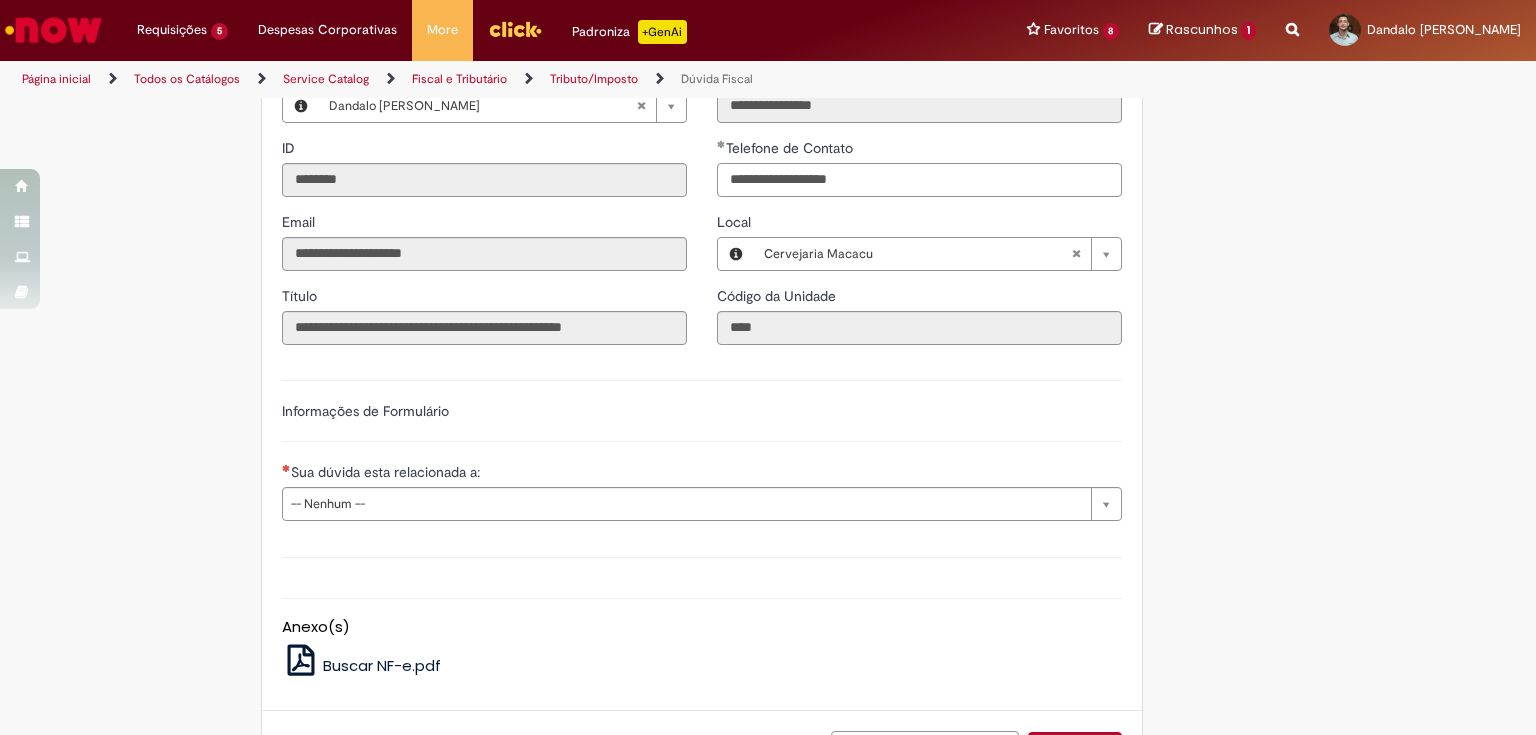 drag, startPoint x: 776, startPoint y: 261, endPoint x: 873, endPoint y: 275, distance: 98.005104 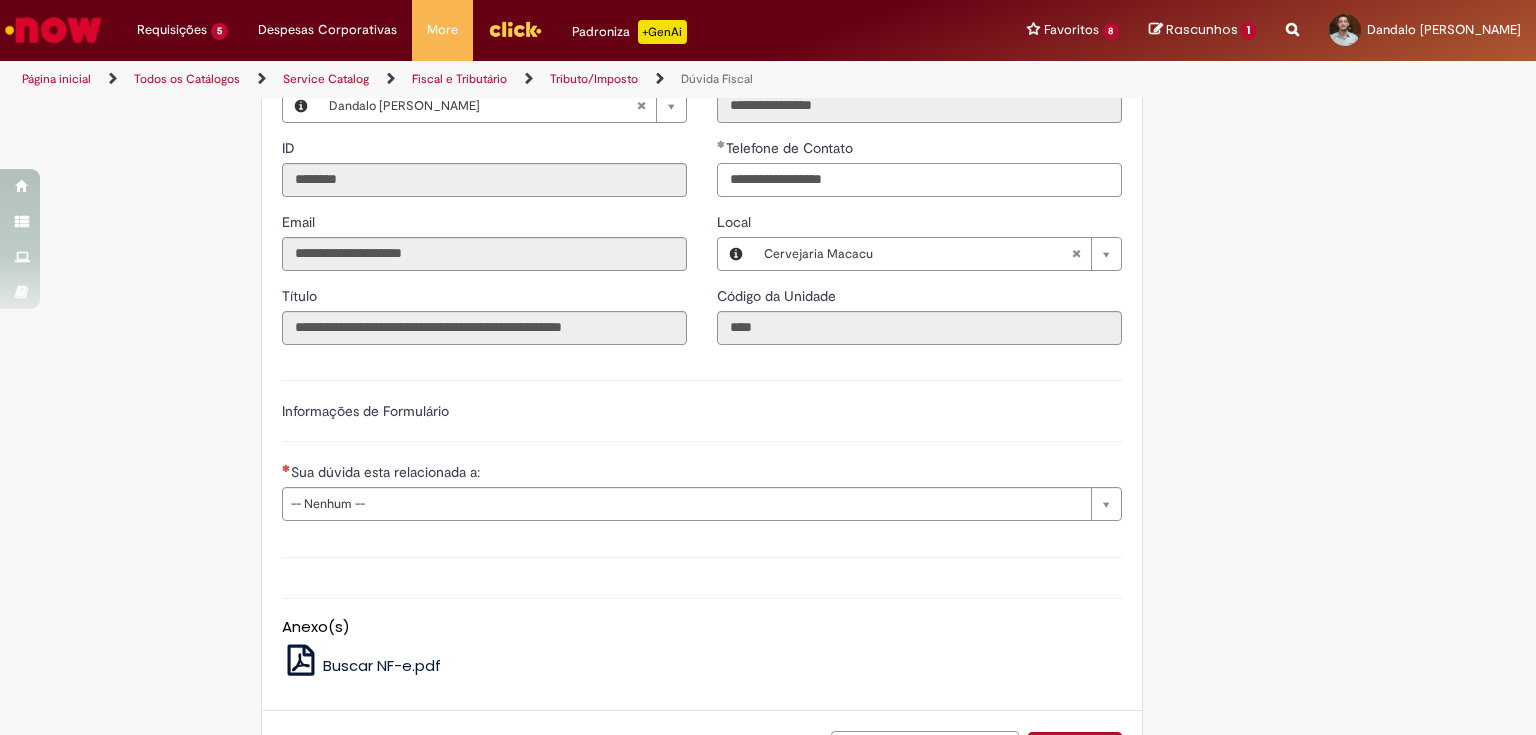 scroll, scrollTop: 800, scrollLeft: 0, axis: vertical 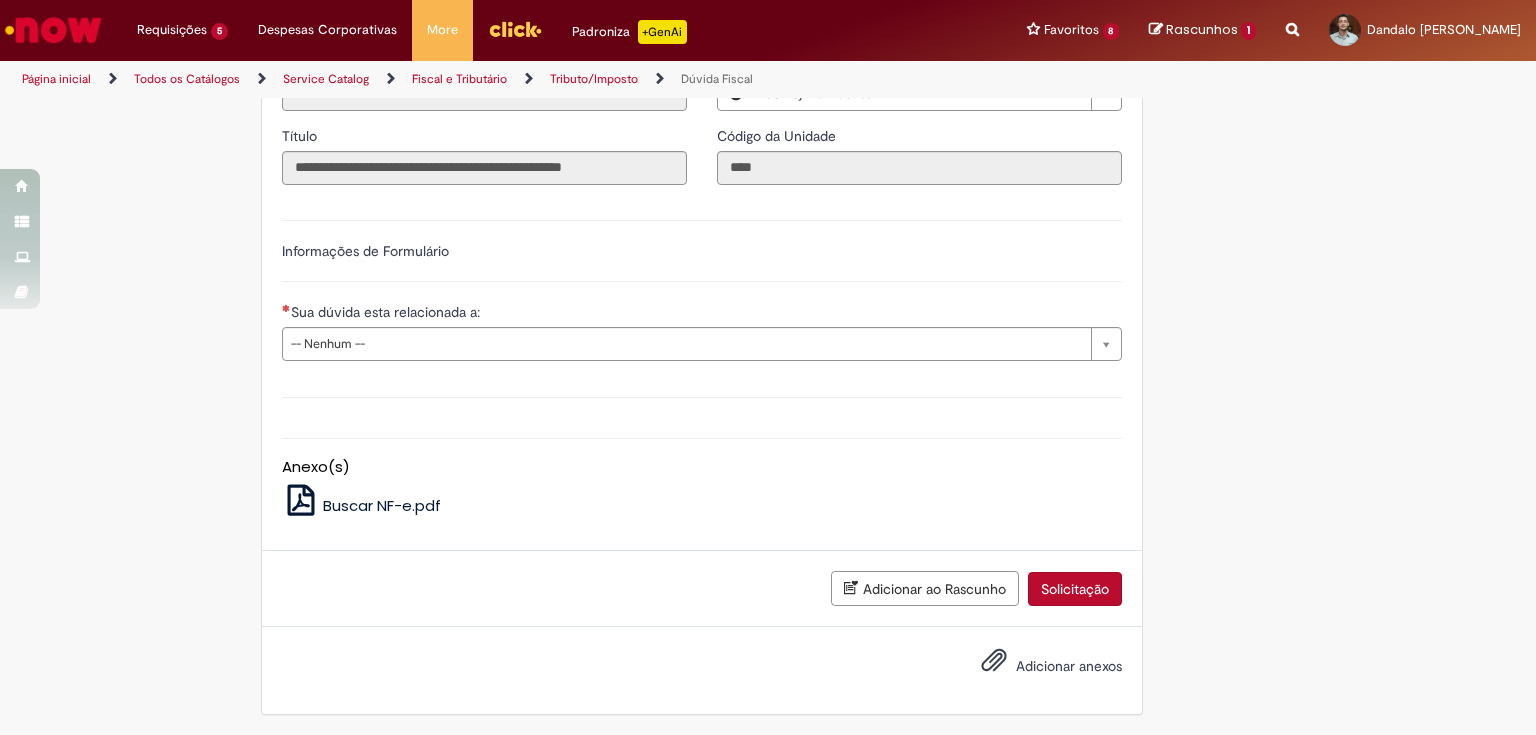 type on "**********" 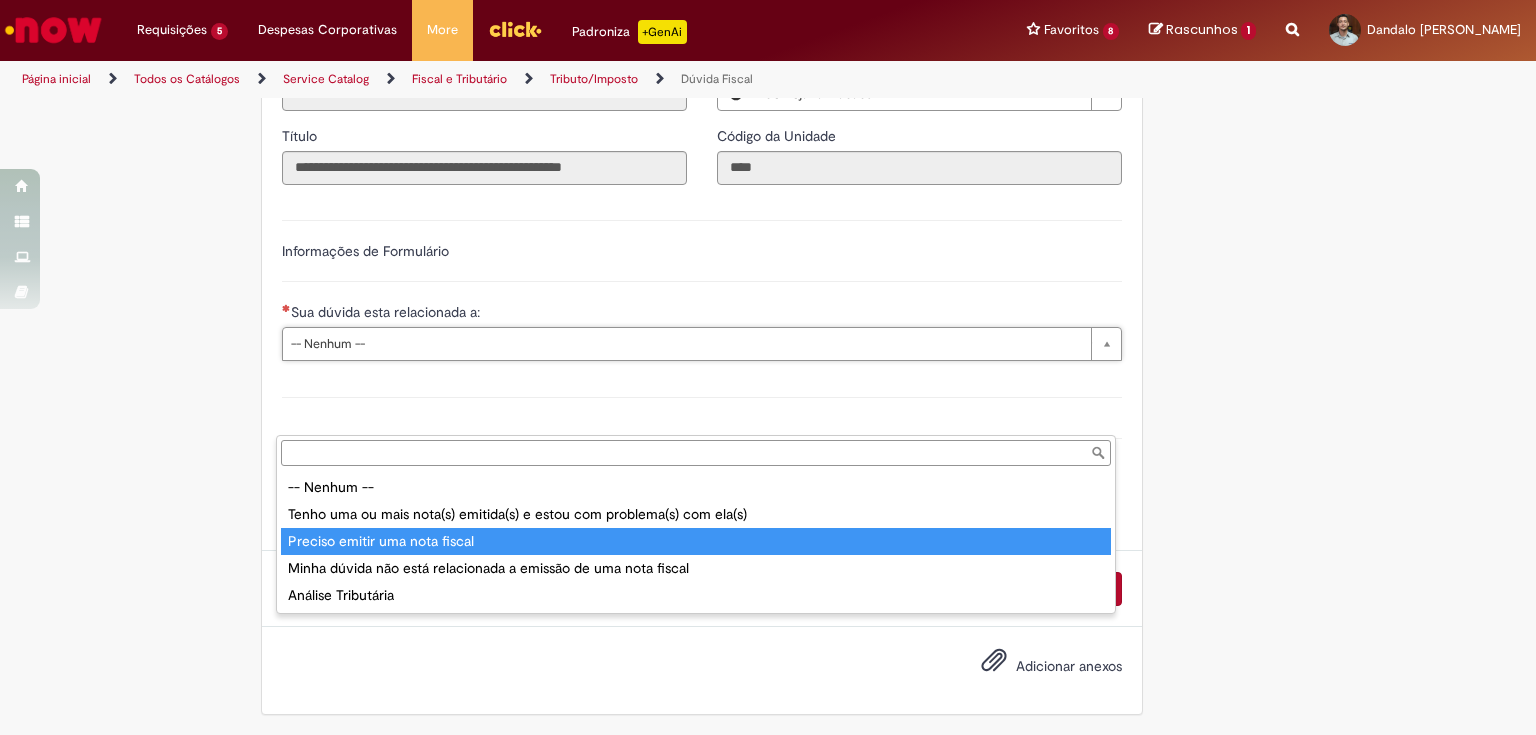 type on "**********" 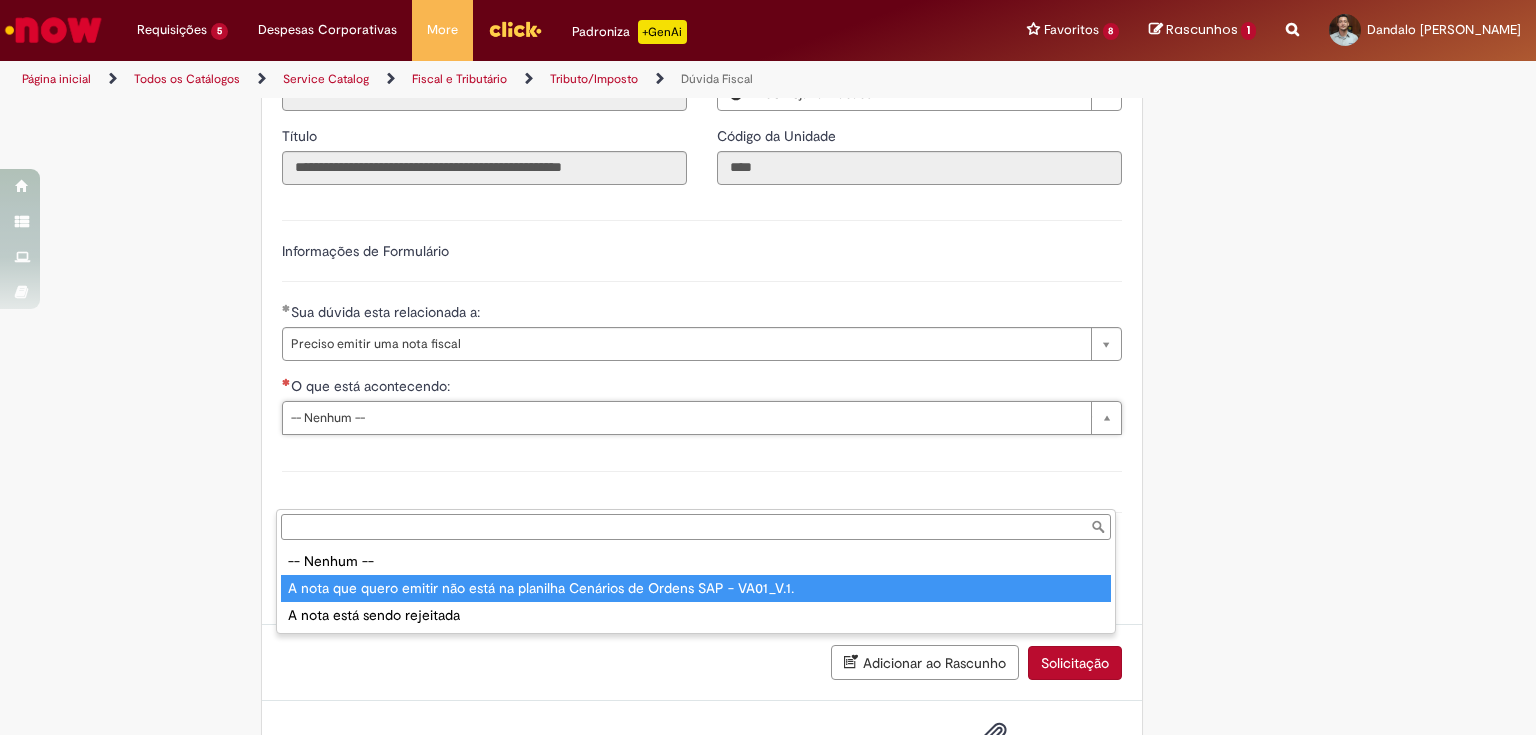 type on "**********" 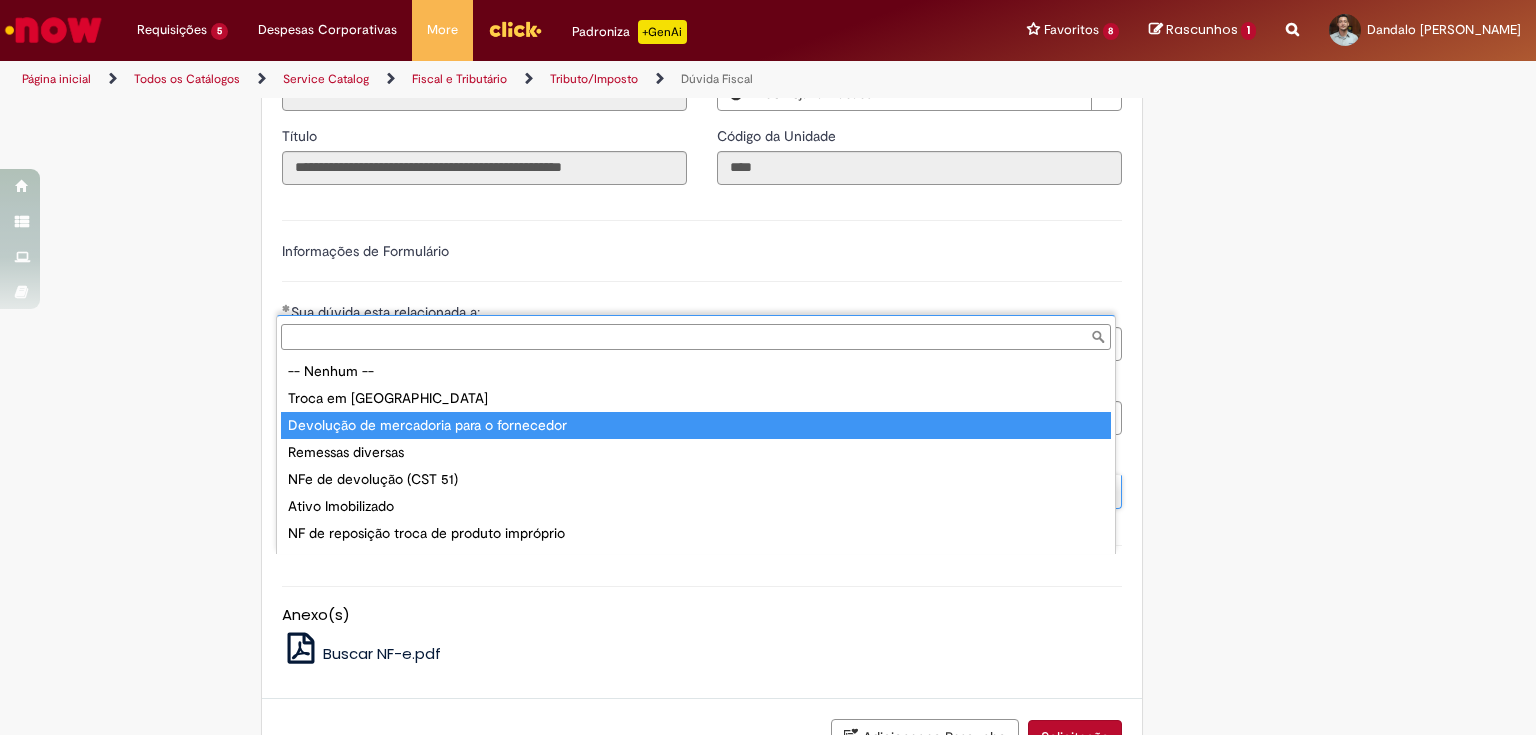 type on "**********" 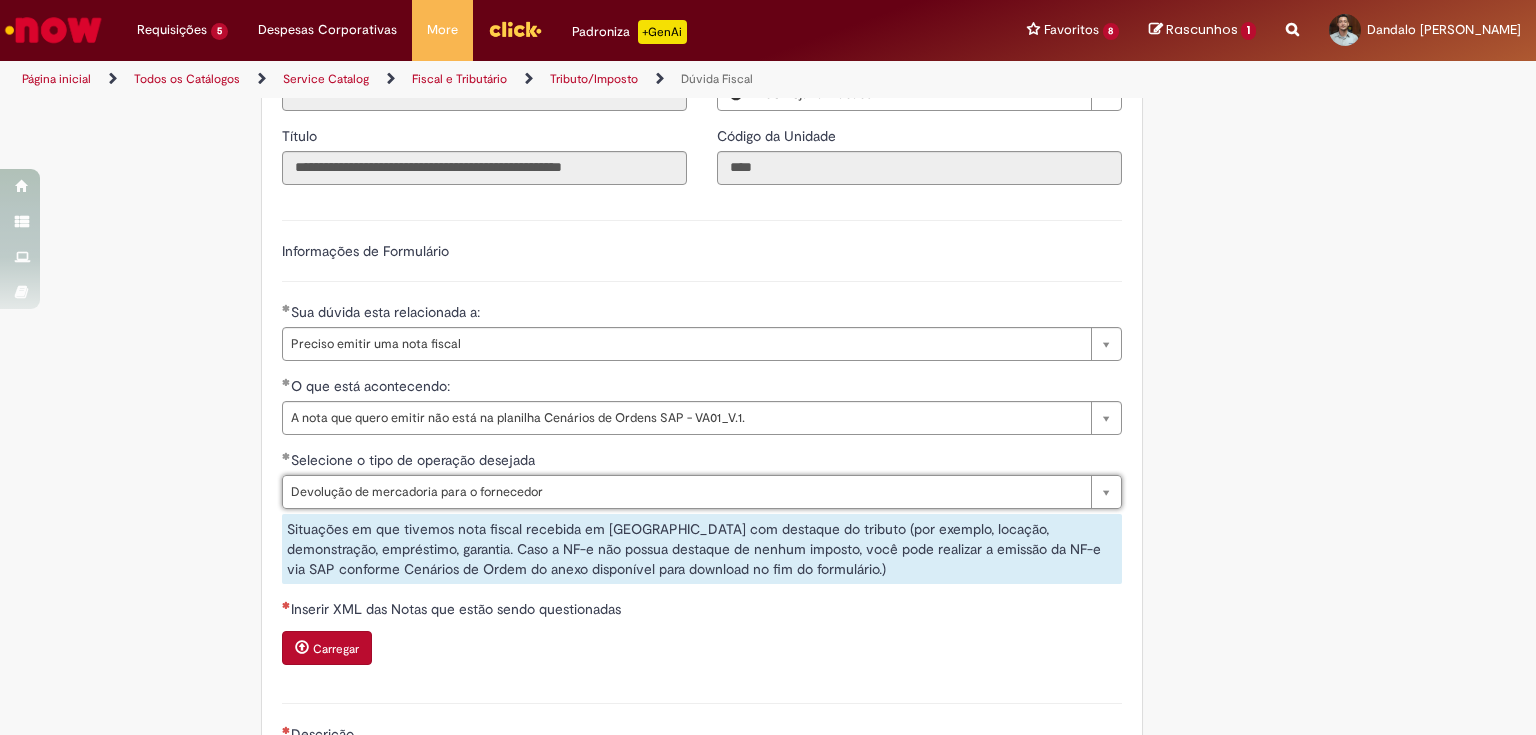 click on "Adicionar a Favoritos
Dúvida Fiscal
Este chamado tem a função de sanar qualquer dúvida ou situação que impacte na tributação de nossas operações.
Atenção:
Este chamado tem a função de sanar qualquer dúvida ou situação que impacte na tributação de nossas operações (ICMS; IPI; PIS e COFINS; FECOP; Substituição Tributária (Pauta, MVA ou CEST); Cancelamento, Complemento ou Correção de NF-e; Cenário de Emissão de NF-e (remessas diversas, operações com sinistro e ou devolução para fornecedor; Registro de NF-e; Divergência Contábil.
Este chamado  não é destinado
* Com o intuito de agilizar e ampliar seu conhecimento, consulte nossa Base de Conhecimento ou nossa página no  COLABORA . * * No adicione no TEAMS para receber informações importantes que impactam o cliente: Comunicações Consultivo - Impacto no Cliente! *
Documentos Oficiais   :" at bounding box center [768, 235] 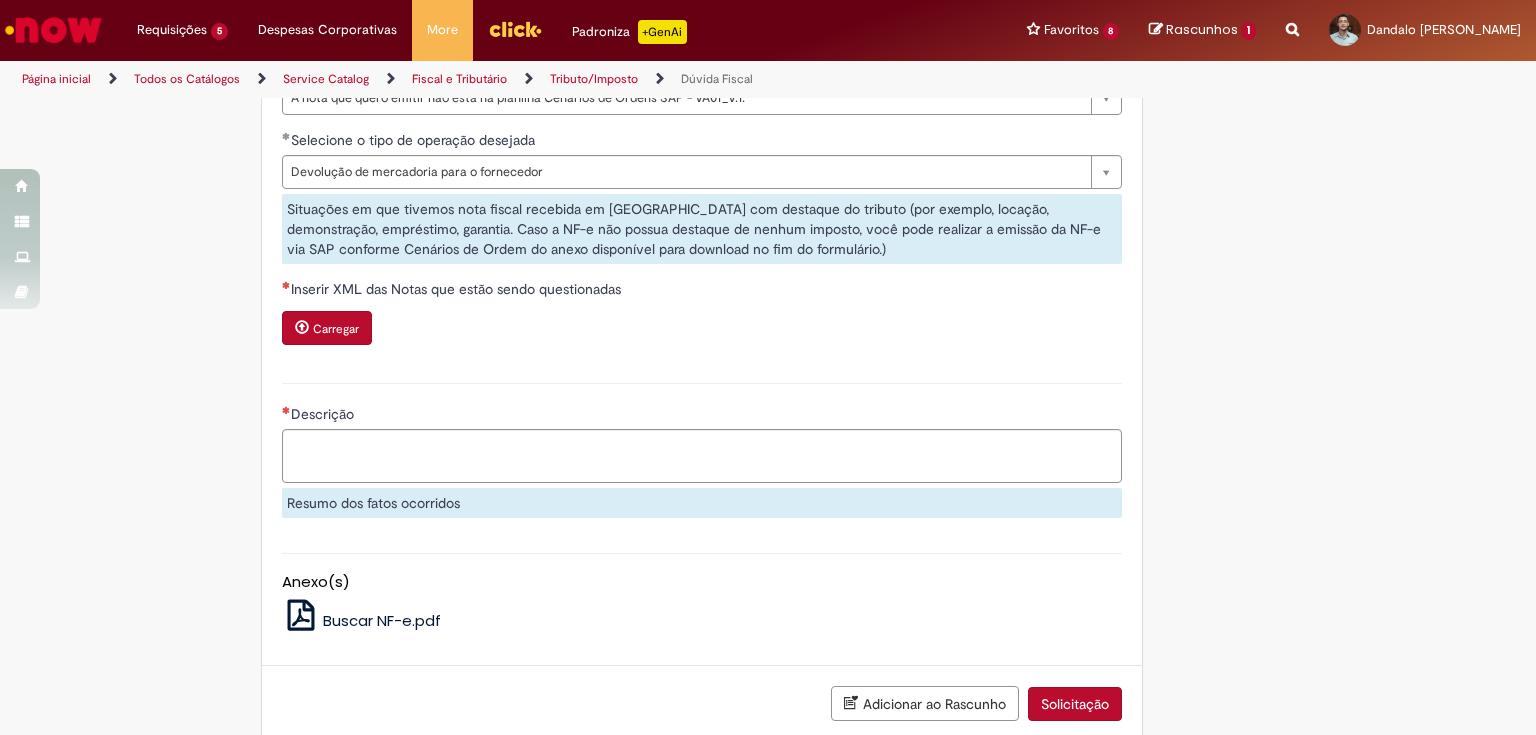 scroll, scrollTop: 1280, scrollLeft: 0, axis: vertical 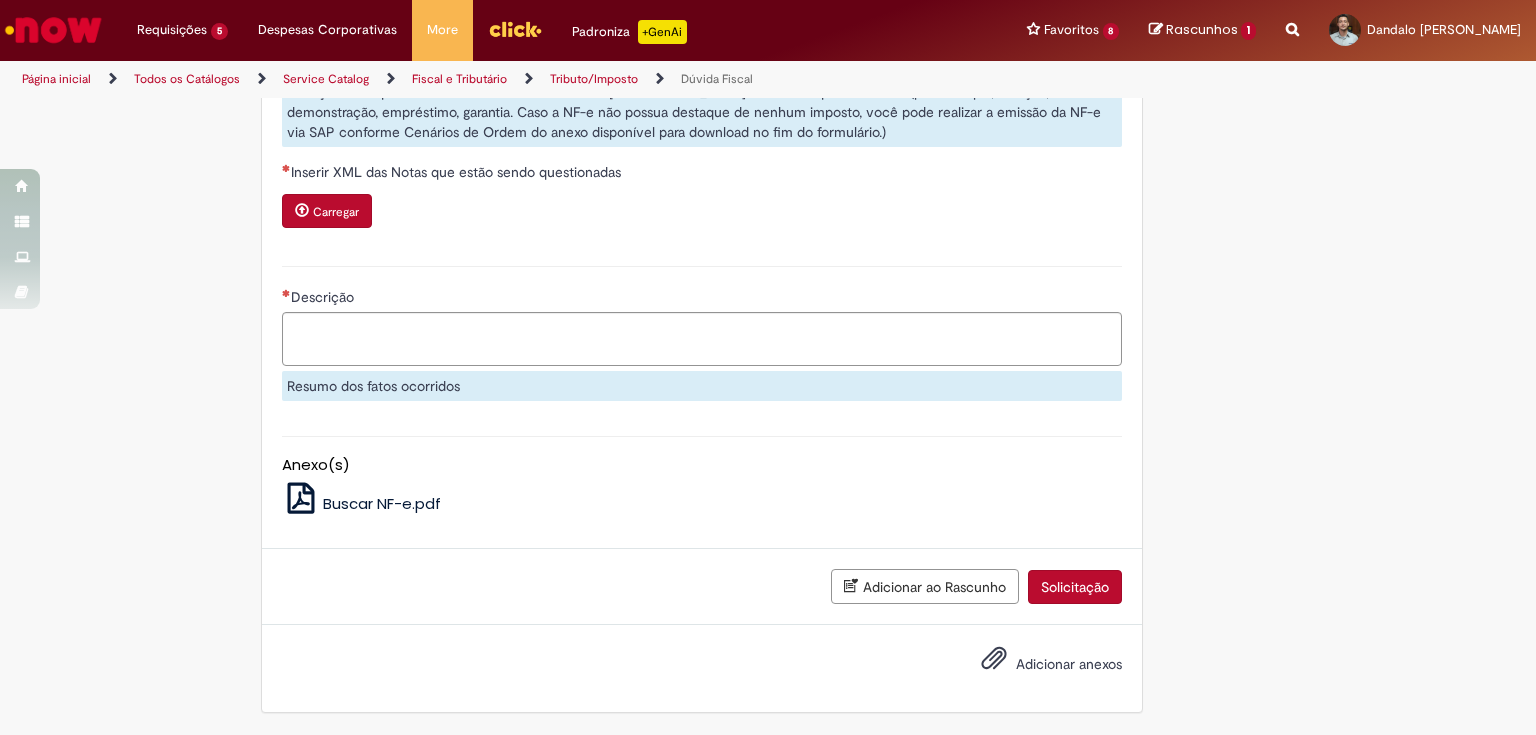 click on "Carregar" at bounding box center (336, 212) 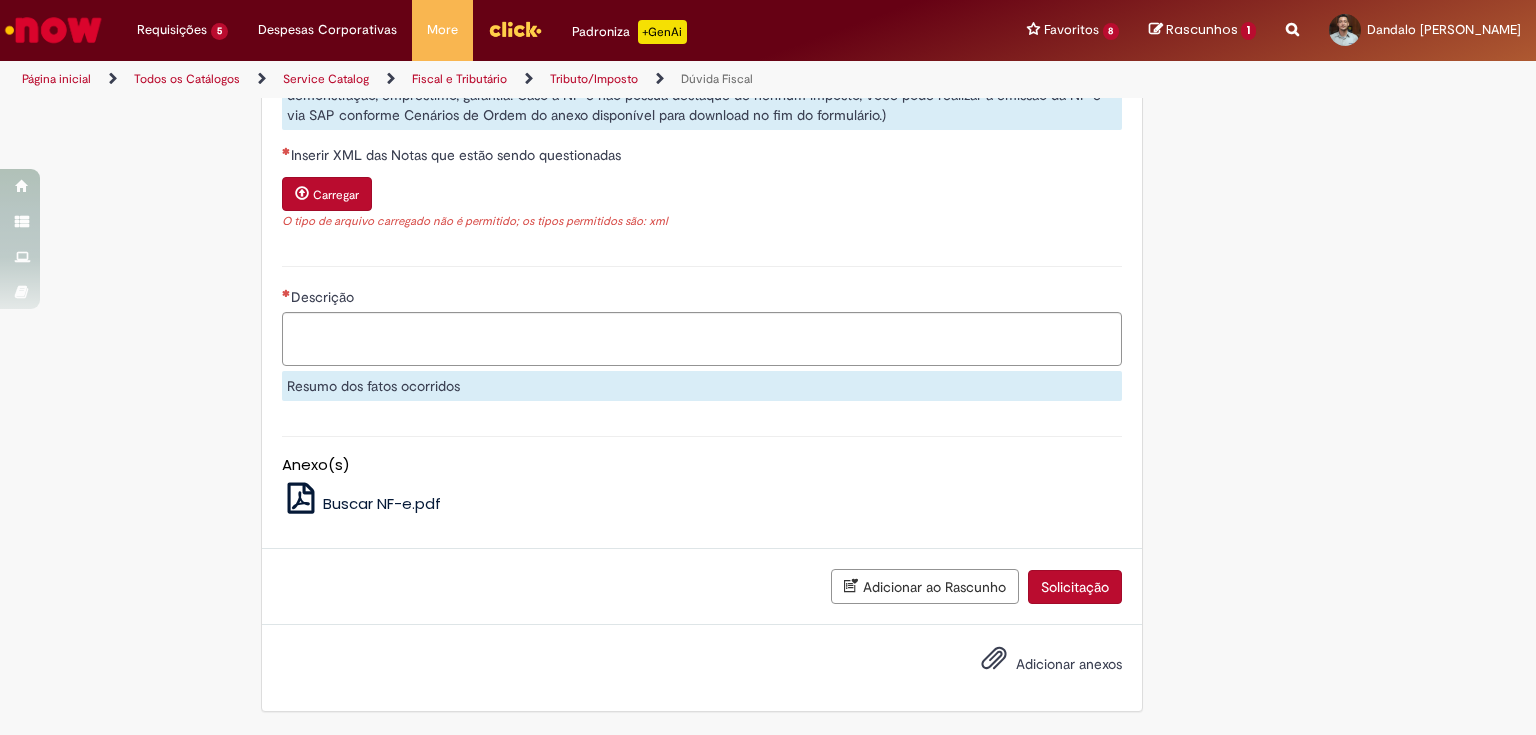 click on "O tipo de arquivo carregado não é permitido; os tipos permitidos são: xml" at bounding box center (702, 222) 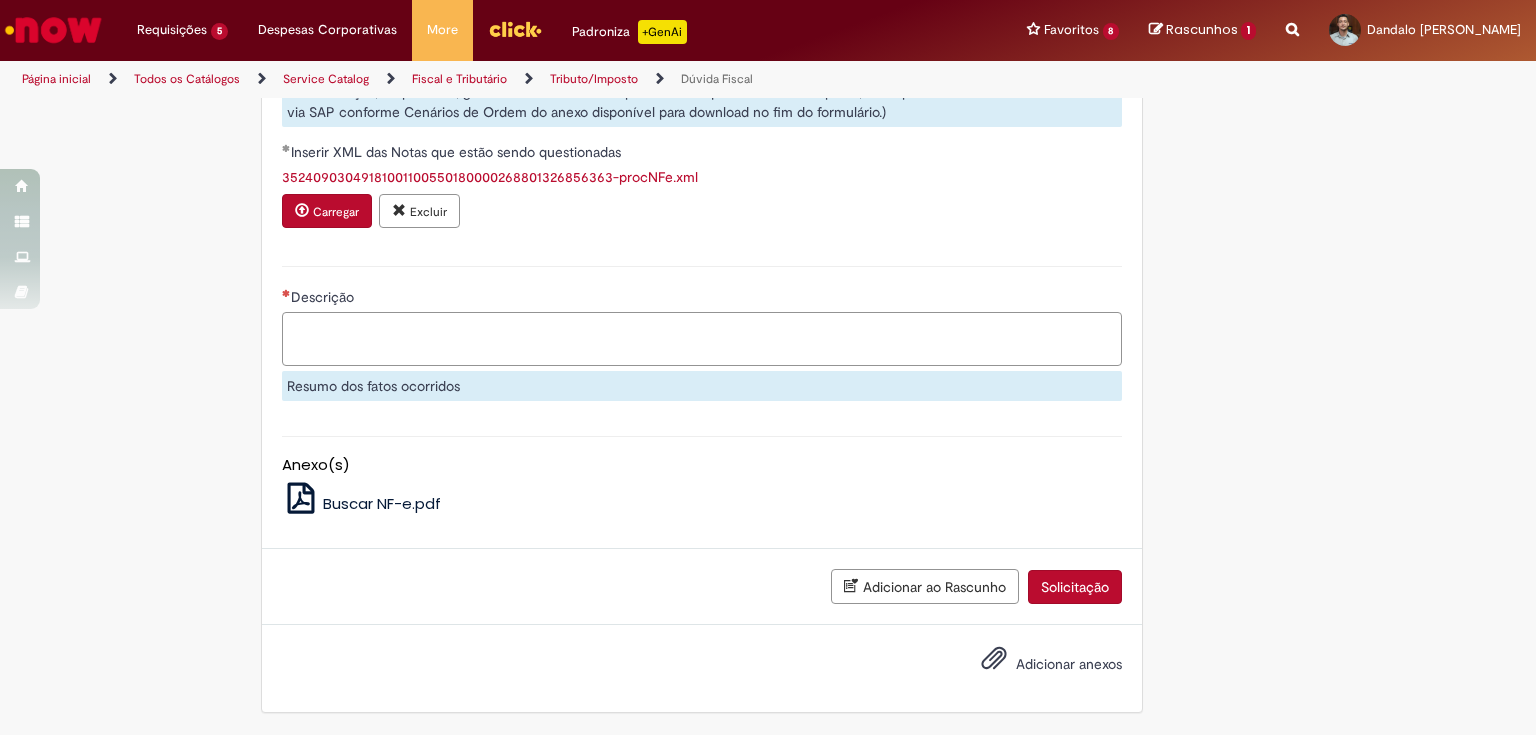 click on "Descrição" at bounding box center (702, 339) 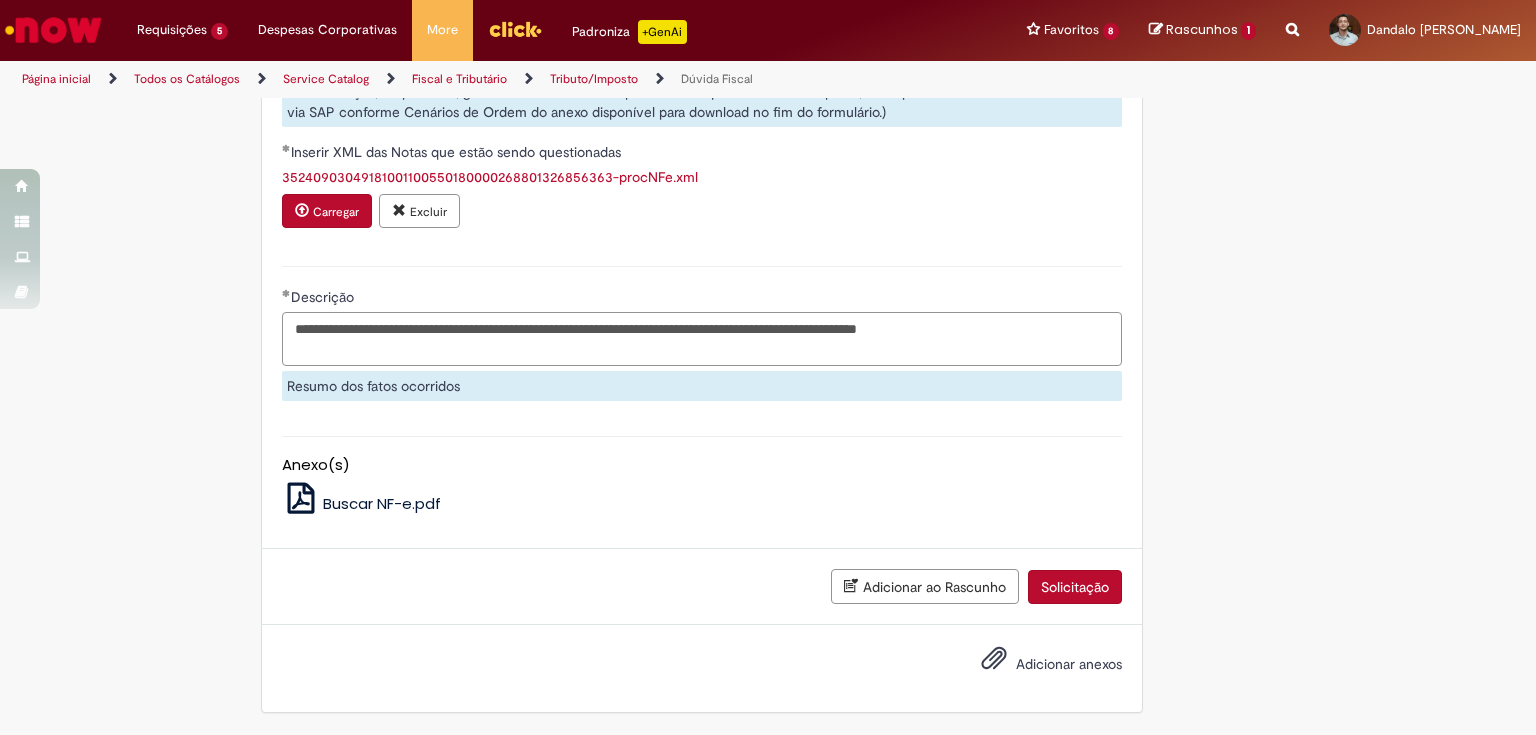 drag, startPoint x: 496, startPoint y: 380, endPoint x: 551, endPoint y: 380, distance: 55 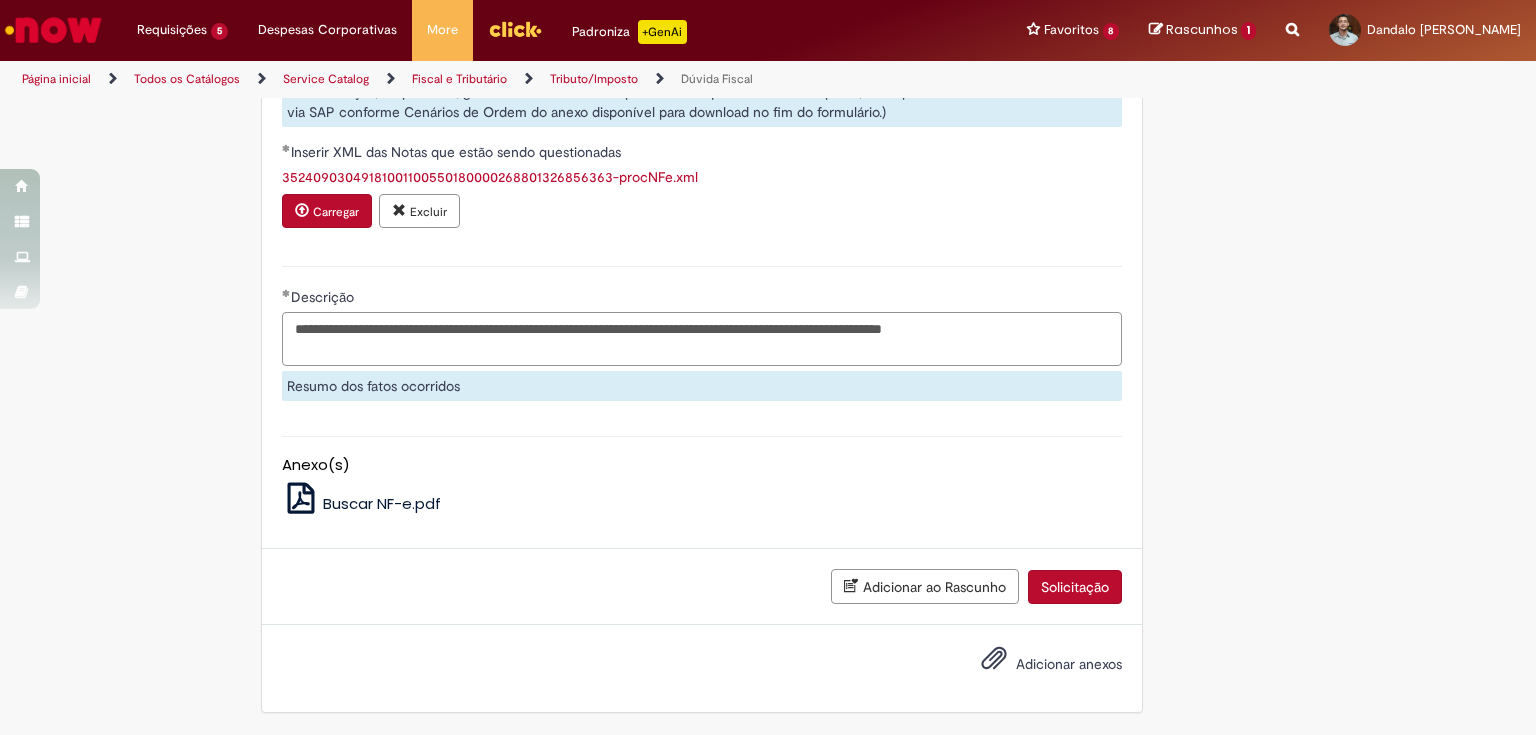 drag, startPoint x: 968, startPoint y: 380, endPoint x: 1047, endPoint y: 377, distance: 79.05694 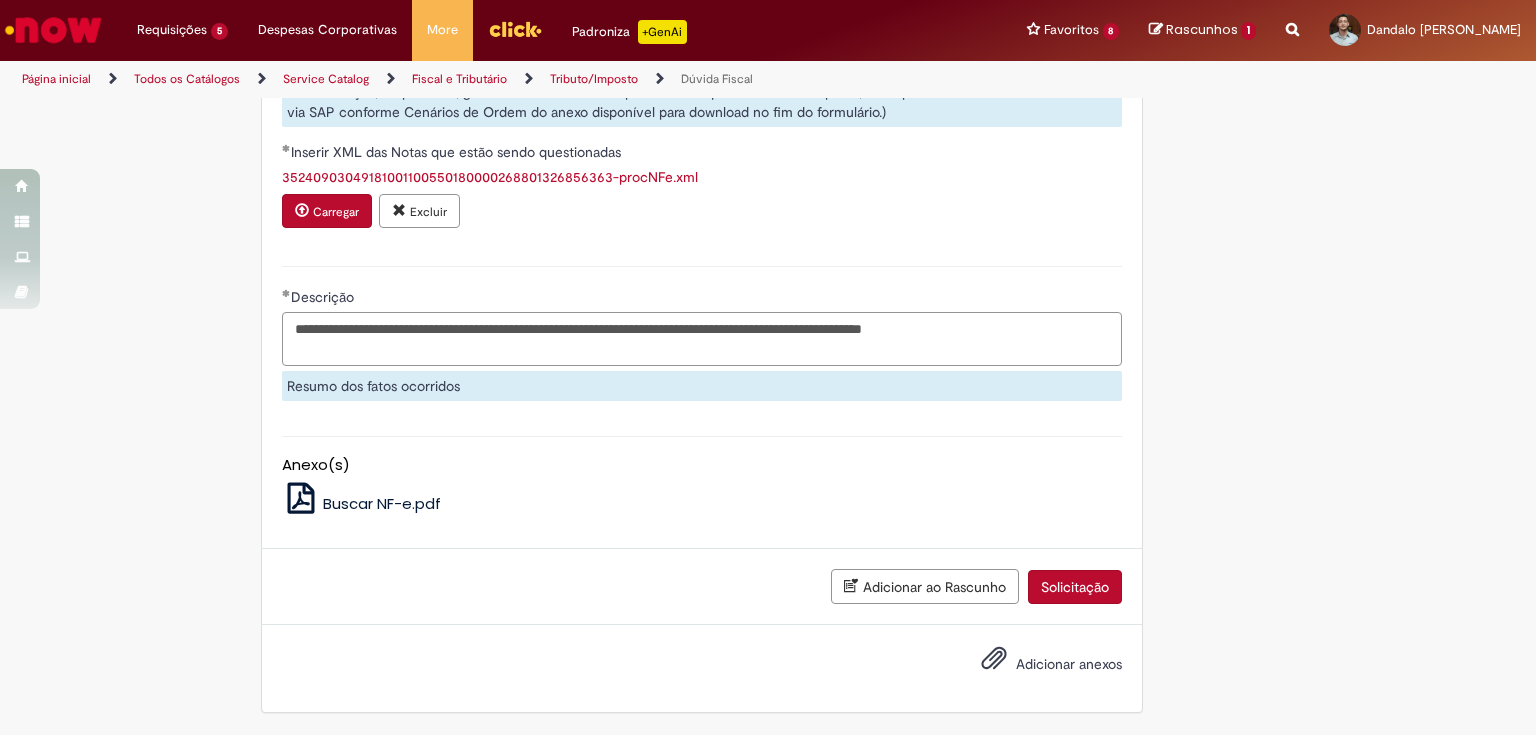 click on "**********" at bounding box center (702, 339) 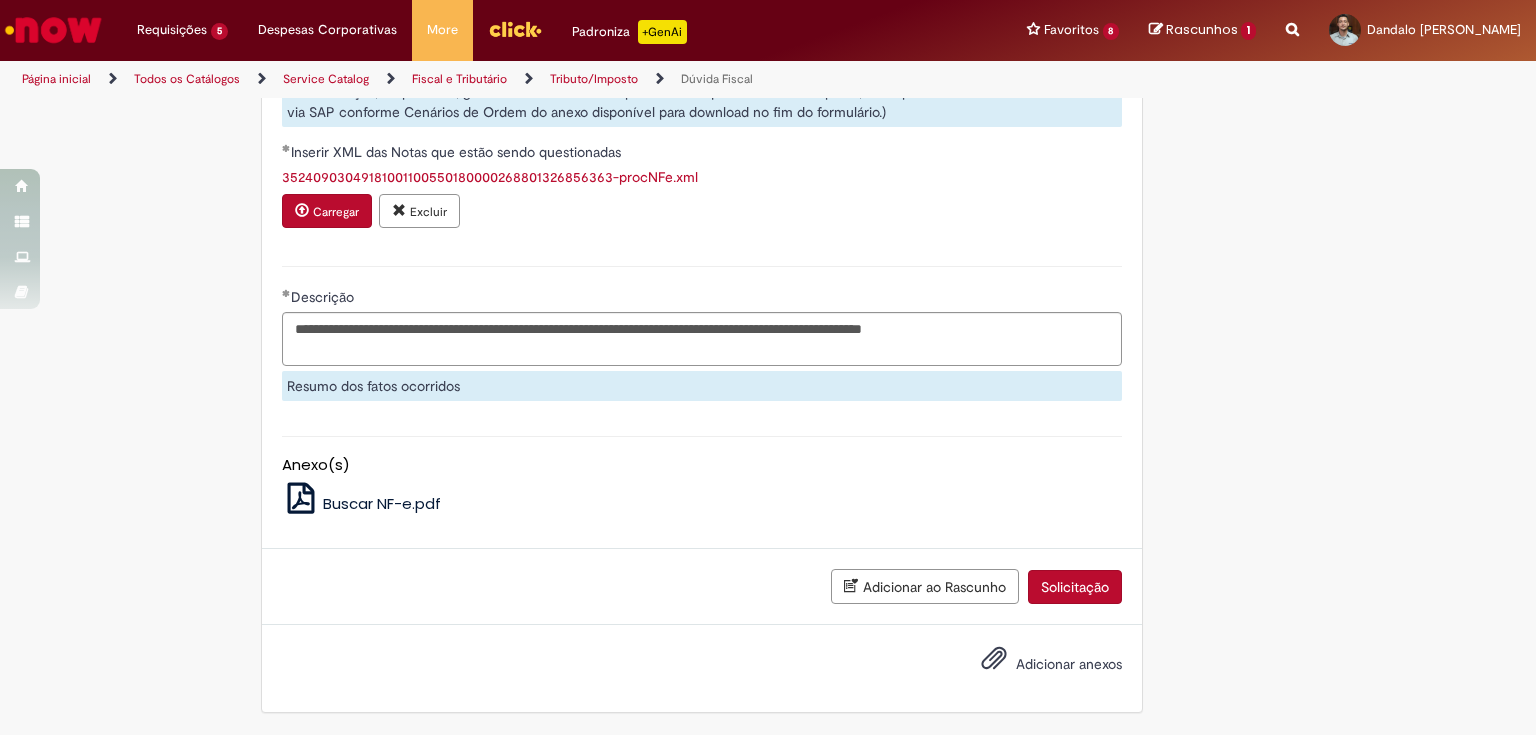 click on "Adicionar a Favoritos
Dúvida Fiscal
Este chamado tem a função de sanar qualquer dúvida ou situação que impacte na tributação de nossas operações.
Atenção:
Este chamado tem a função de sanar qualquer dúvida ou situação que impacte na tributação de nossas operações (ICMS; IPI; PIS e COFINS; FECOP; Substituição Tributária (Pauta, MVA ou CEST); Cancelamento, Complemento ou Correção de NF-e; Cenário de Emissão de NF-e (remessas diversas, operações com sinistro e ou devolução para fornecedor; Registro de NF-e; Divergência Contábil.
Este chamado  não é destinado
* Com o intuito de agilizar e ampliar seu conhecimento, consulte nossa Base de Conhecimento ou nossa página no  COLABORA . * * No adicione no TEAMS para receber informações importantes que impactam o cliente: Comunicações Consultivo - Impacto no Cliente! *
Documentos Oficiais   :" at bounding box center (768, -212) 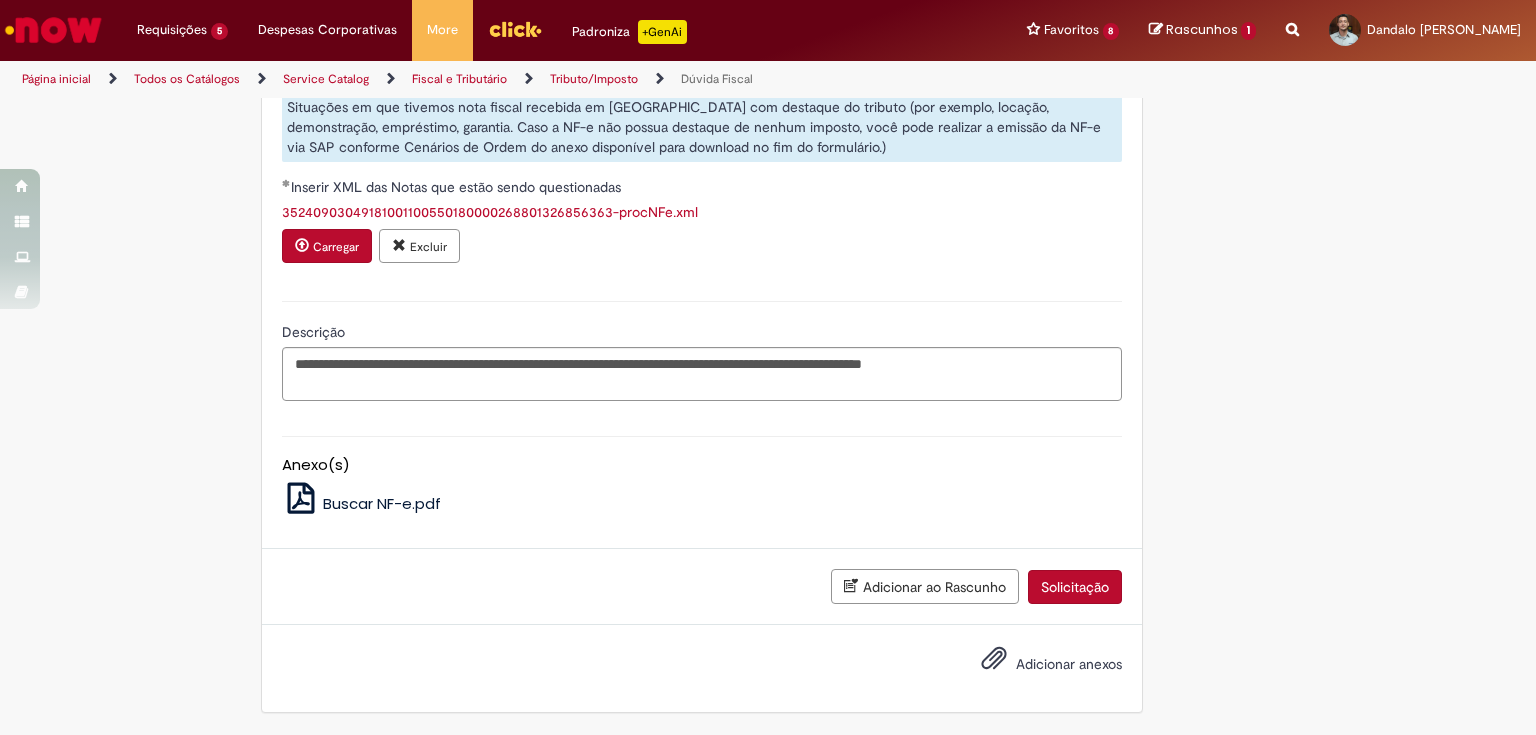 scroll, scrollTop: 1297, scrollLeft: 0, axis: vertical 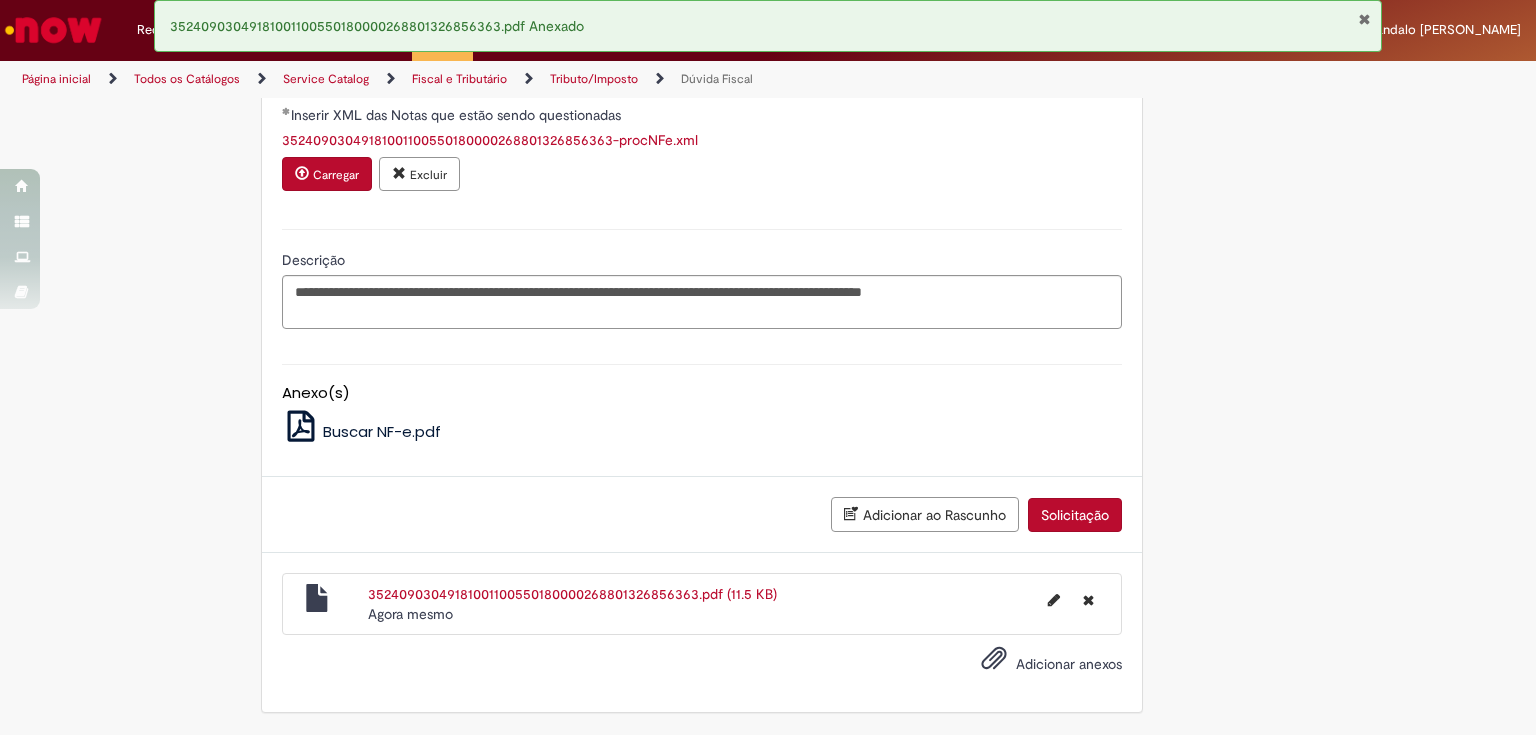 click on "Solicitação" at bounding box center [1075, 515] 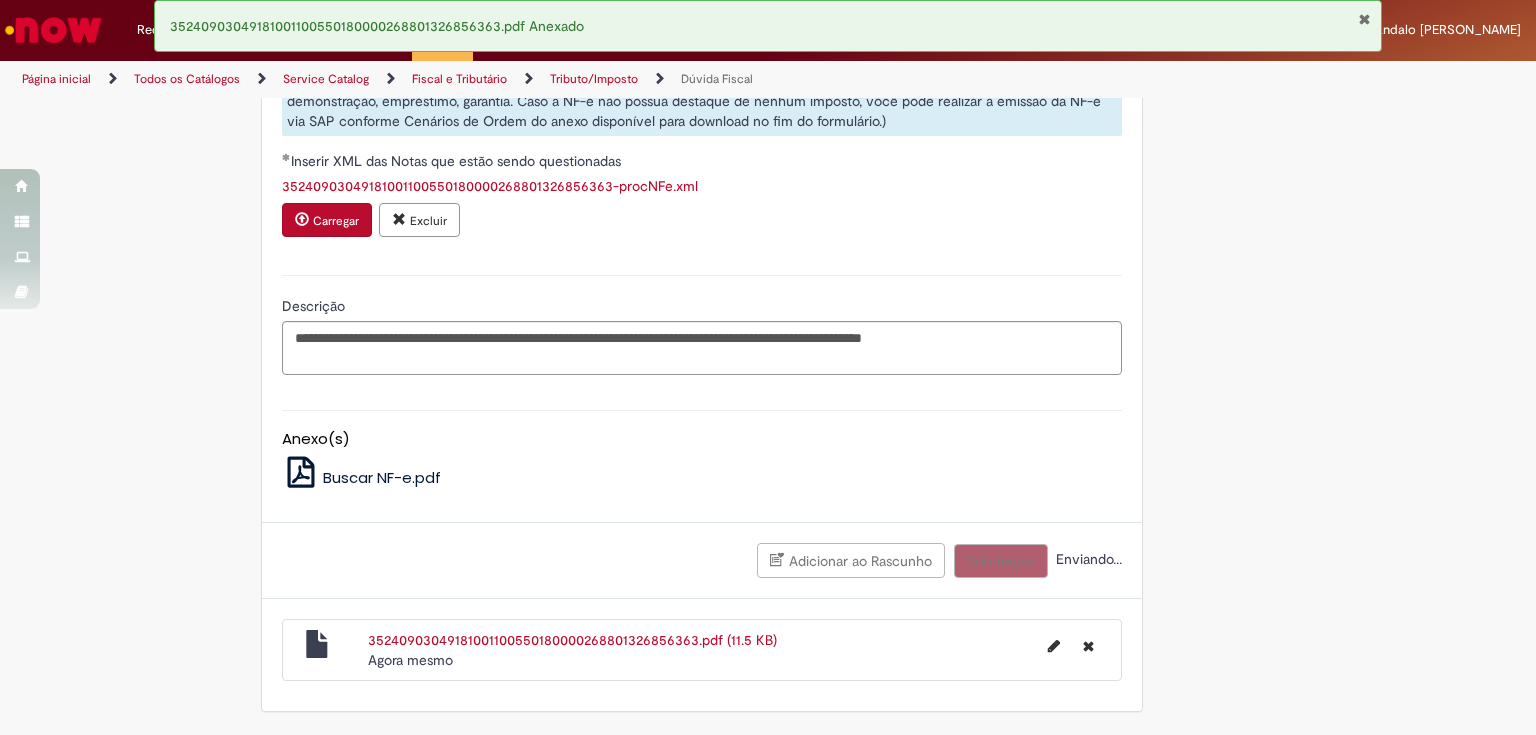 scroll, scrollTop: 1323, scrollLeft: 0, axis: vertical 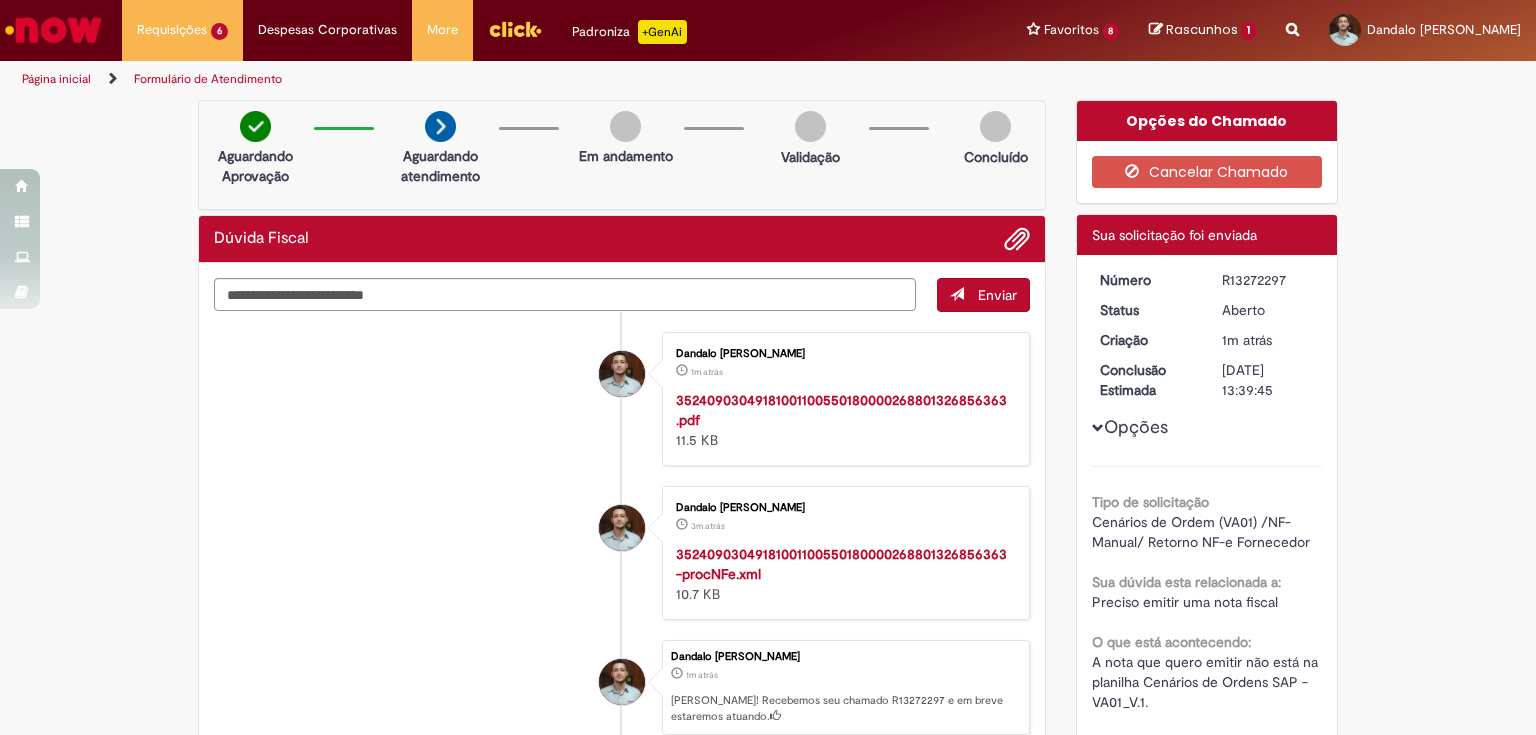click on "Página inicial" at bounding box center [56, 79] 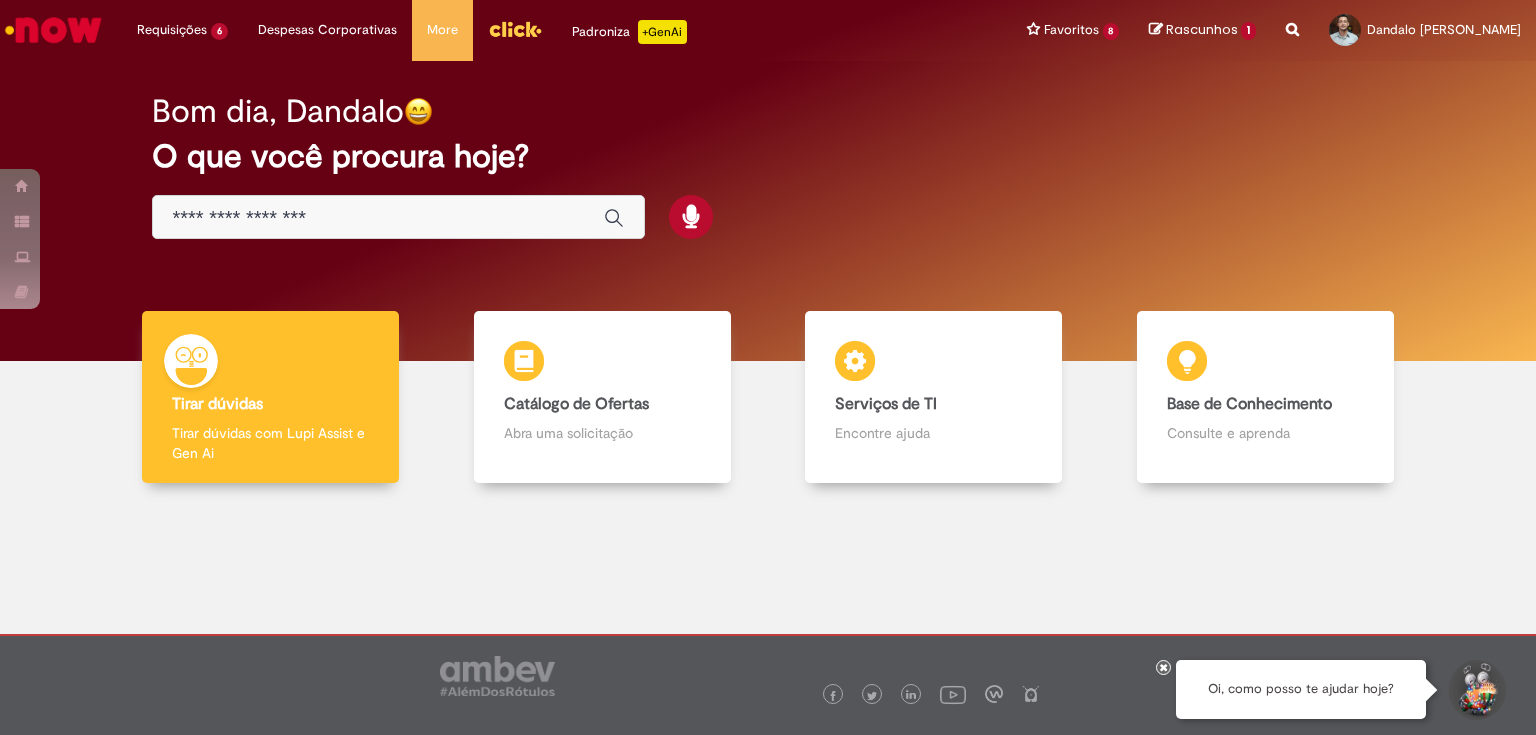 click on "Bom dia, Dandalo
O que você procura hoje?" at bounding box center (768, 211) 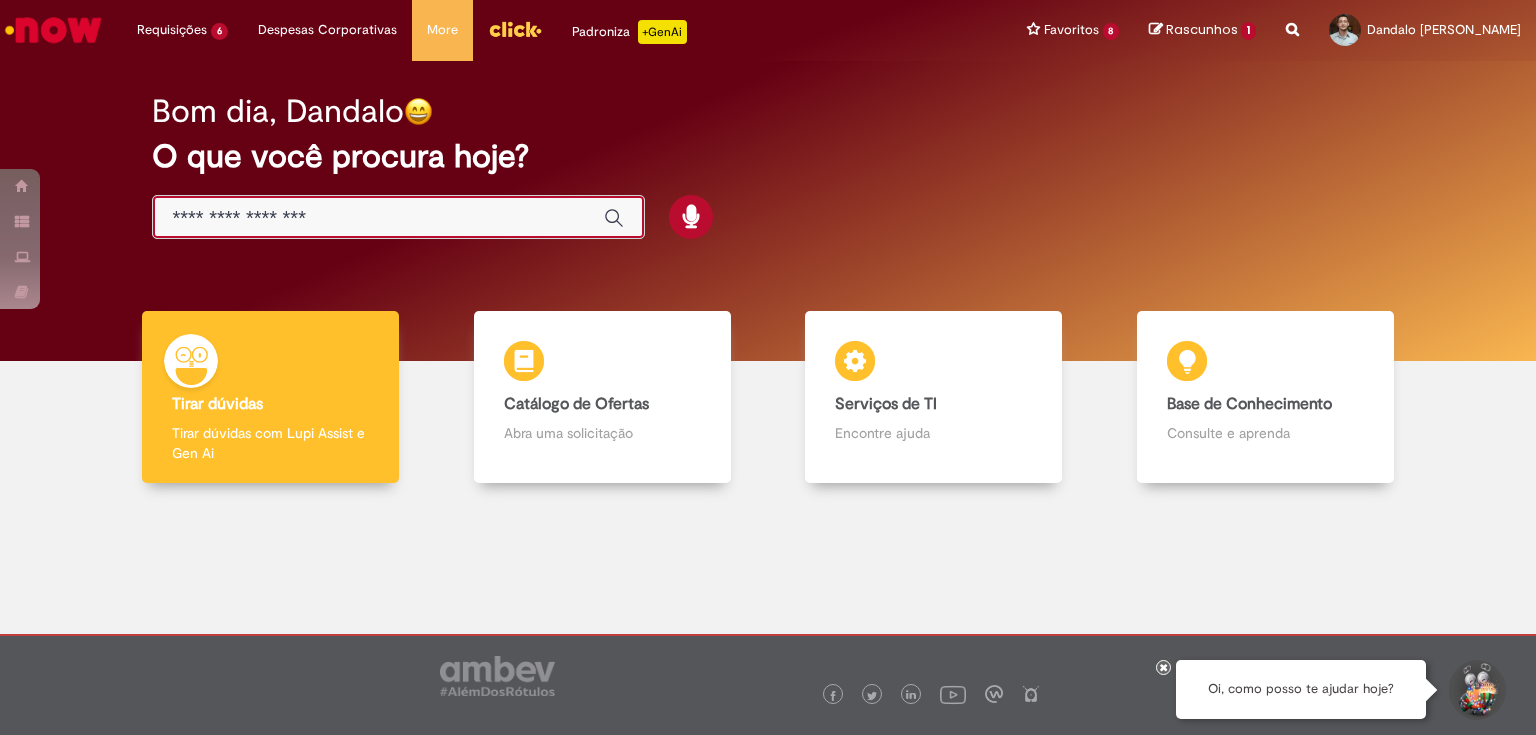 click at bounding box center [378, 218] 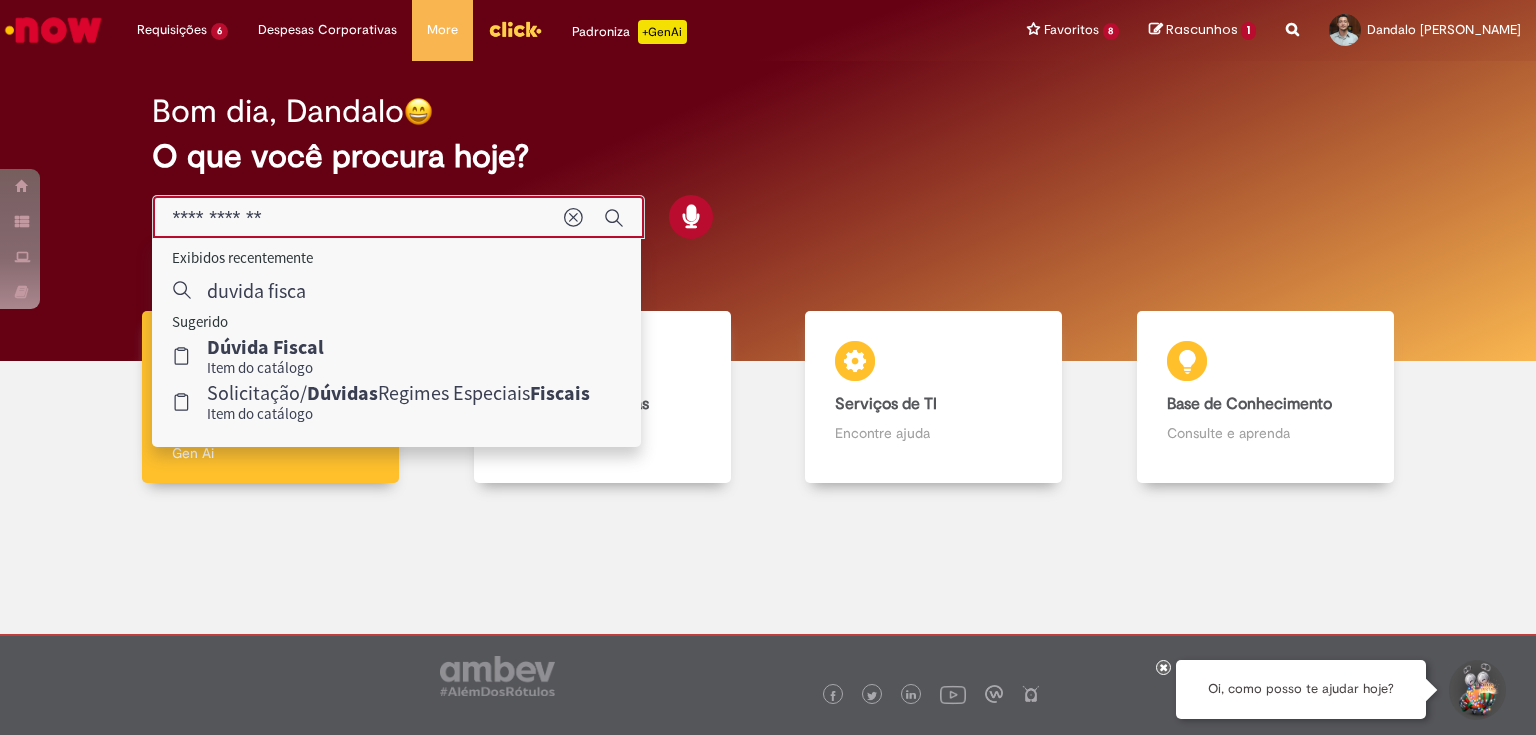type on "**********" 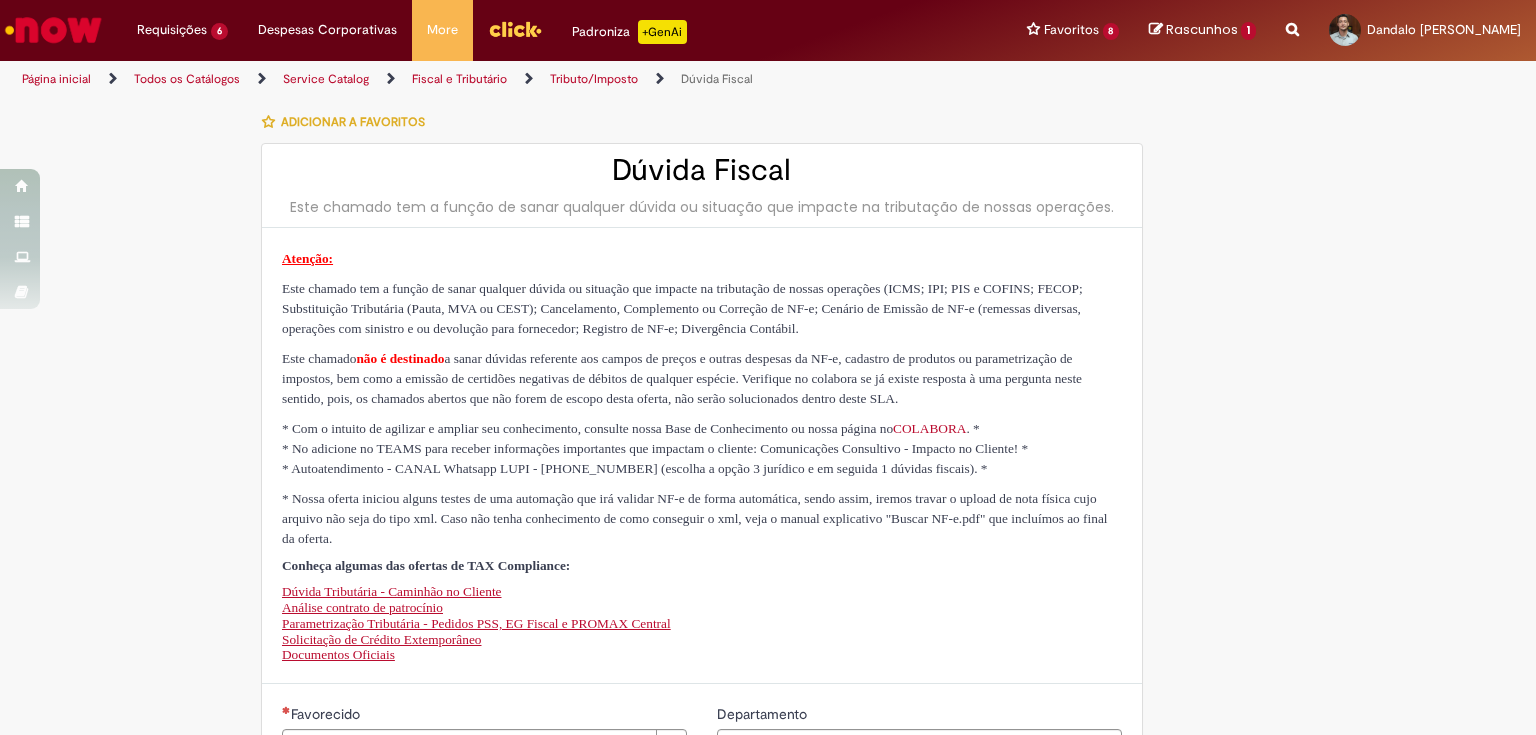 type on "********" 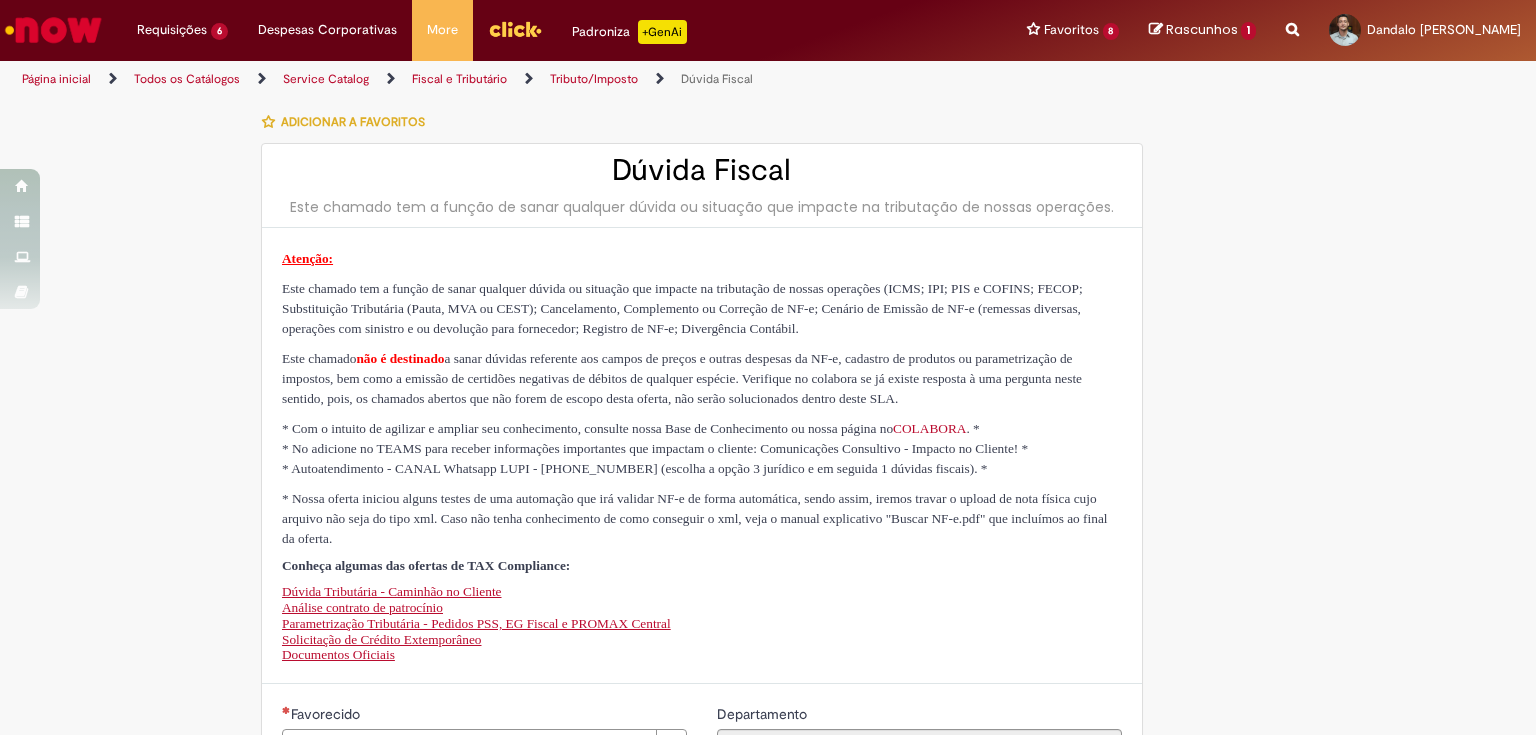 type on "**********" 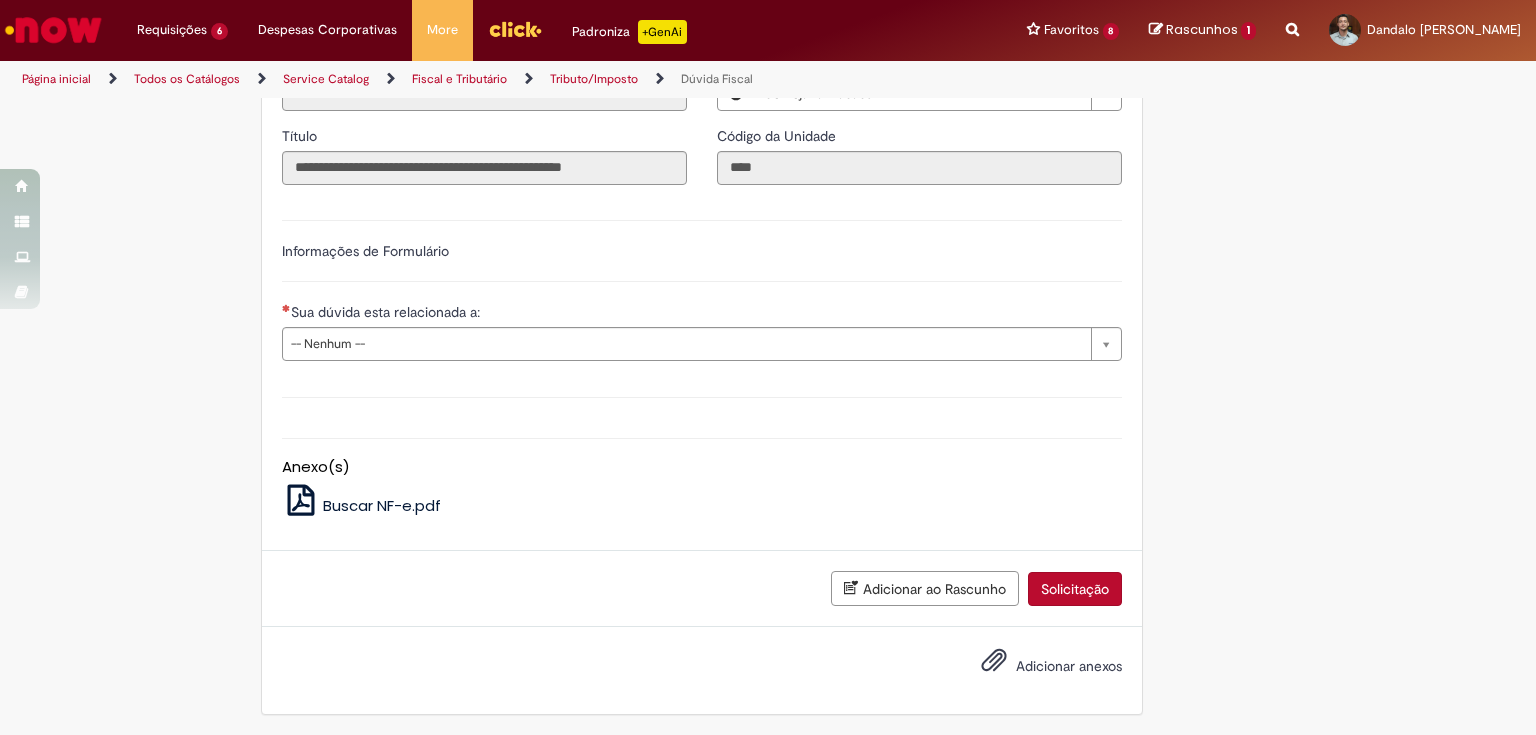 scroll, scrollTop: 480, scrollLeft: 0, axis: vertical 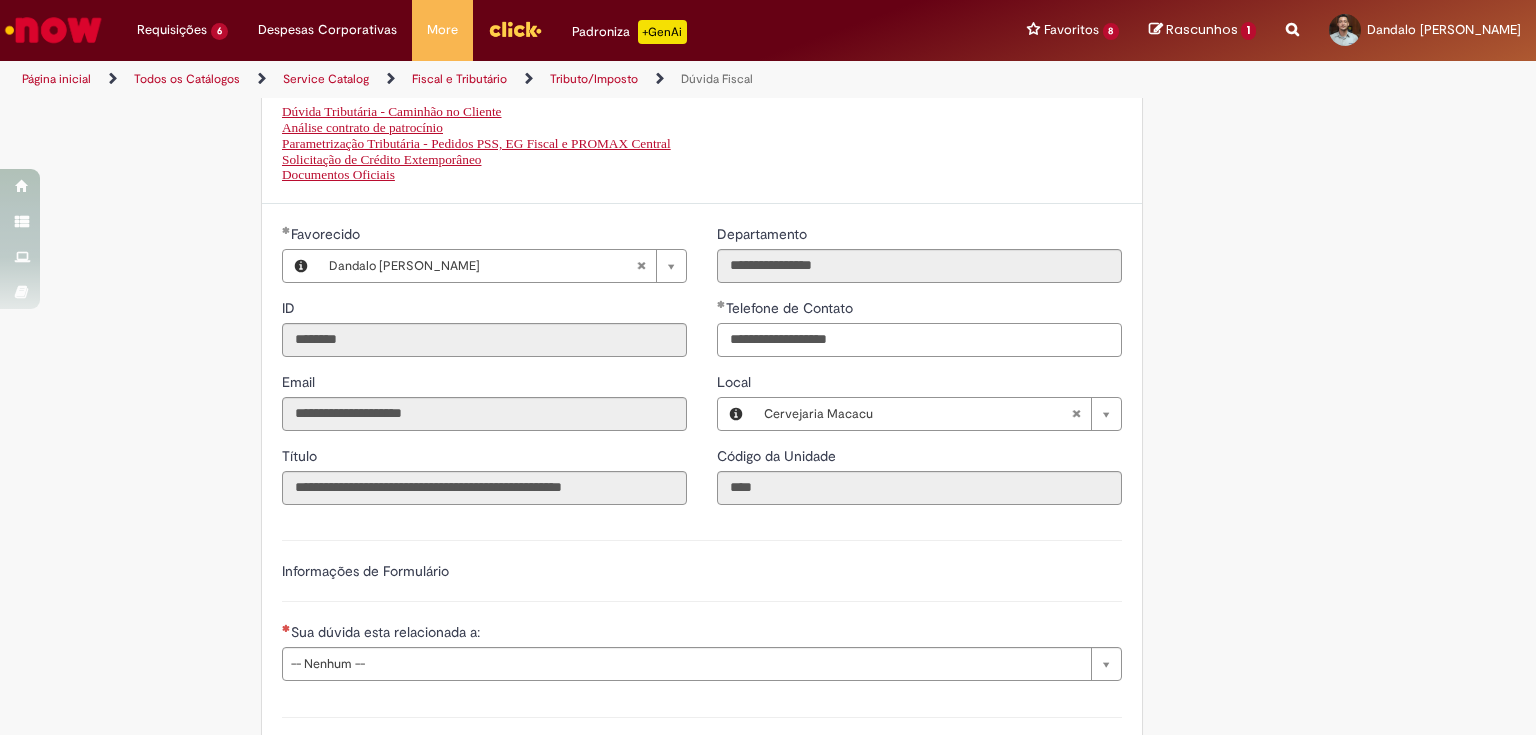 drag, startPoint x: 776, startPoint y: 420, endPoint x: 890, endPoint y: 428, distance: 114.28036 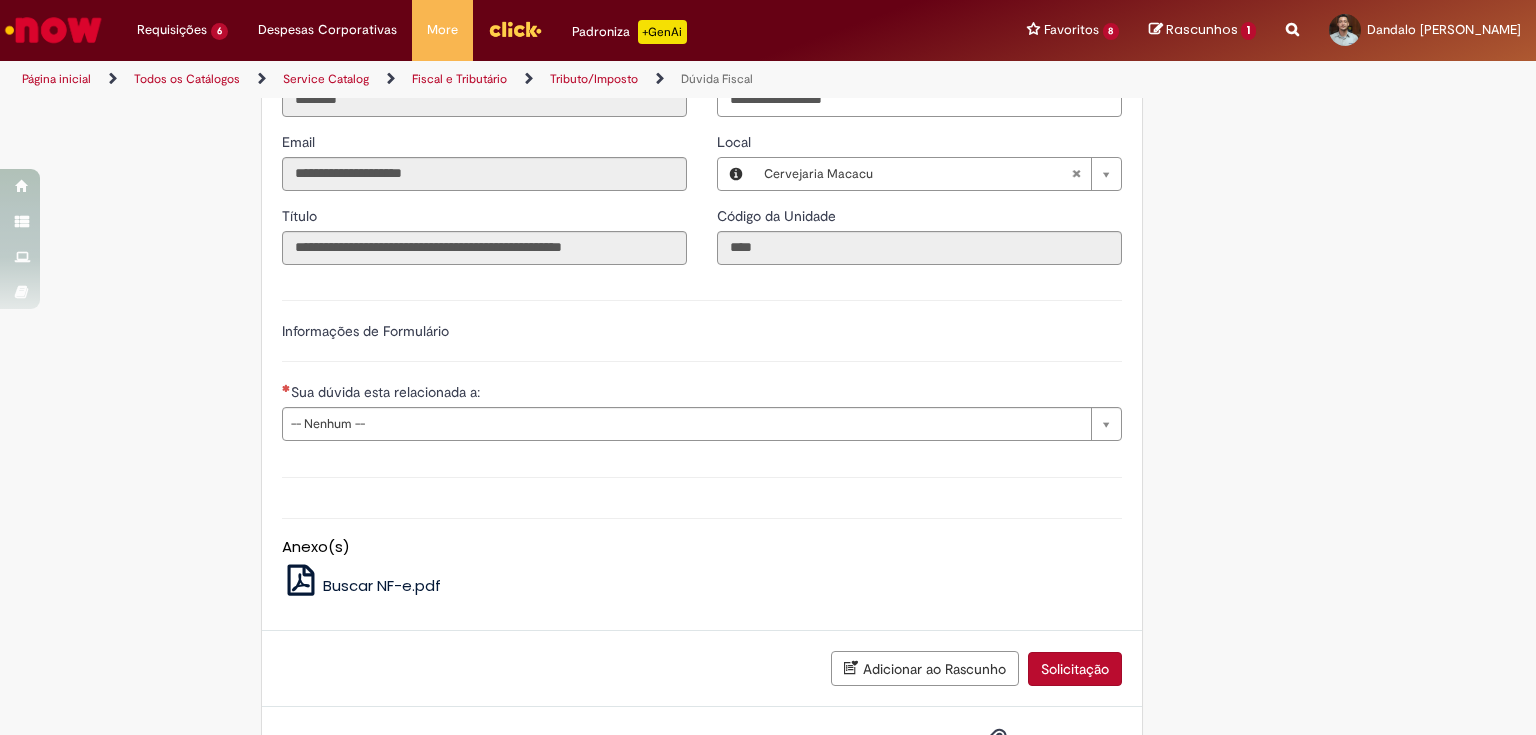 scroll, scrollTop: 800, scrollLeft: 0, axis: vertical 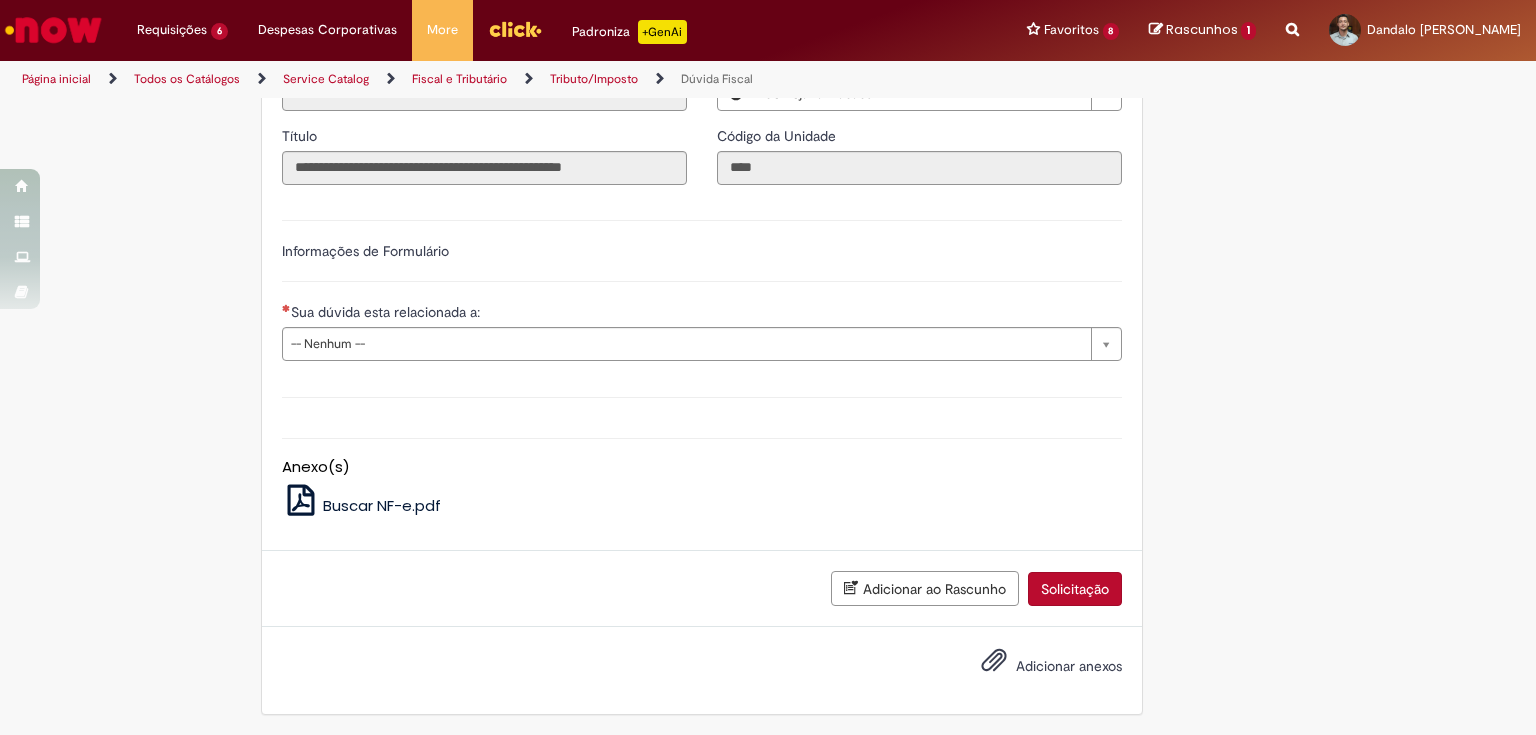 type on "**********" 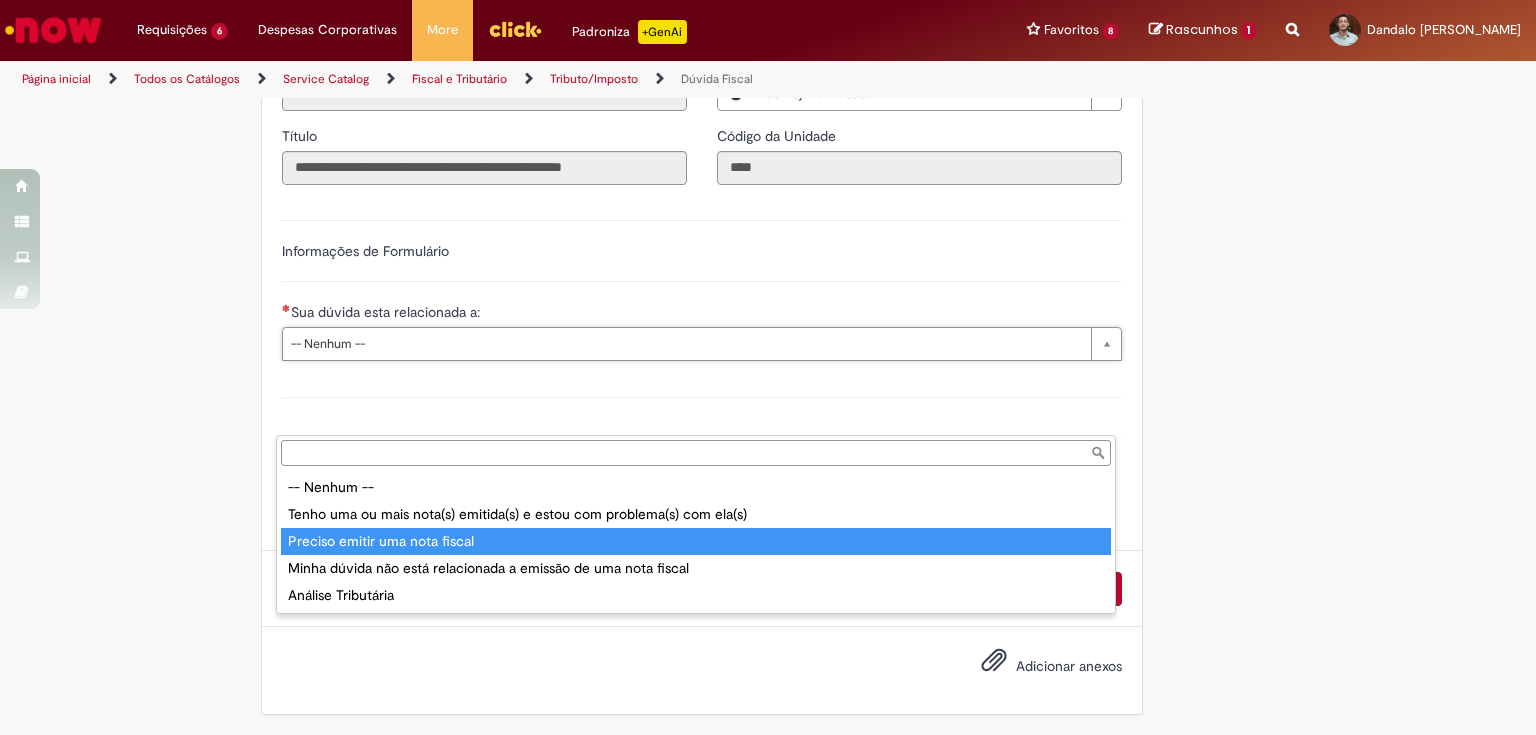 type on "**********" 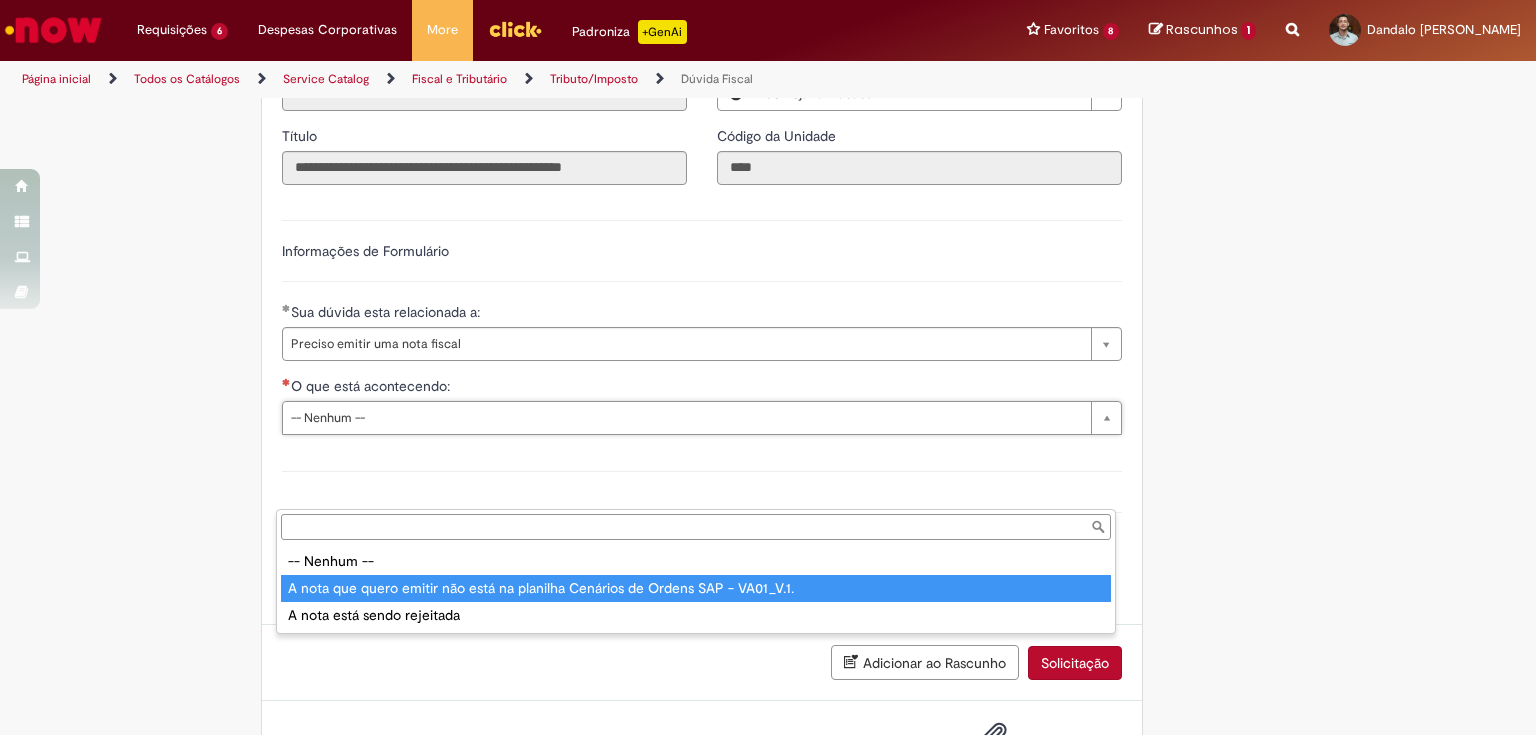type on "**********" 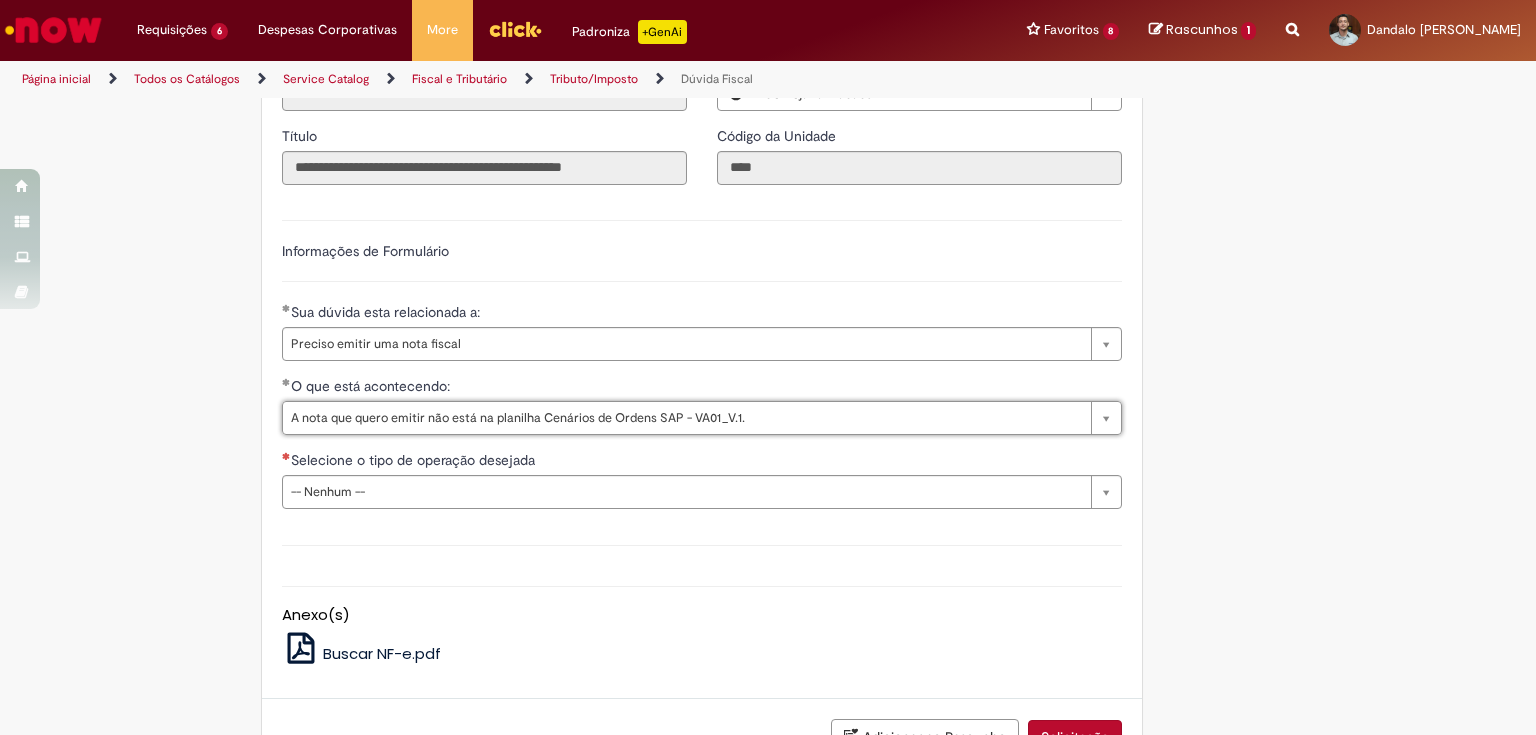 click on "Adicionar a Favoritos
Dúvida Fiscal
Este chamado tem a função de sanar qualquer dúvida ou situação que impacte na tributação de nossas operações.
Atenção:
Este chamado tem a função de sanar qualquer dúvida ou situação que impacte na tributação de nossas operações (ICMS; IPI; PIS e COFINS; FECOP; Substituição Tributária (Pauta, MVA ou CEST); Cancelamento, Complemento ou Correção de NF-e; Cenário de Emissão de NF-e (remessas diversas, operações com sinistro e ou devolução para fornecedor; Registro de NF-e; Divergência Contábil.
Este chamado  não é destinado
* Com o intuito de agilizar e ampliar seu conhecimento, consulte nossa Base de Conhecimento ou nossa página no  COLABORA . * * No adicione no TEAMS para receber informações importantes que impactam o cliente: Comunicações Consultivo - Impacto no Cliente! *
Documentos Oficiais   :" at bounding box center [768, 92] 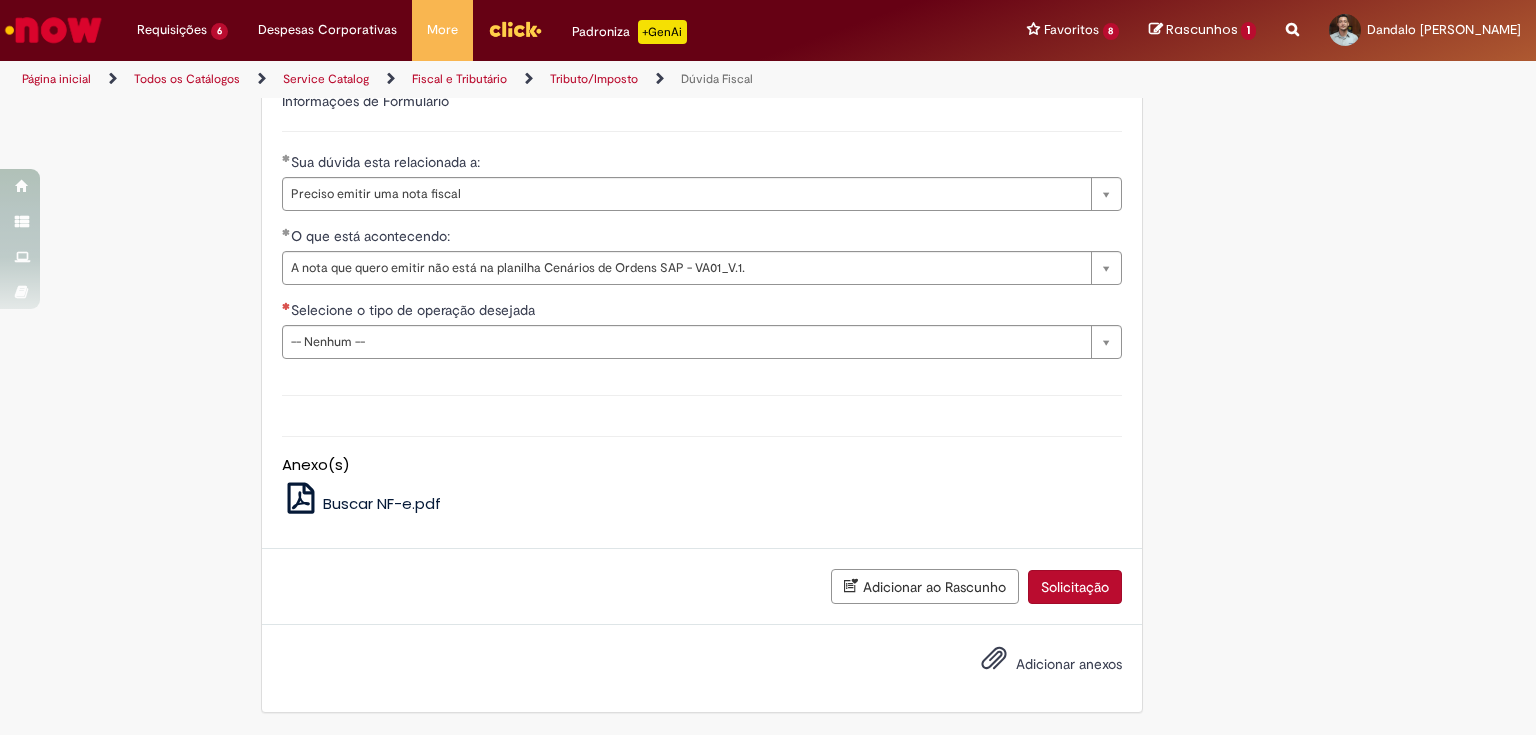 scroll, scrollTop: 1025, scrollLeft: 0, axis: vertical 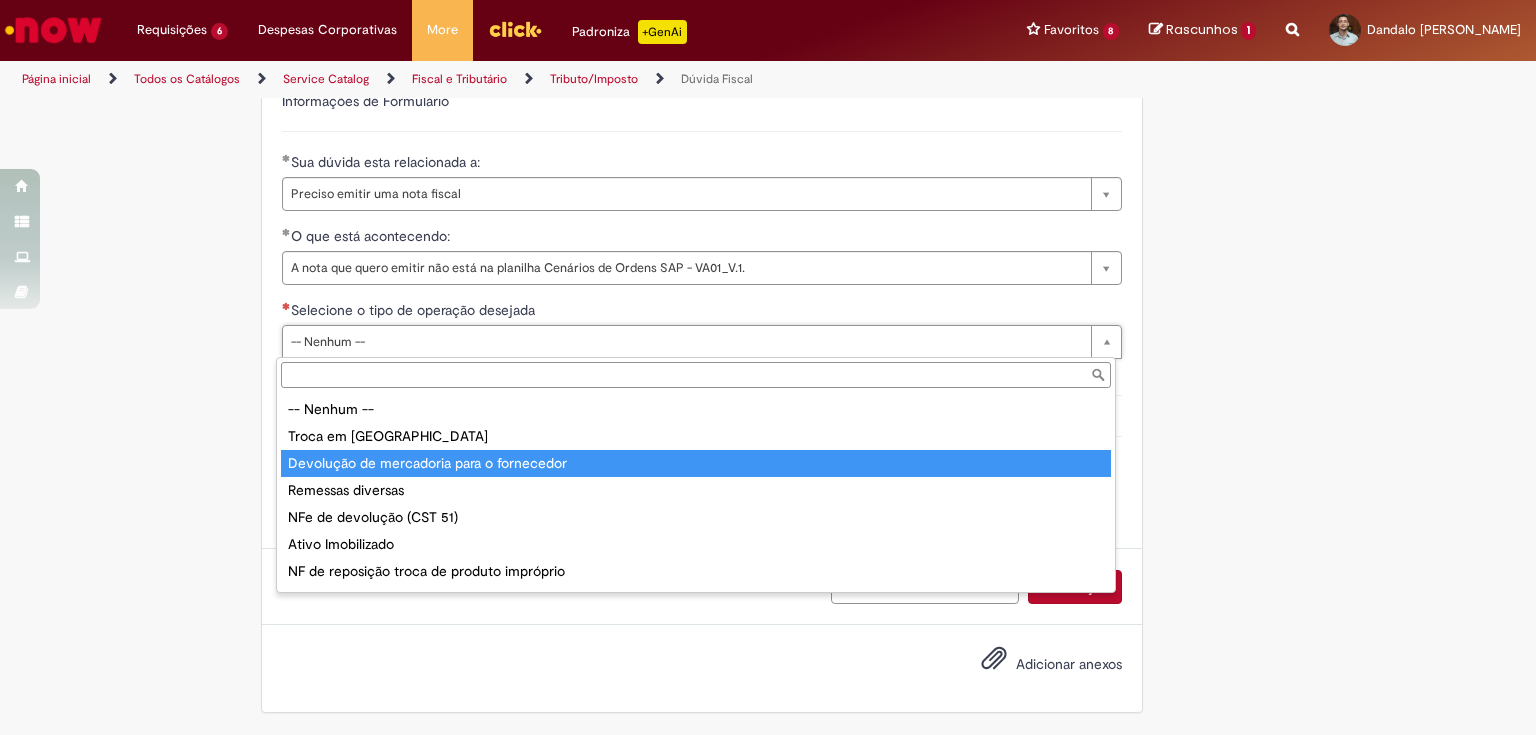 type on "**********" 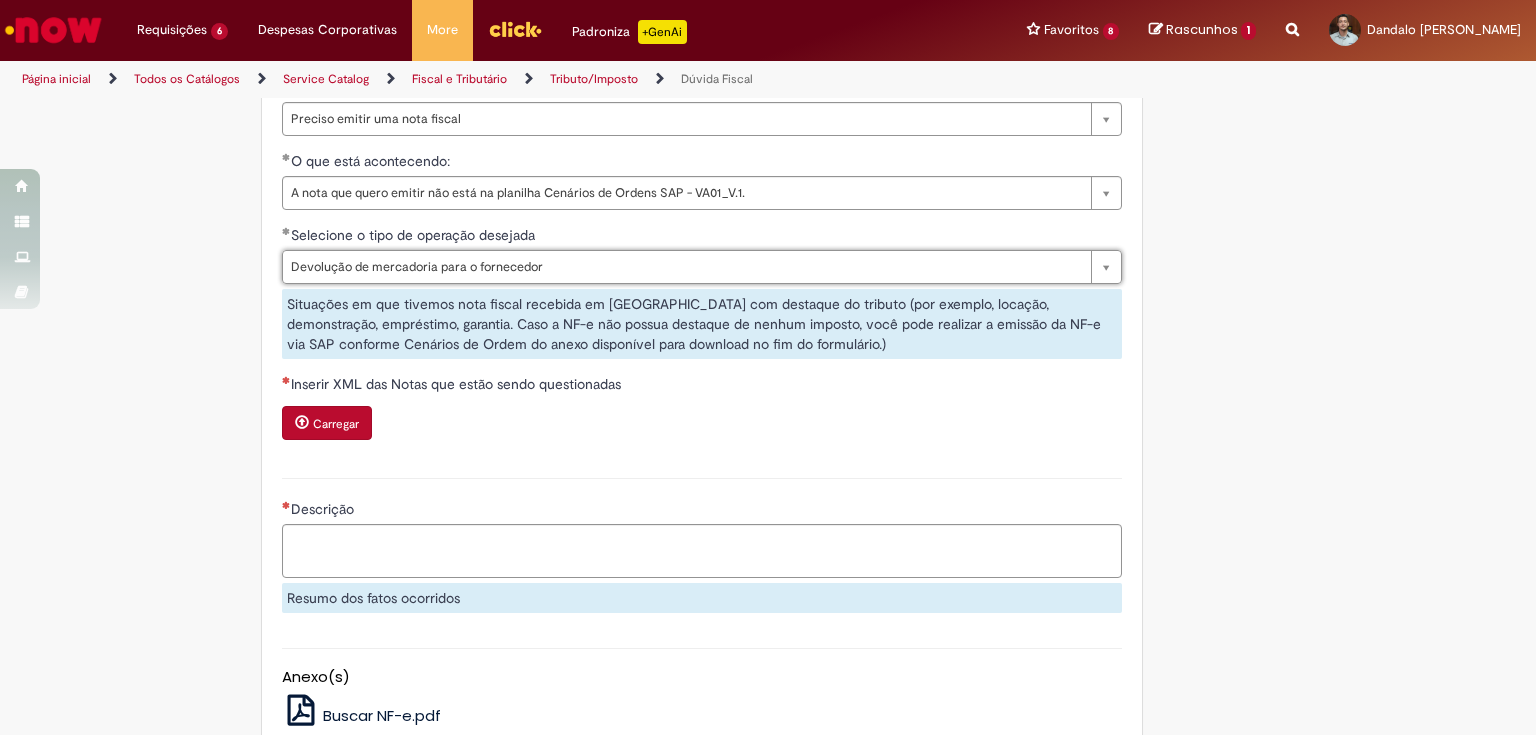 scroll, scrollTop: 1105, scrollLeft: 0, axis: vertical 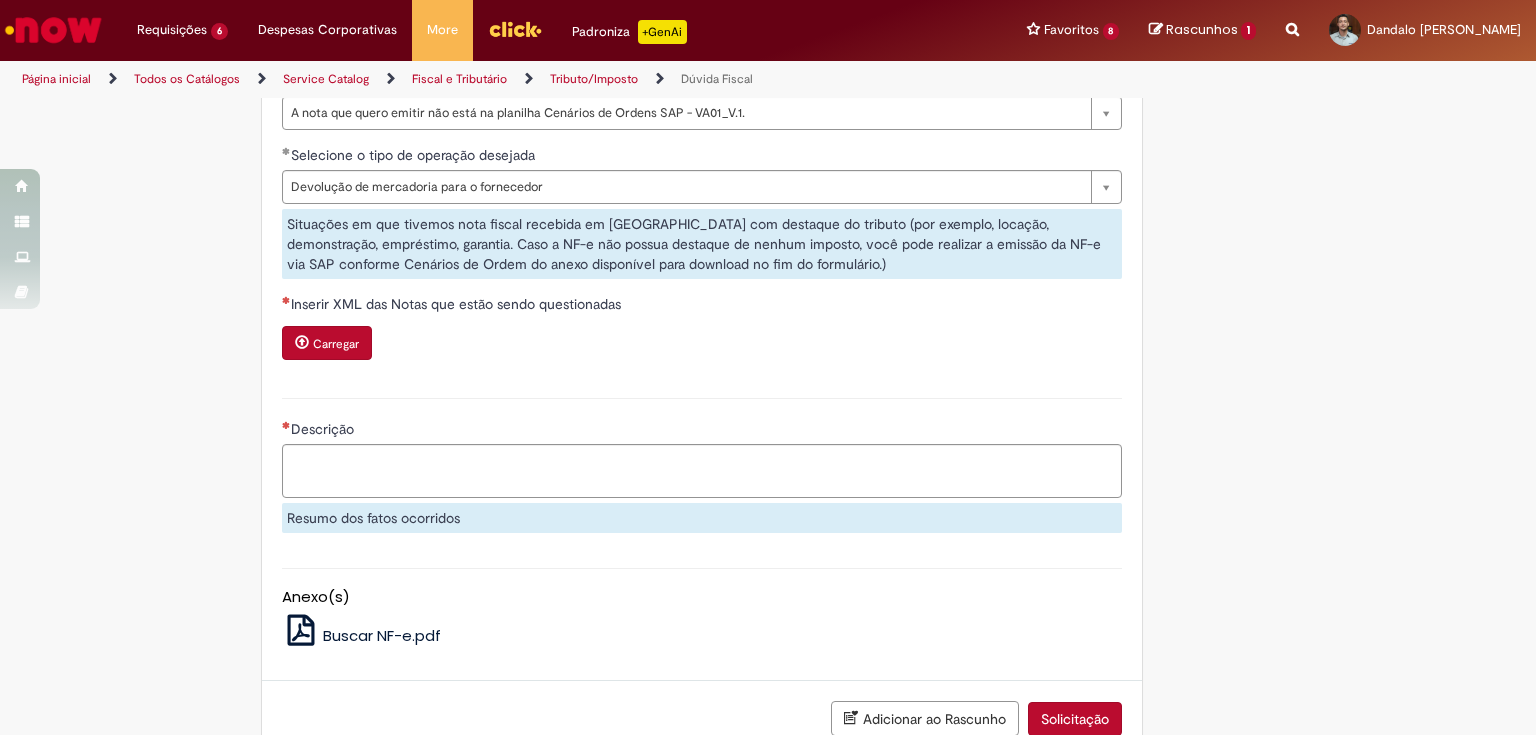 click on "Carregar" at bounding box center [702, 345] 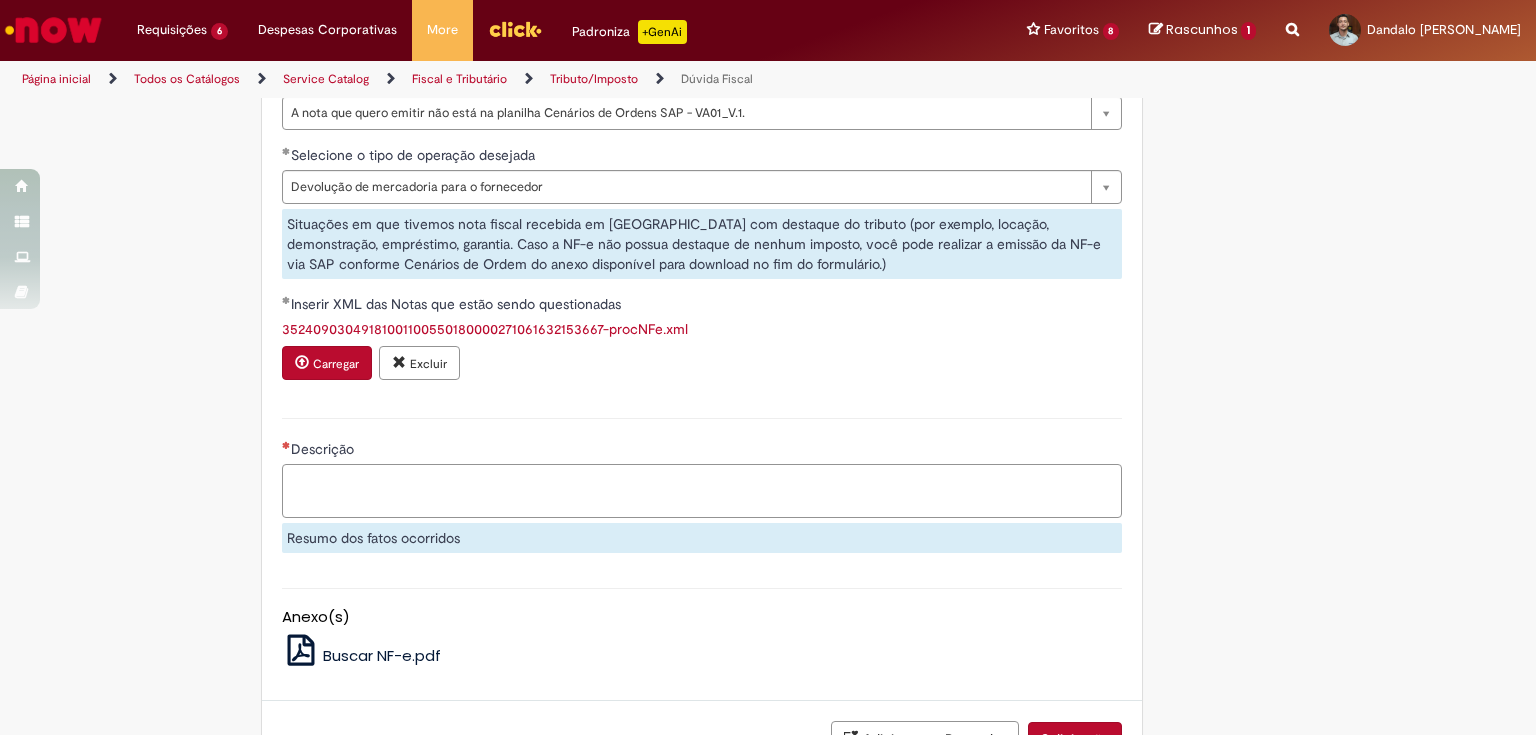 click on "Descrição" at bounding box center (702, 491) 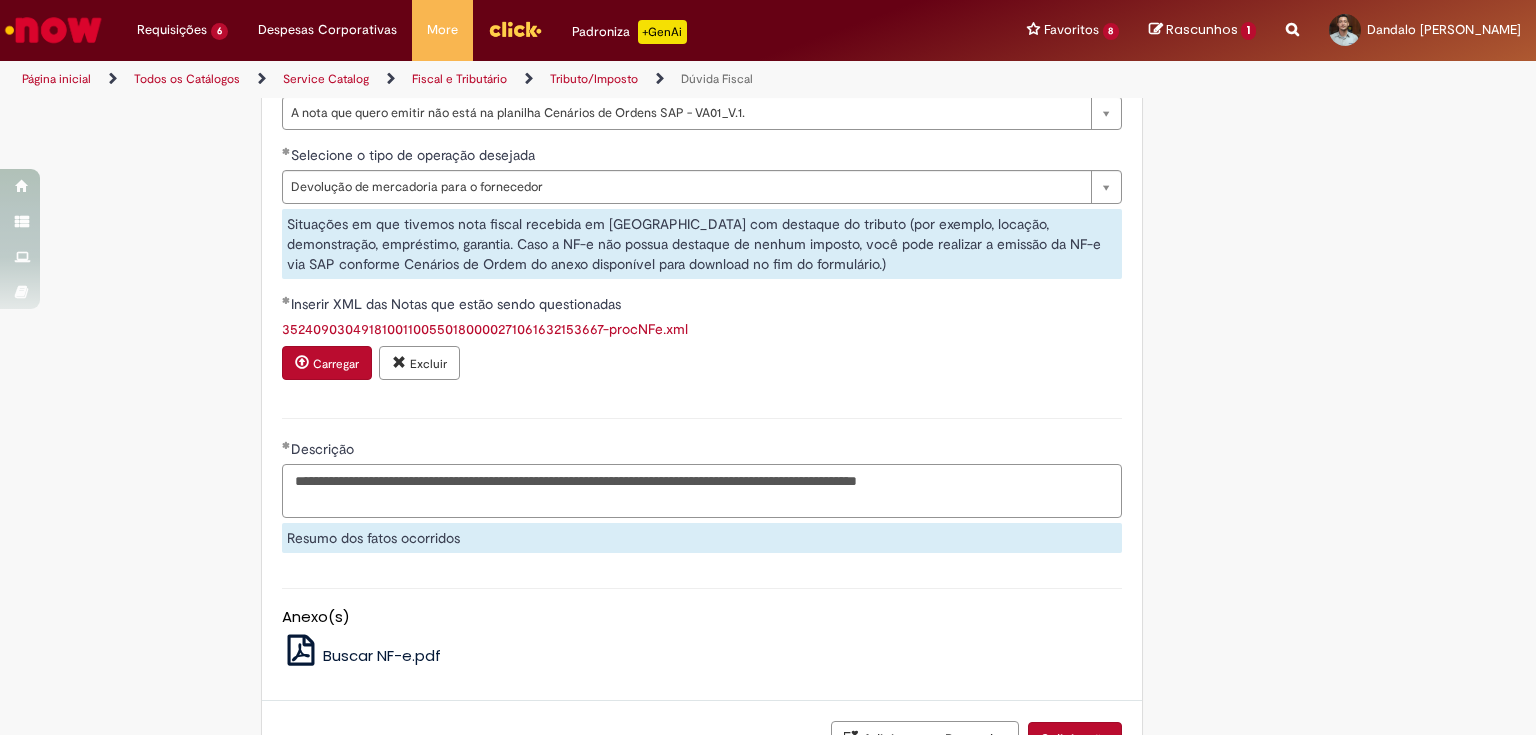 drag, startPoint x: 496, startPoint y: 557, endPoint x: 533, endPoint y: 555, distance: 37.054016 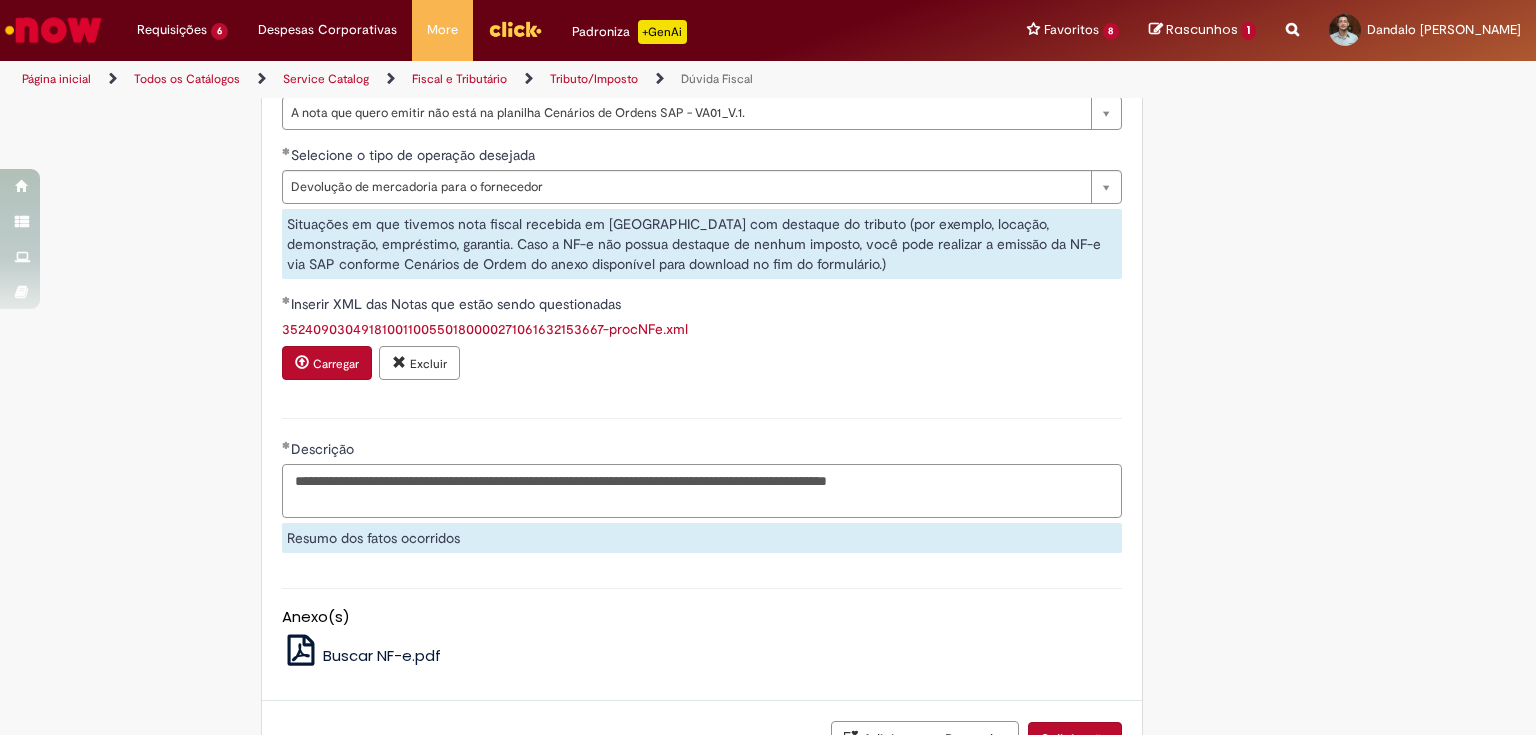 drag, startPoint x: 885, startPoint y: 556, endPoint x: 966, endPoint y: 557, distance: 81.00617 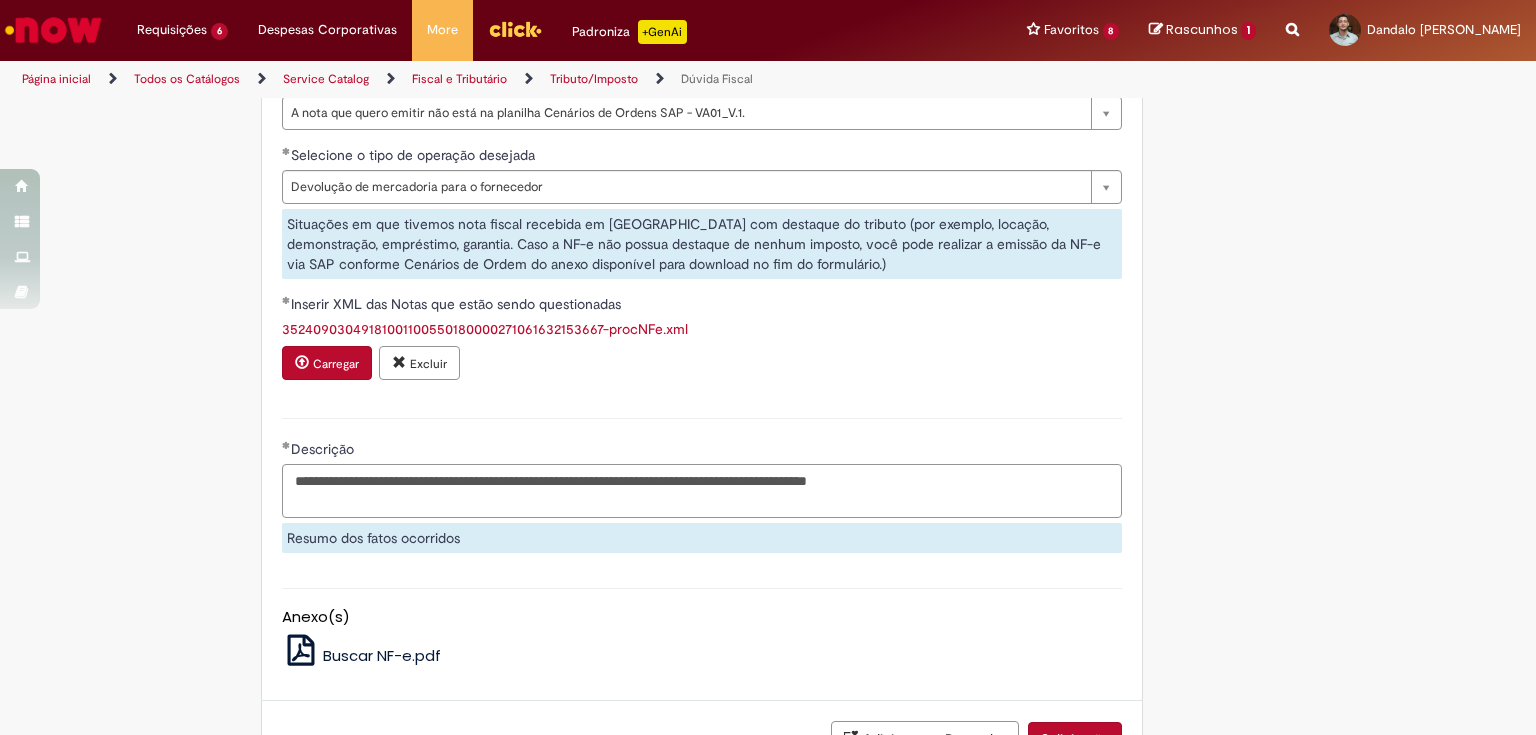 click on "**********" at bounding box center (702, 491) 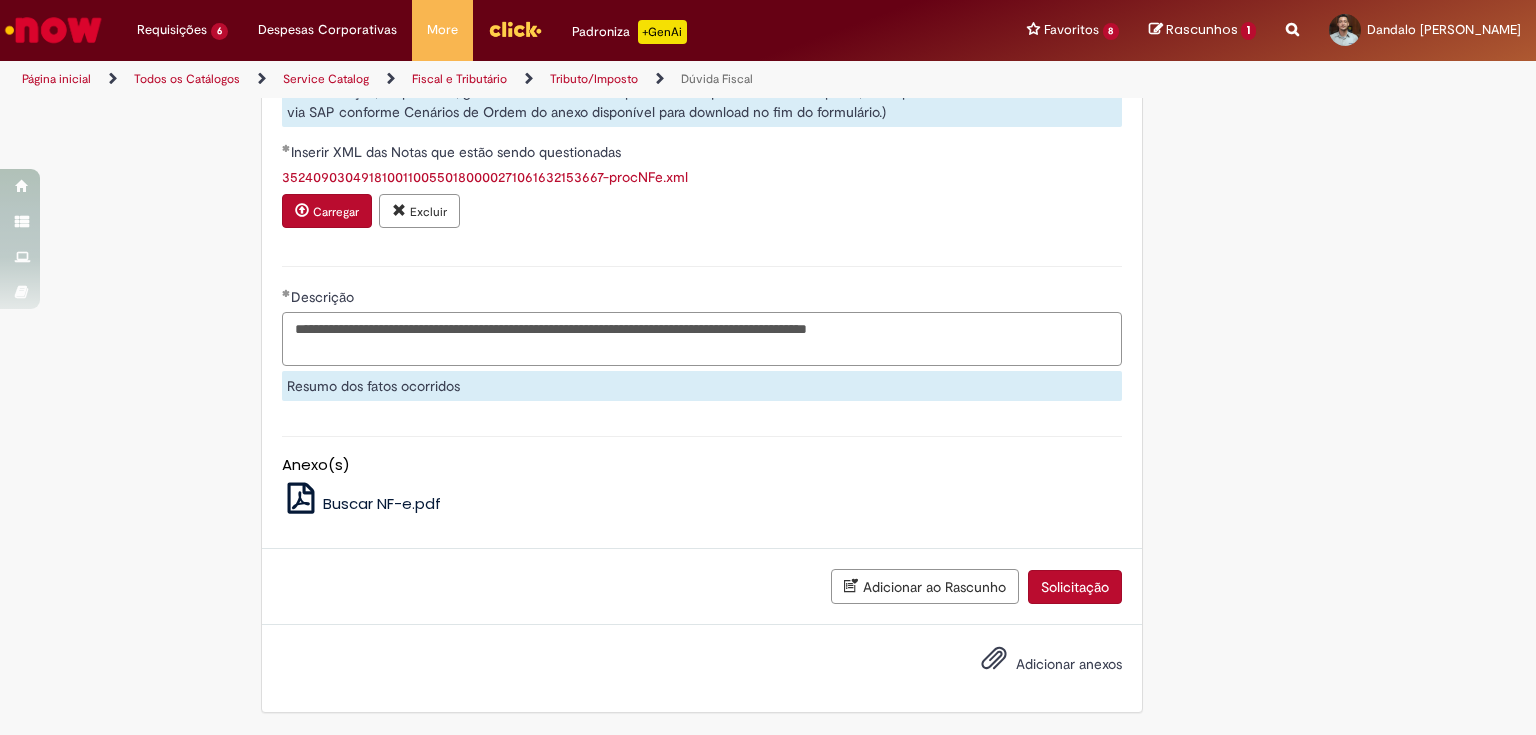 scroll, scrollTop: 1332, scrollLeft: 0, axis: vertical 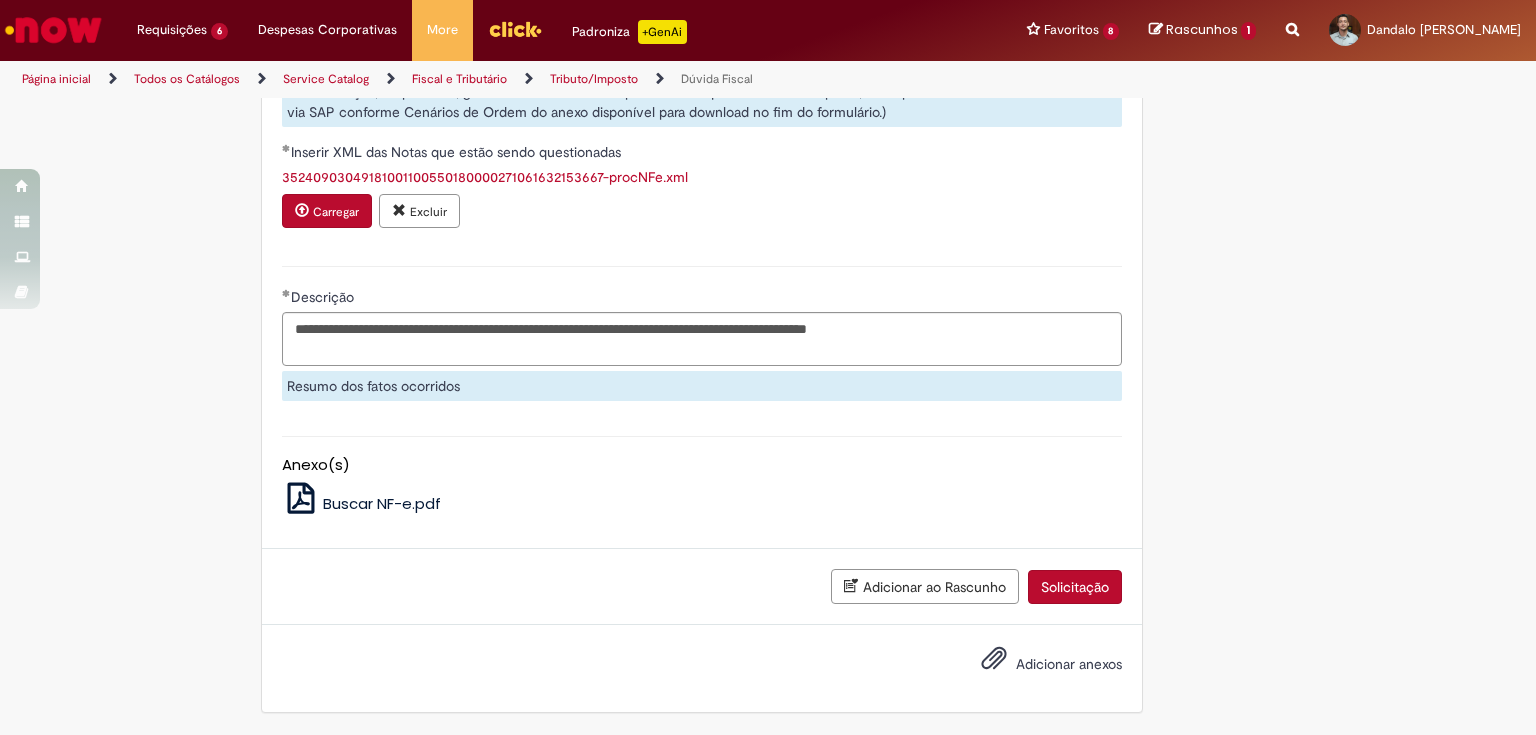 click on "Adicionar anexos" at bounding box center (1069, 665) 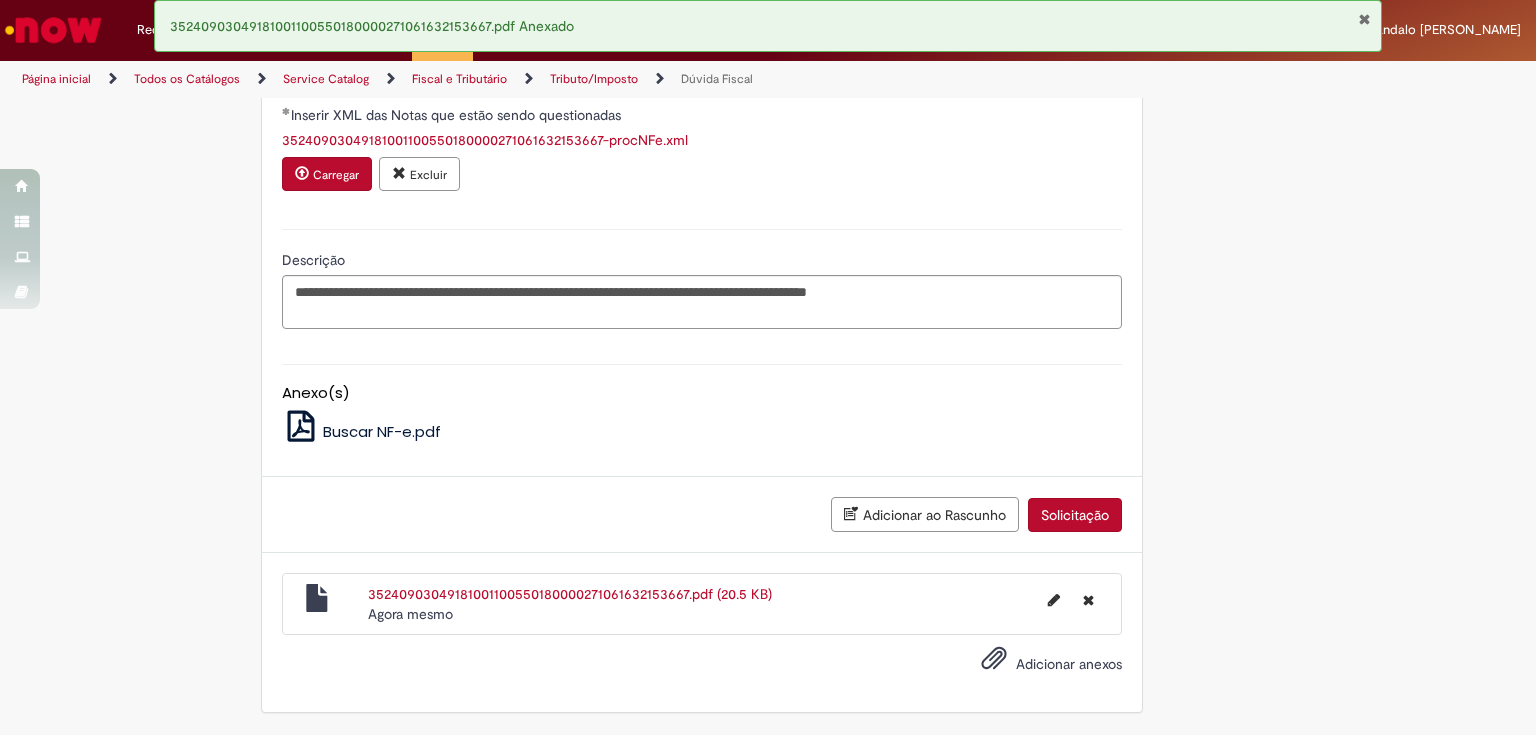 scroll, scrollTop: 1368, scrollLeft: 0, axis: vertical 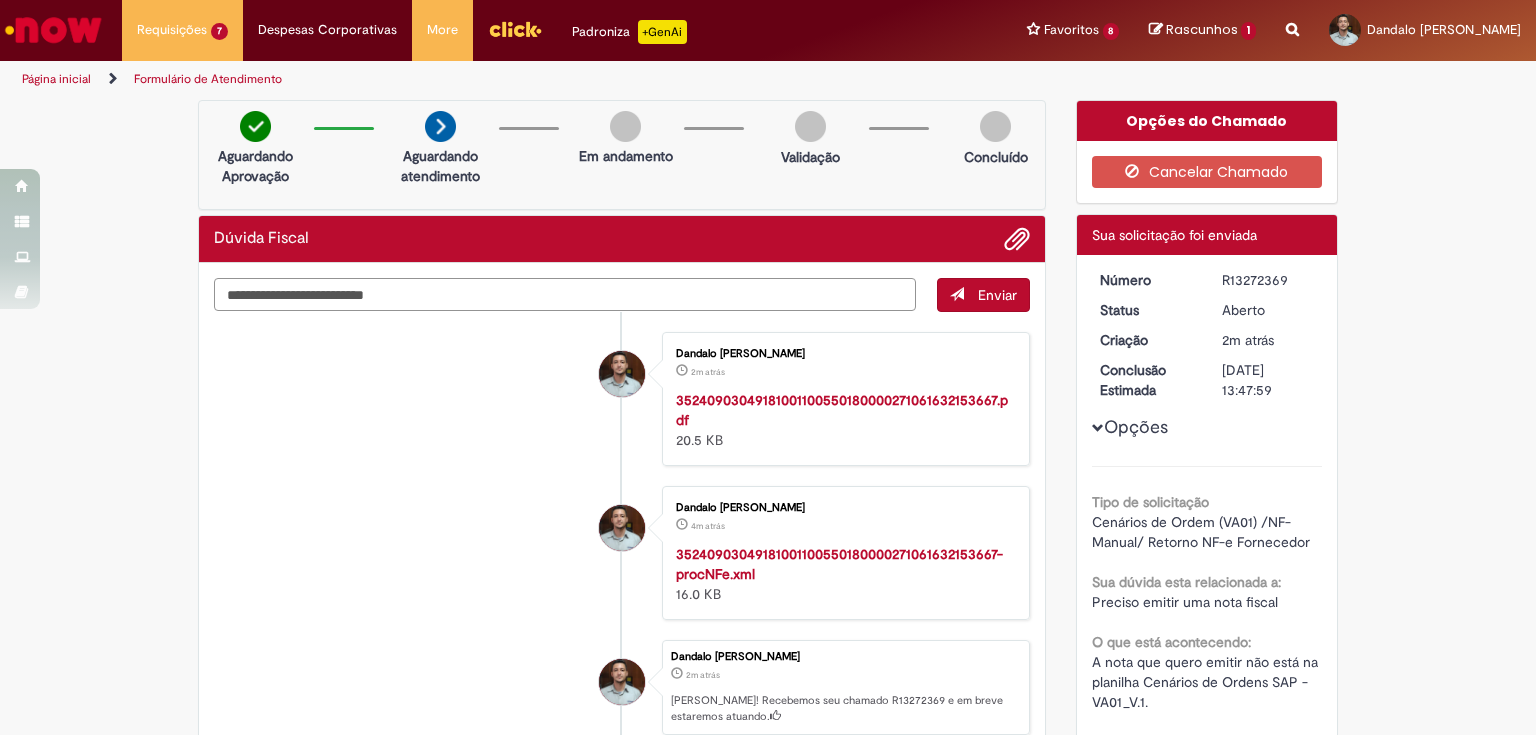 click at bounding box center (565, 295) 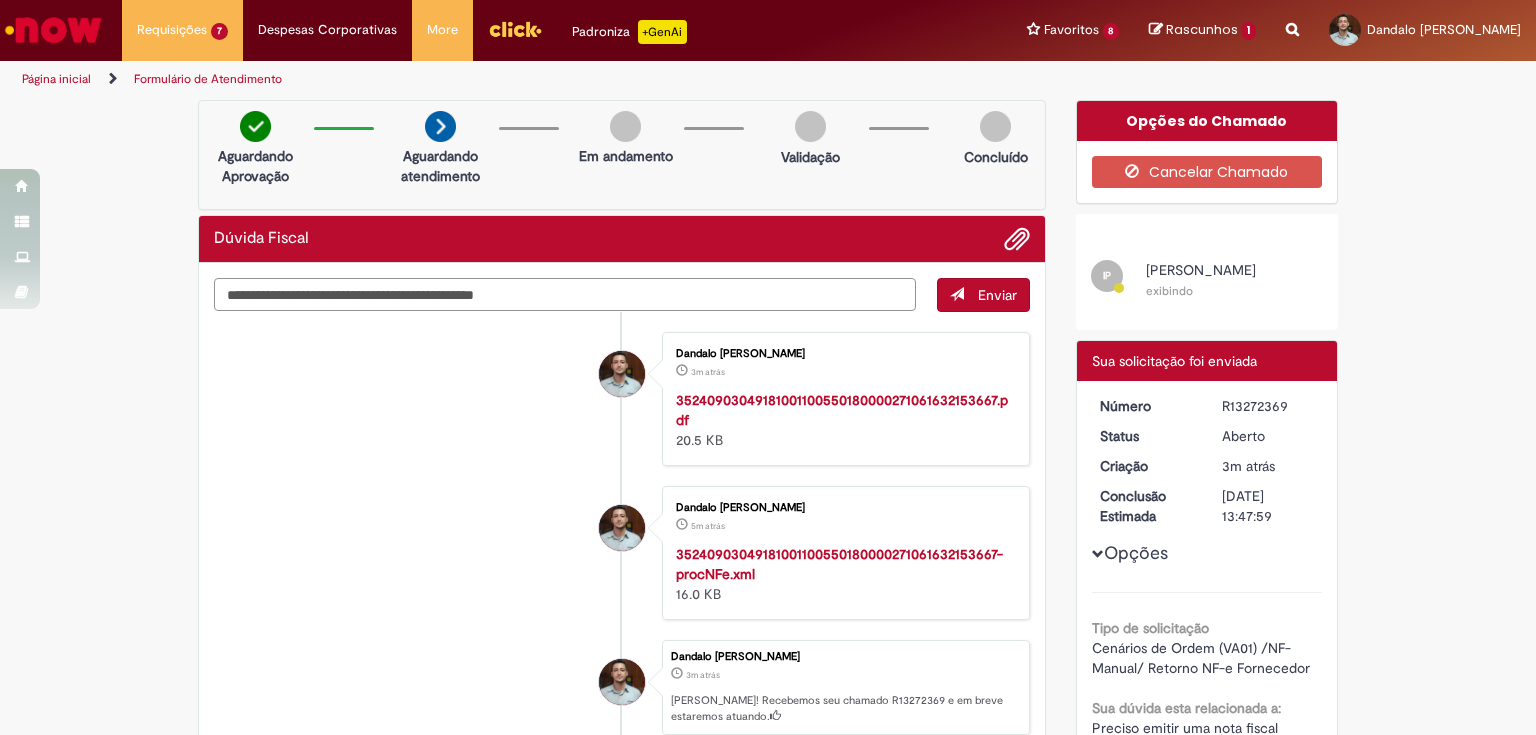 click on "**********" at bounding box center (565, 295) 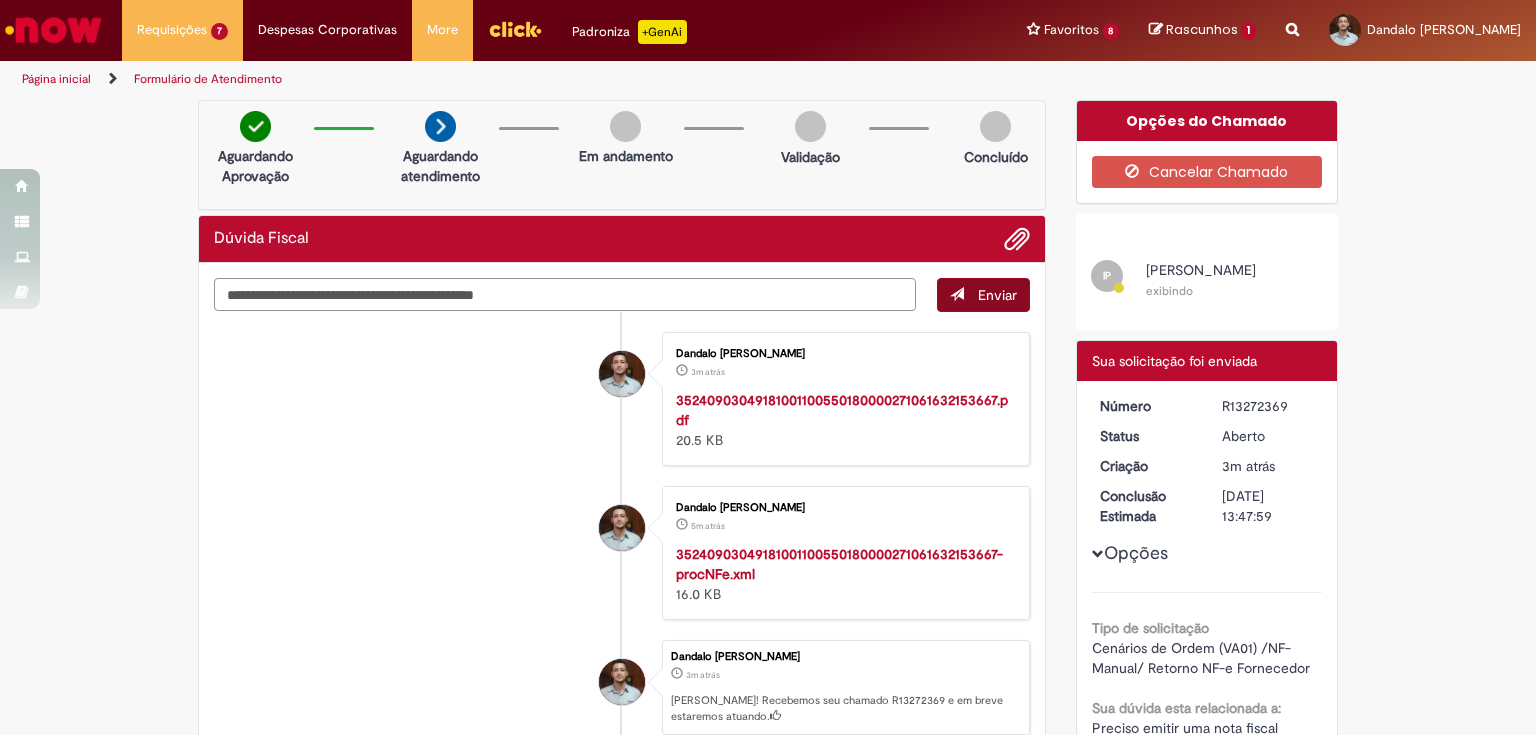 type on "**********" 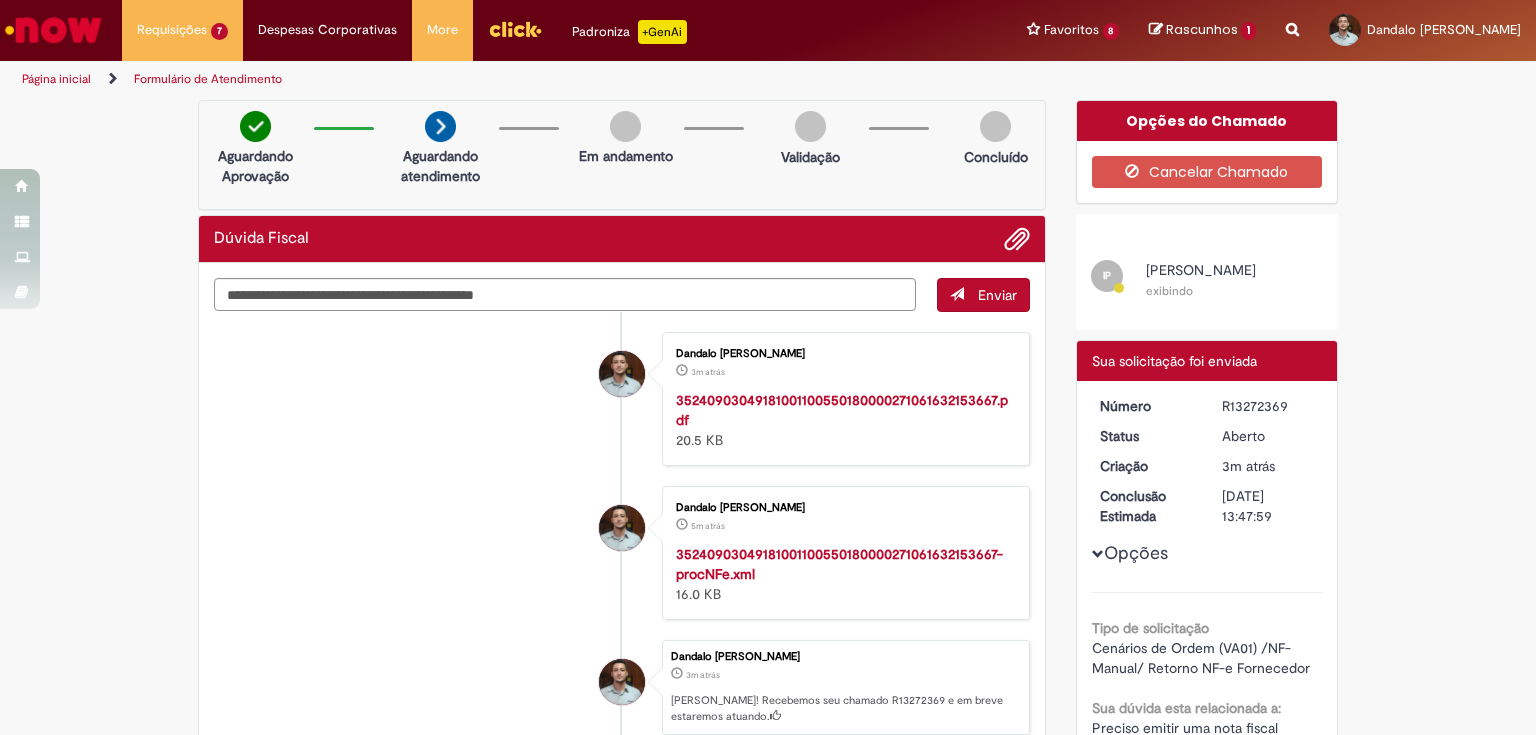 click on "Enviar" at bounding box center (997, 295) 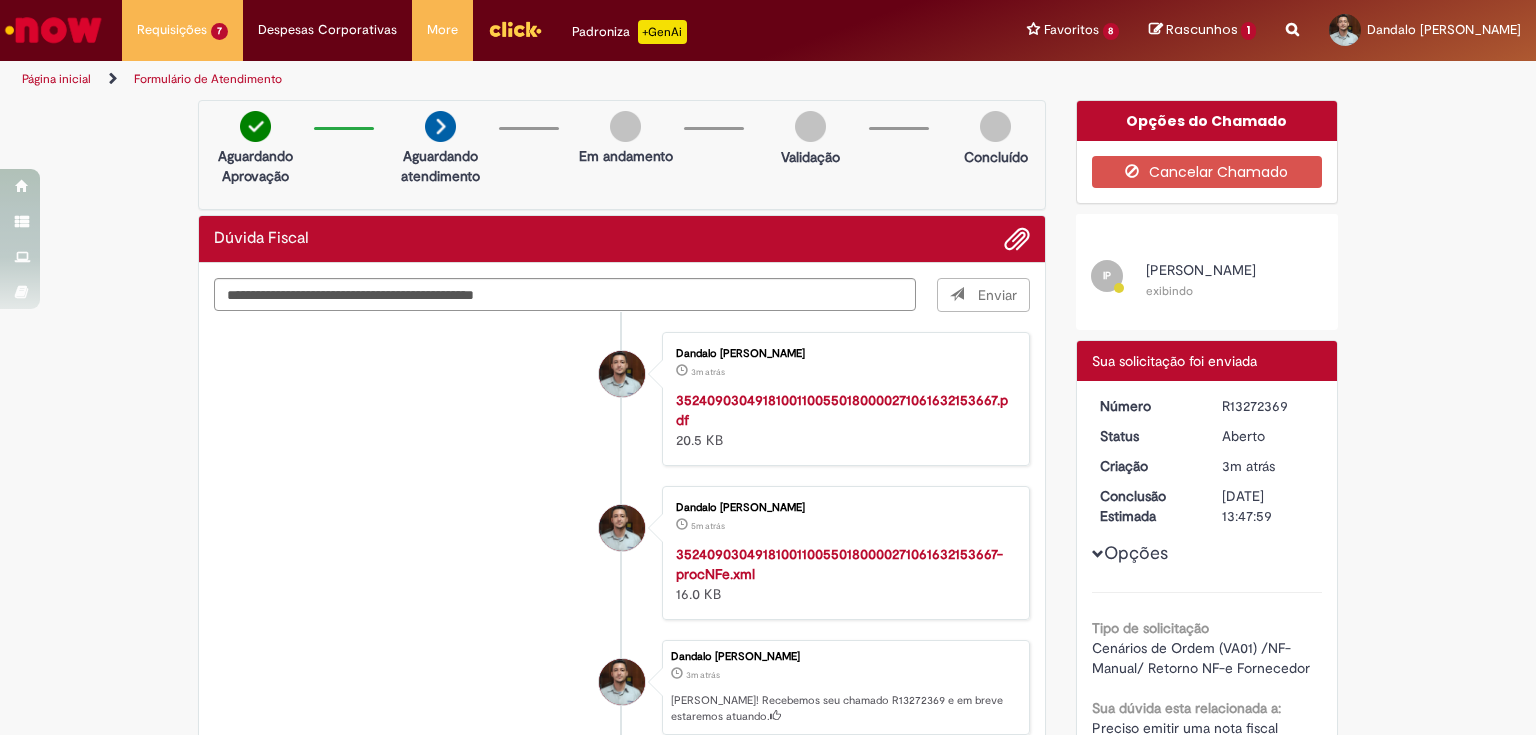 type 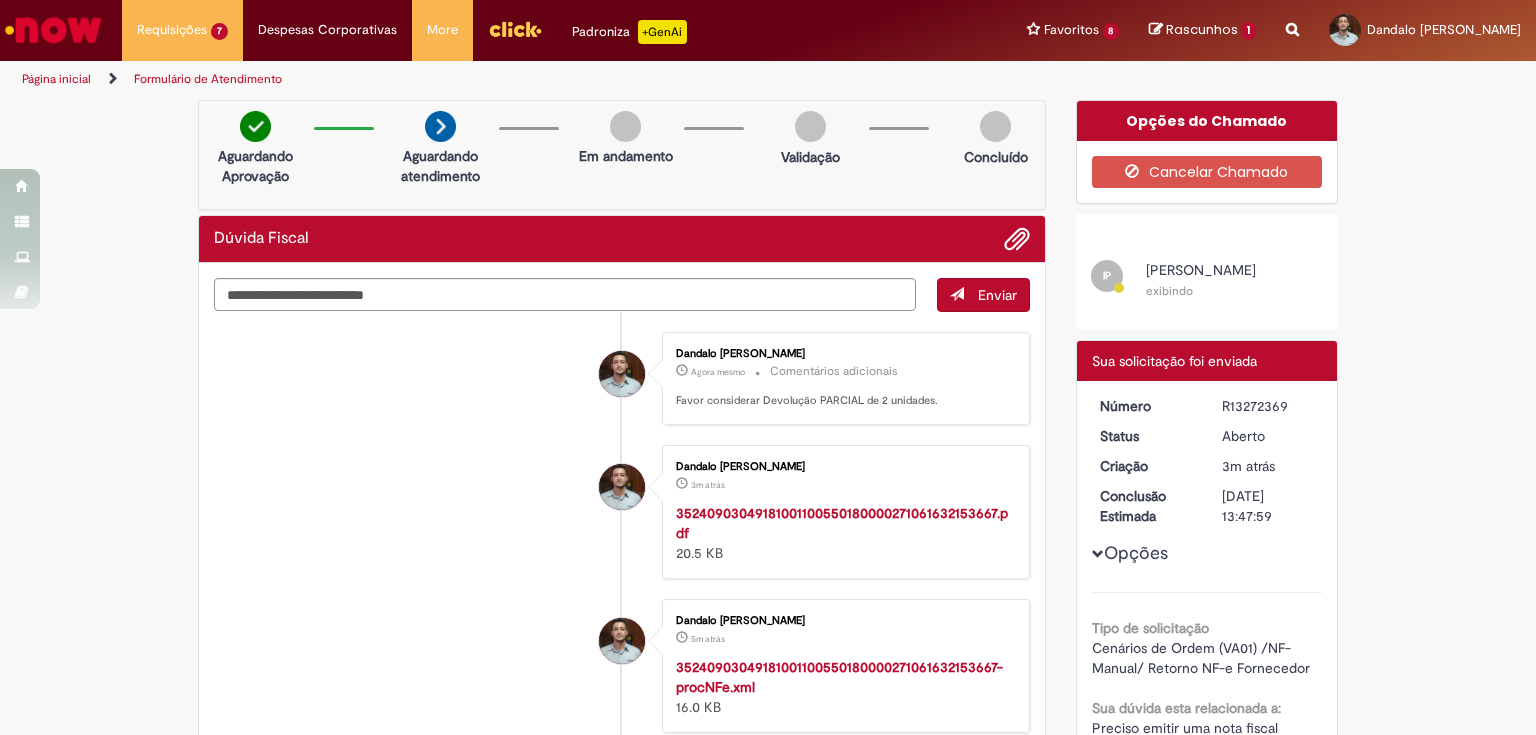 click on "Verificar Código de Barras
Aguardando Aprovação
Aguardando atendimento
Em andamento
Validação
Concluído
Dúvida Fiscal
Enviar
Dandalo Francisco Junior
Agora mesmo Agora mesmo     Comentários adicionais
Favor considerar Devolução PARCIAL de 2 unidades." at bounding box center (768, 758) 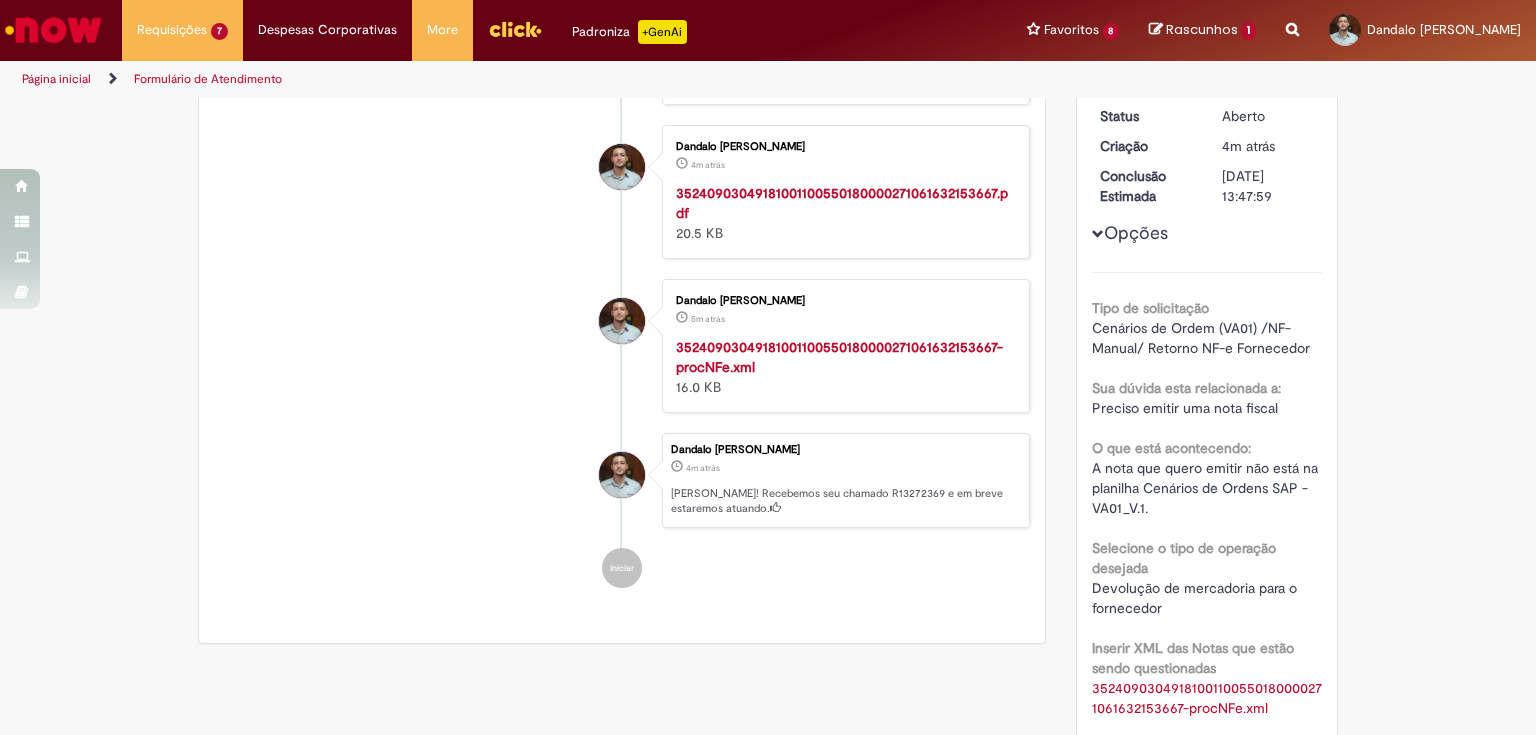 scroll, scrollTop: 400, scrollLeft: 0, axis: vertical 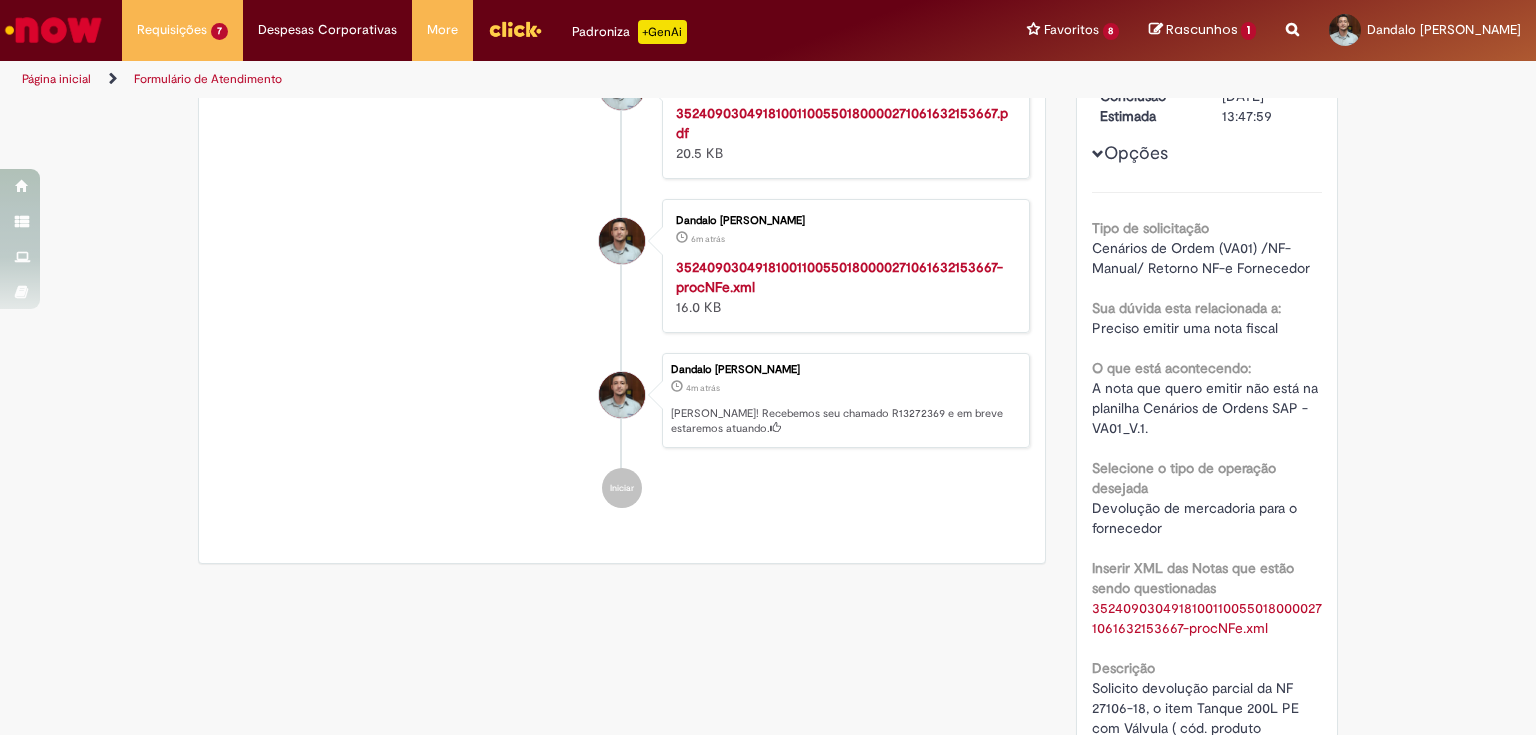 click at bounding box center (622, 573) 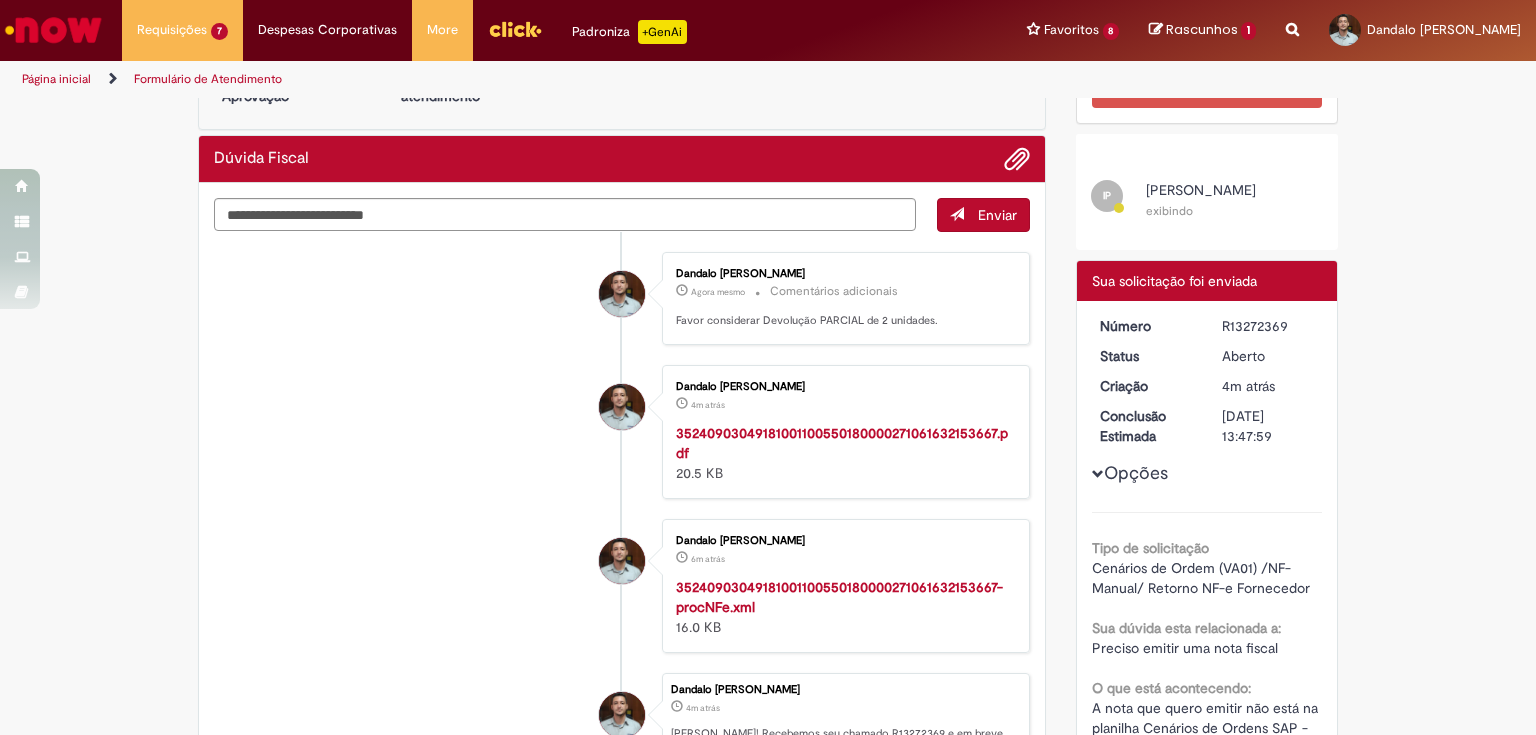 scroll, scrollTop: 0, scrollLeft: 0, axis: both 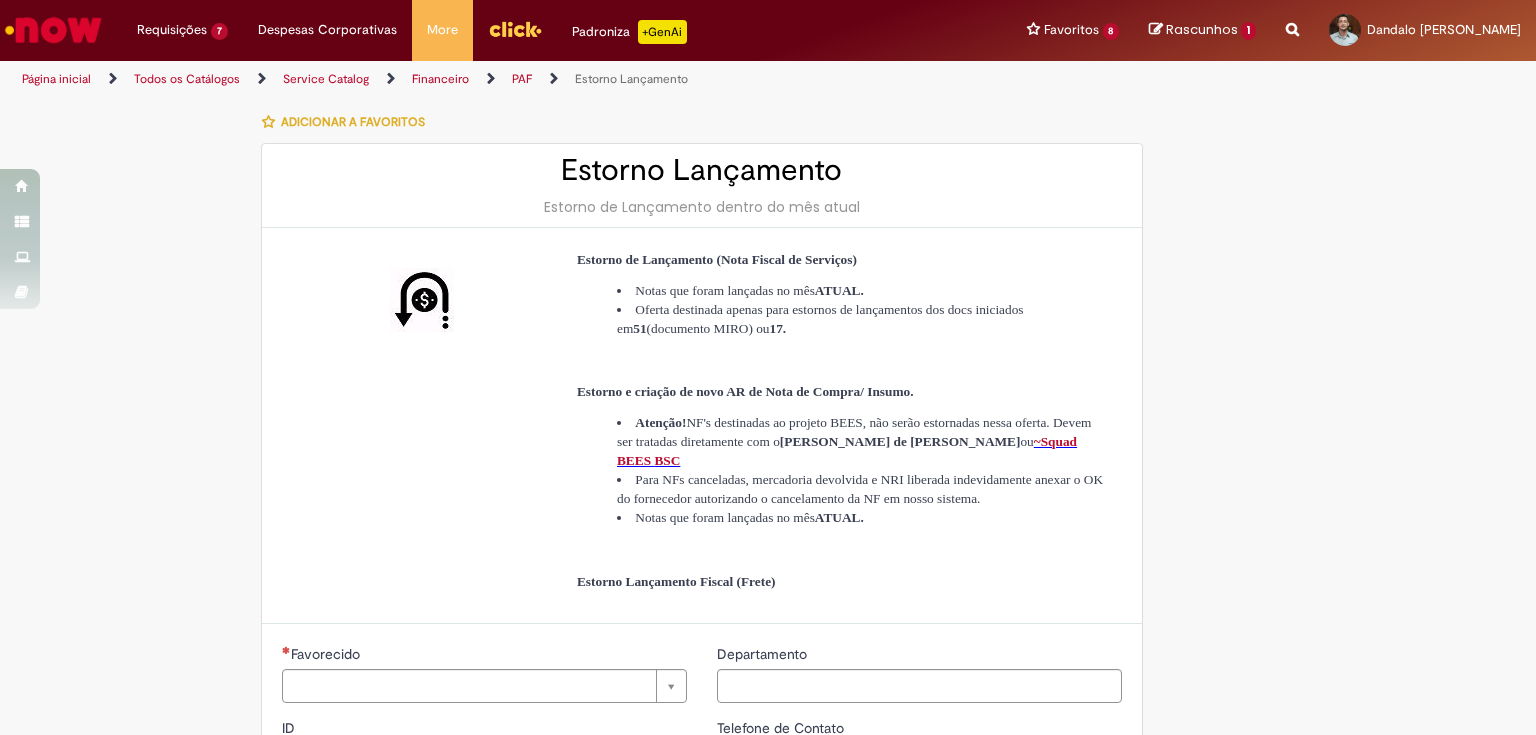 type on "********" 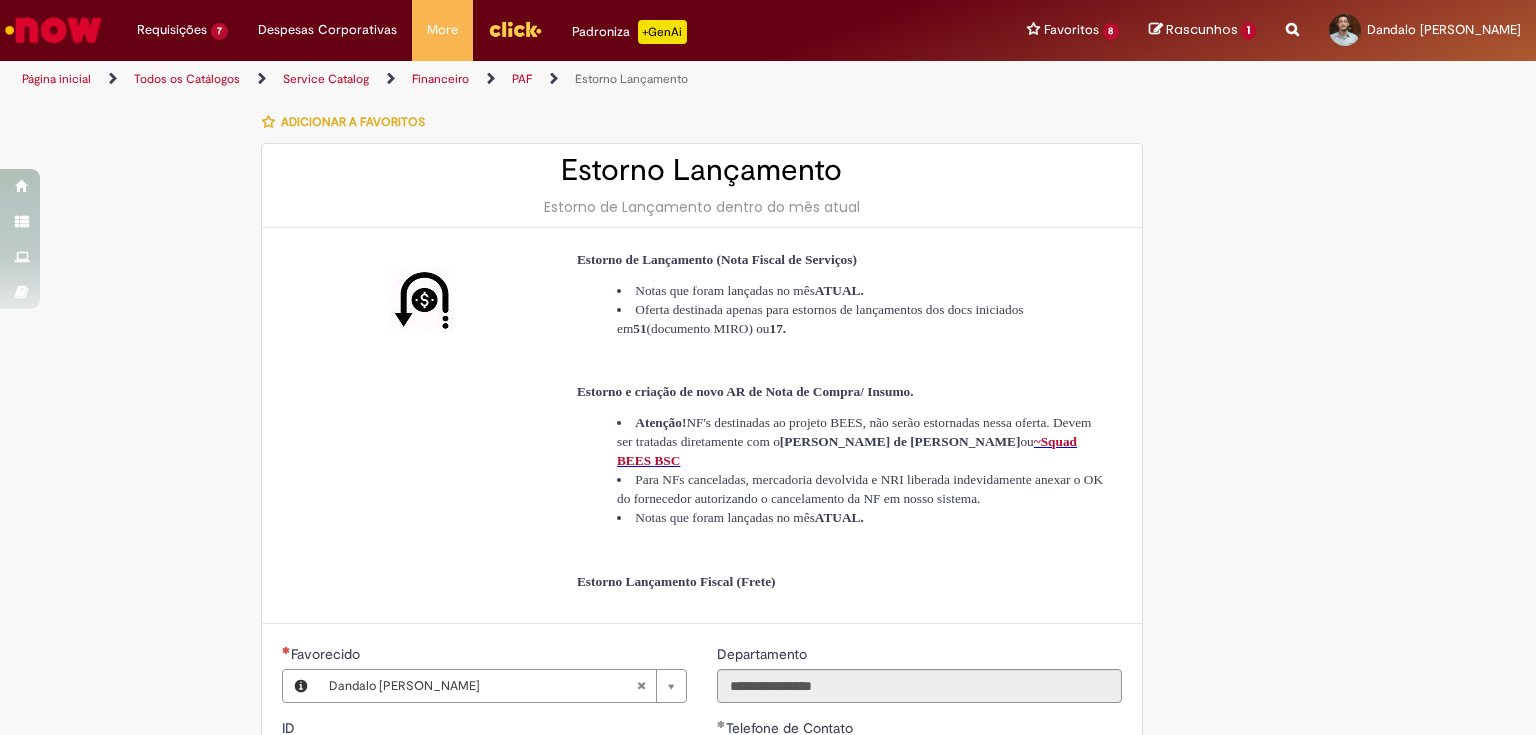 type on "**********" 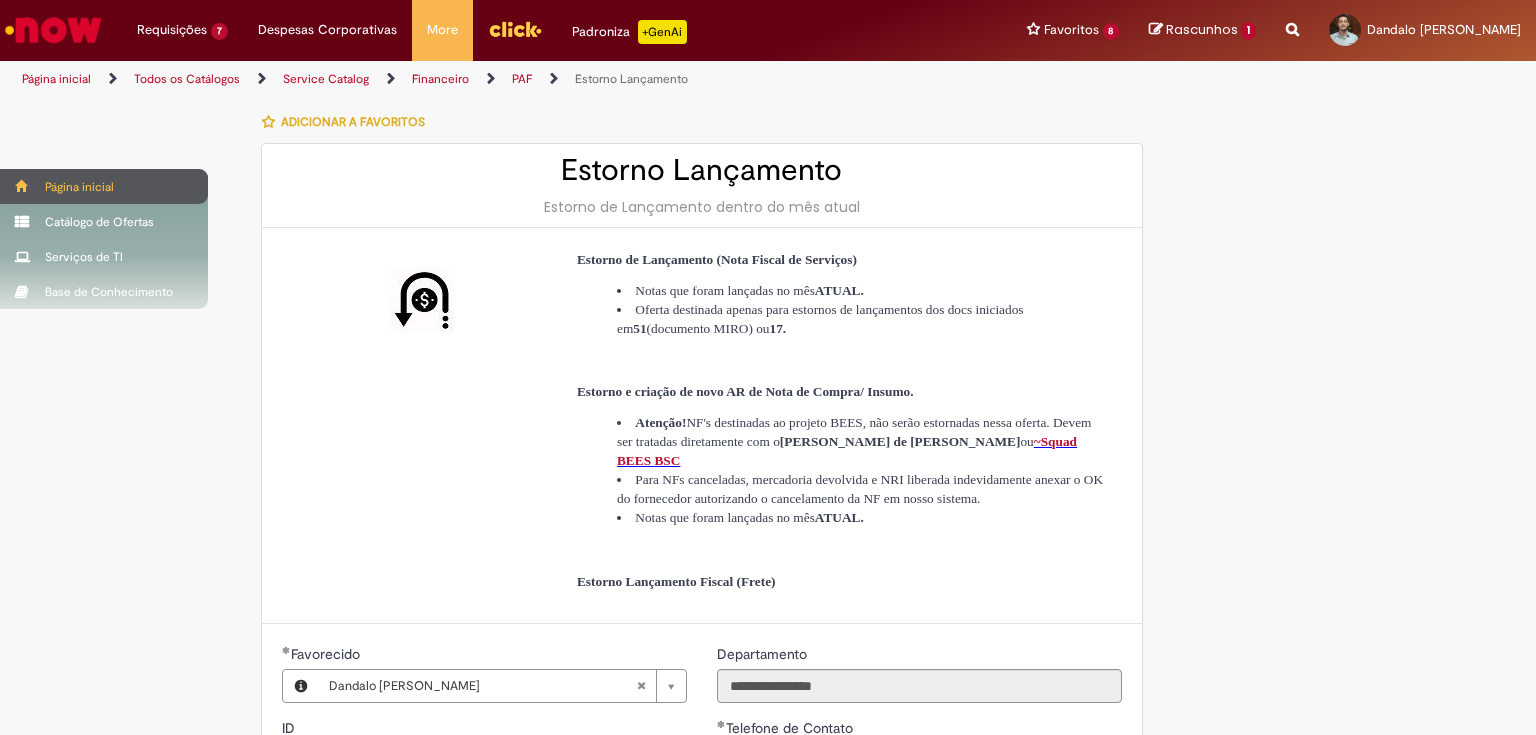 click on "Página inicial" at bounding box center [104, 186] 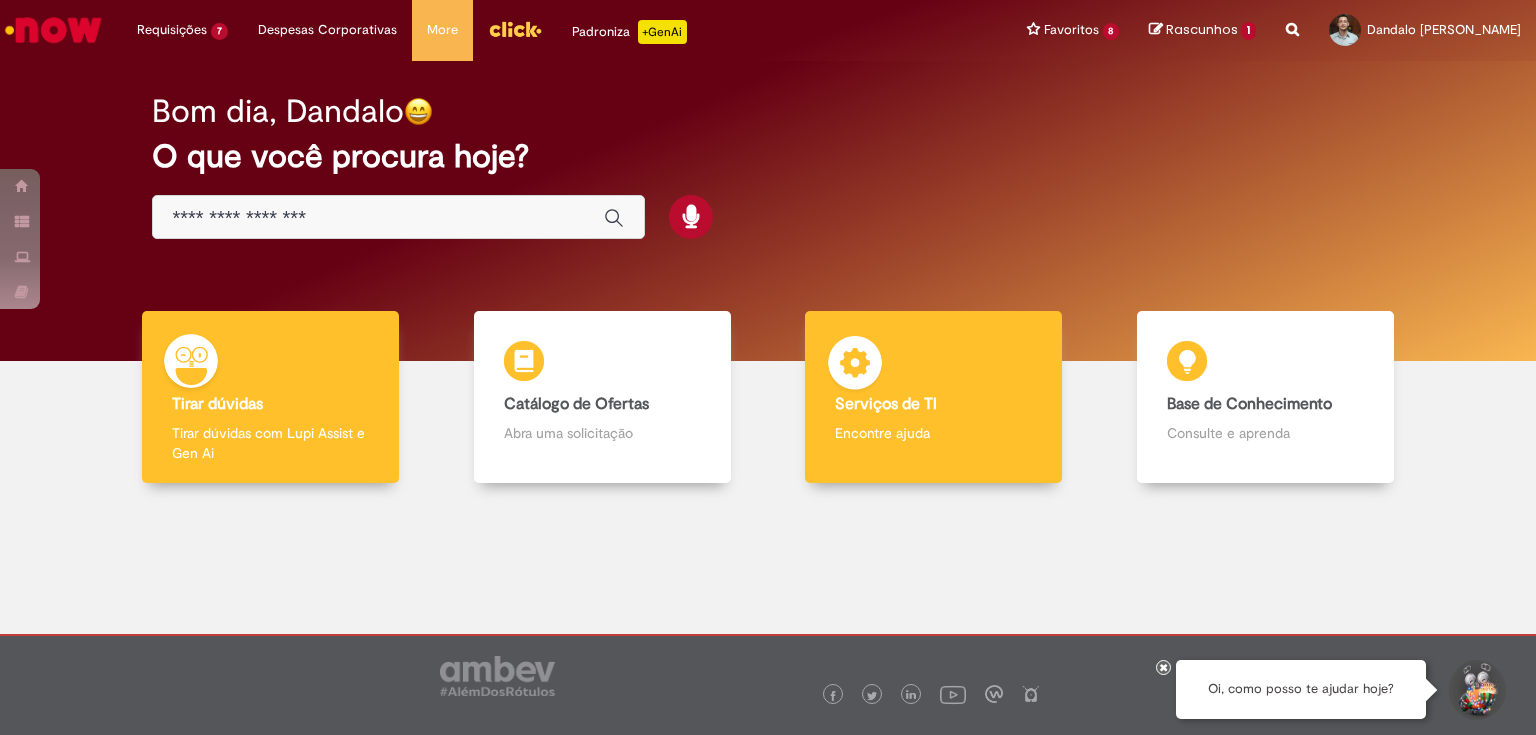click on "Encontre ajuda" at bounding box center (933, 433) 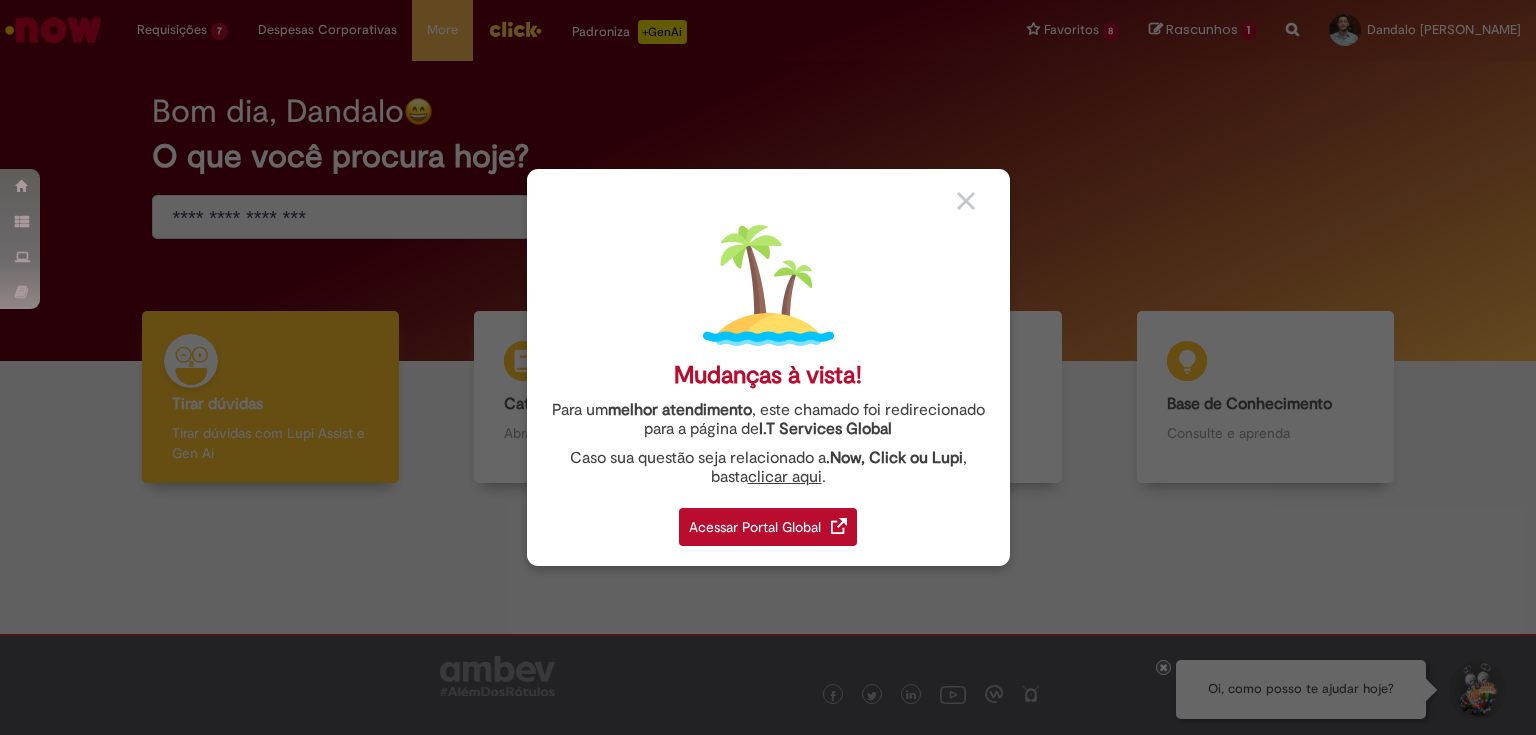 click on "Acessar Portal Global" at bounding box center (768, 527) 